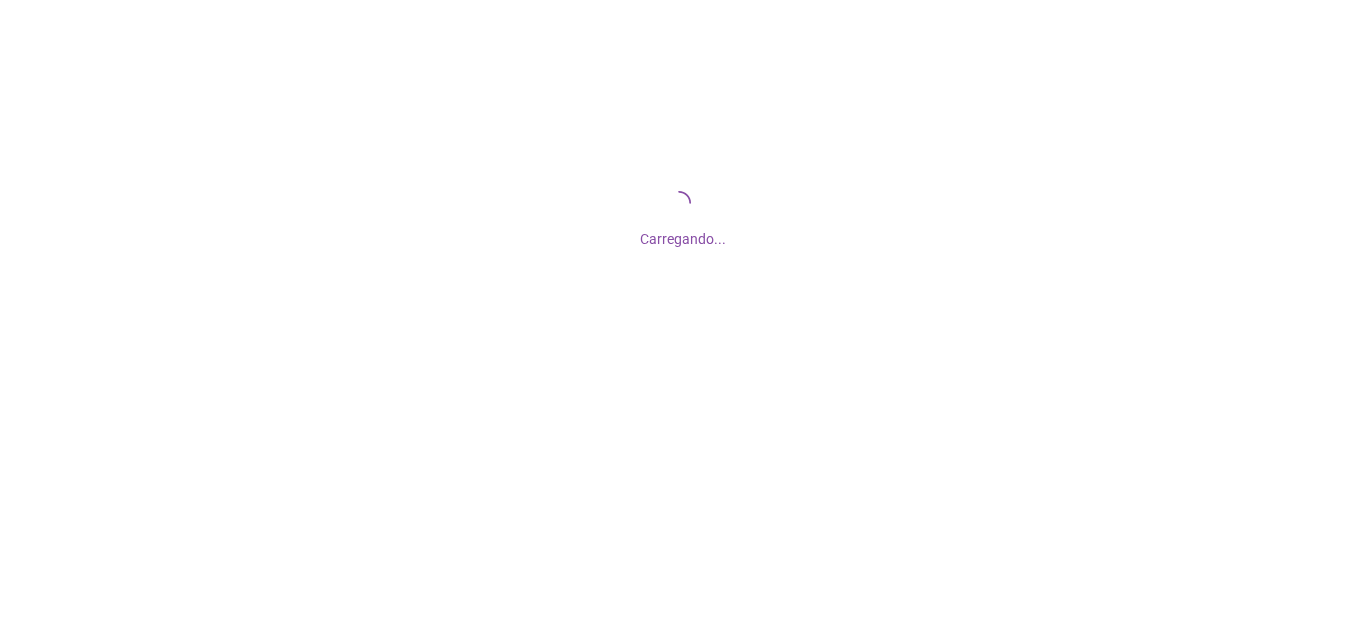 scroll, scrollTop: 0, scrollLeft: 0, axis: both 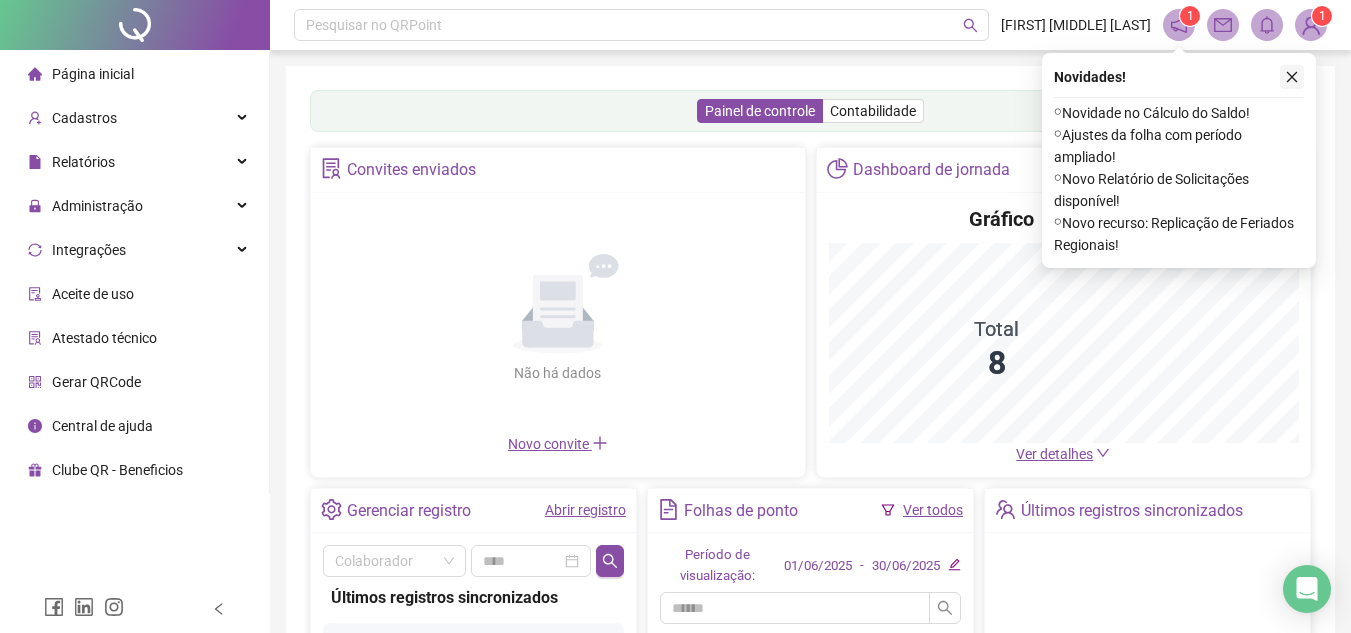 click 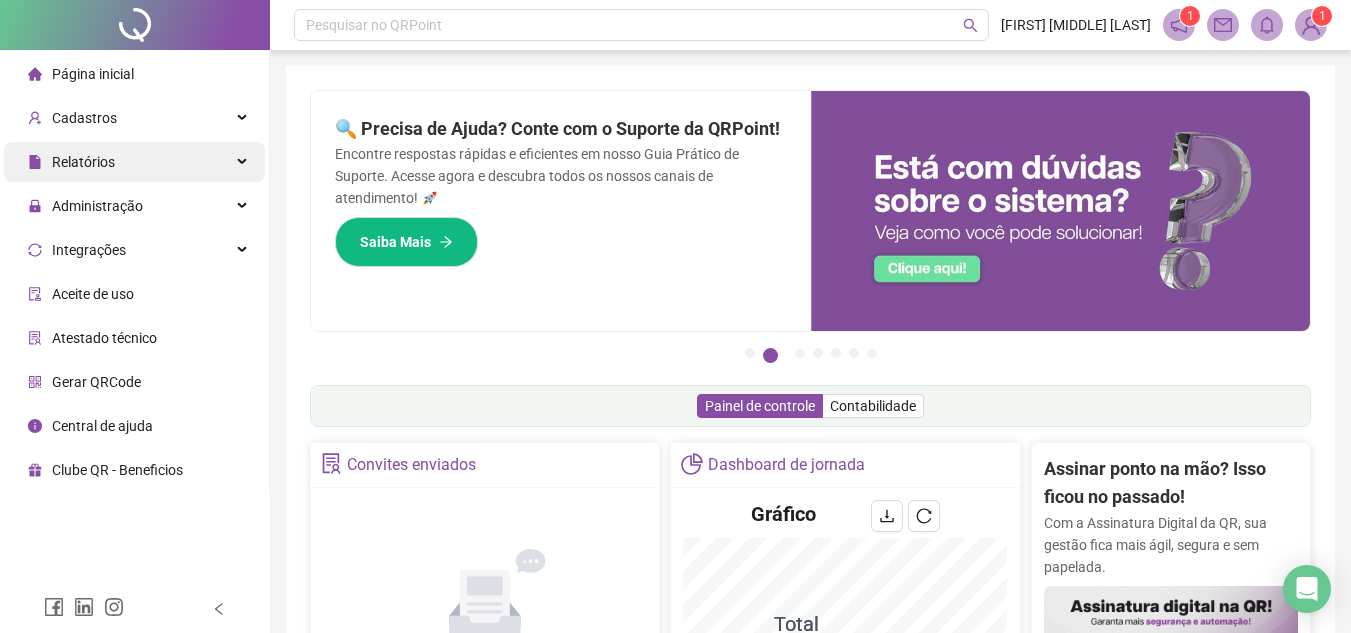 click on "Relatórios" at bounding box center [134, 162] 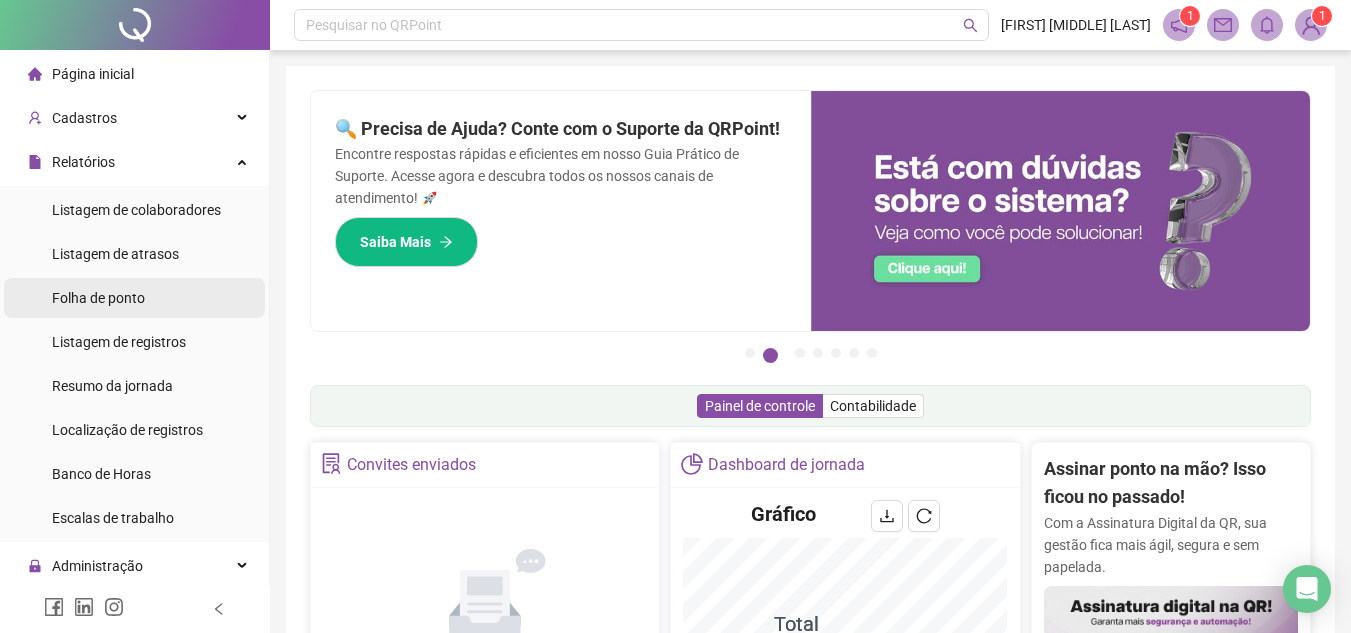 click on "Folha de ponto" at bounding box center (134, 298) 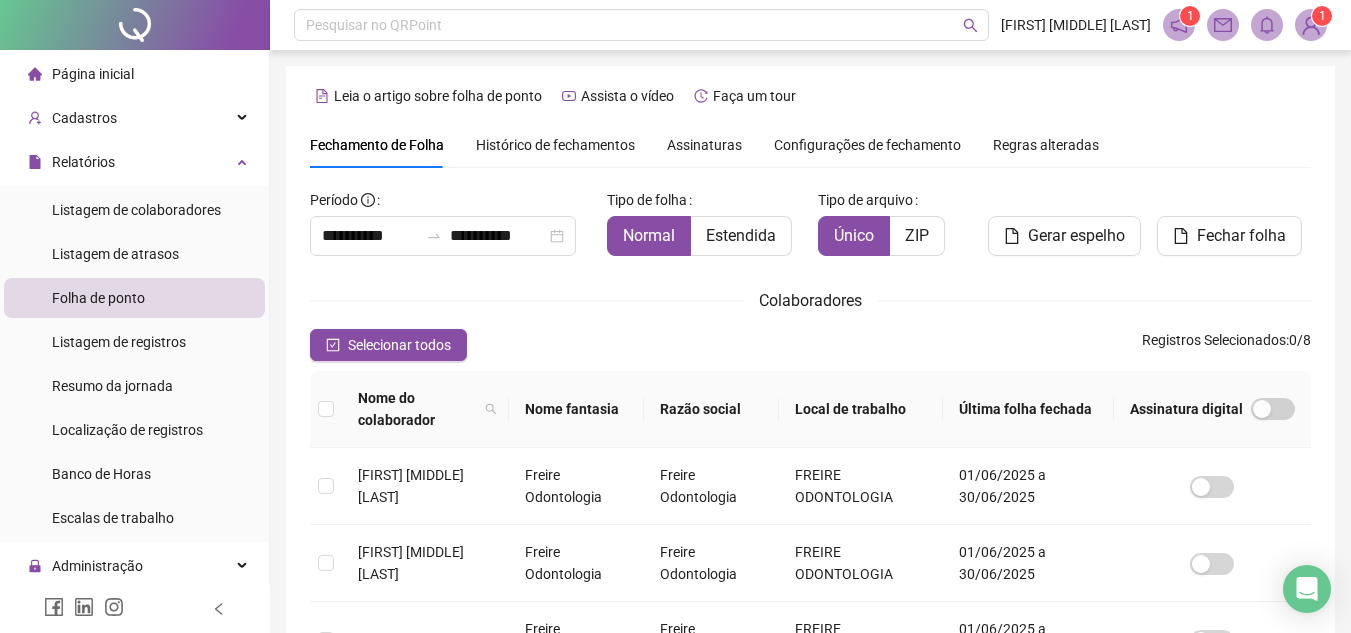 scroll, scrollTop: 93, scrollLeft: 0, axis: vertical 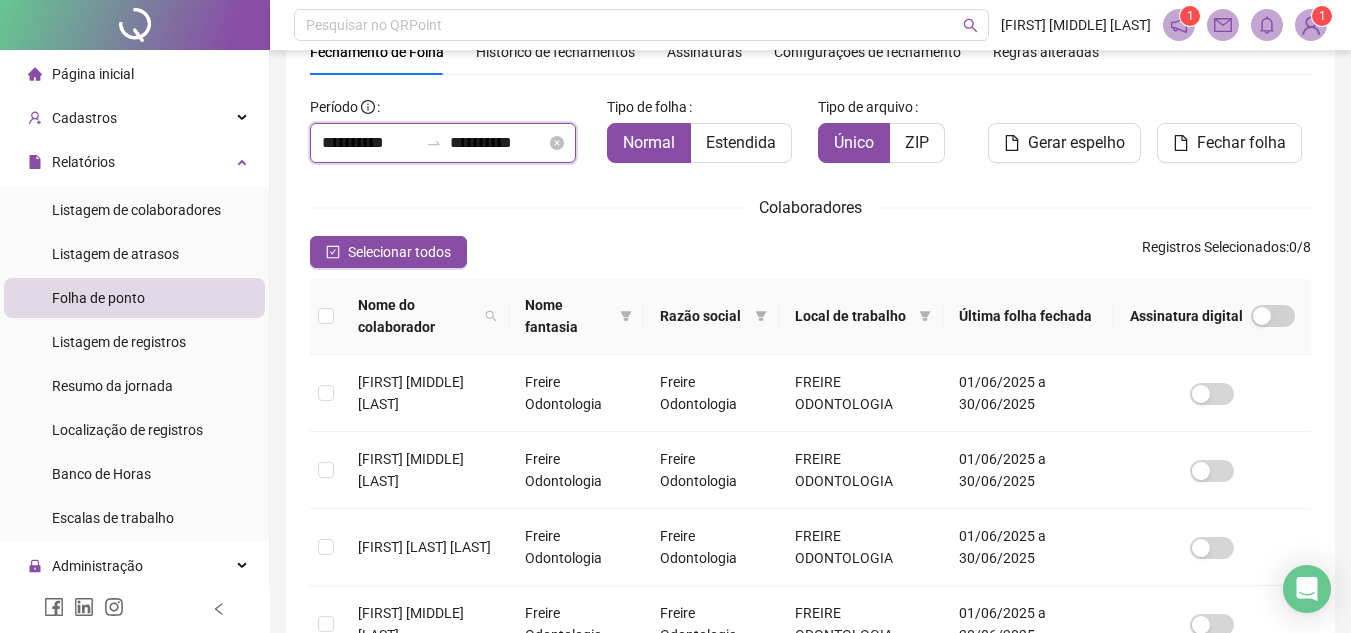 click on "**********" at bounding box center [370, 143] 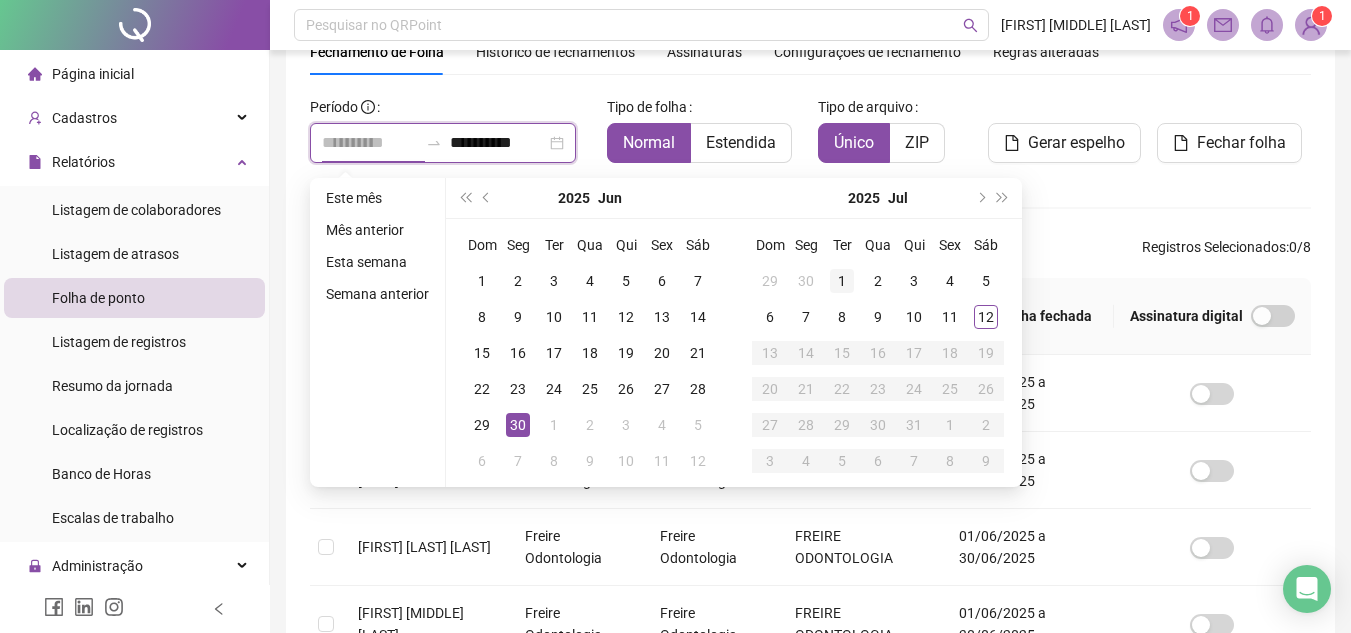 type on "**********" 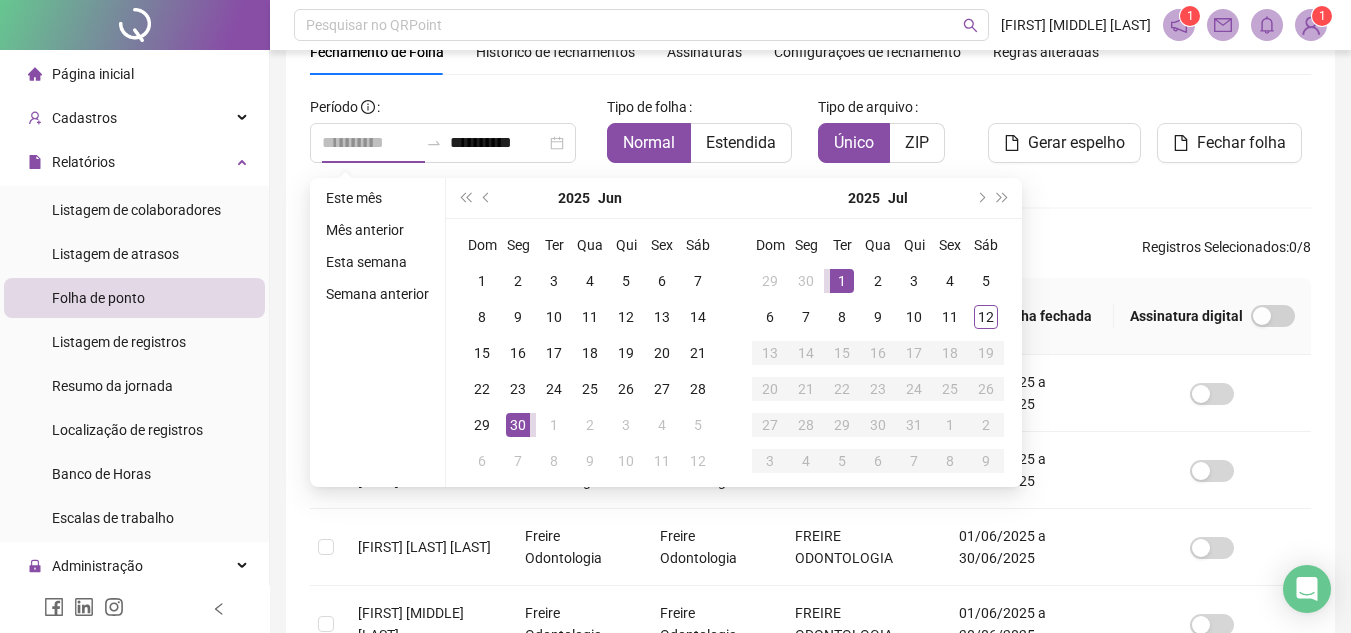 click on "1" at bounding box center [842, 281] 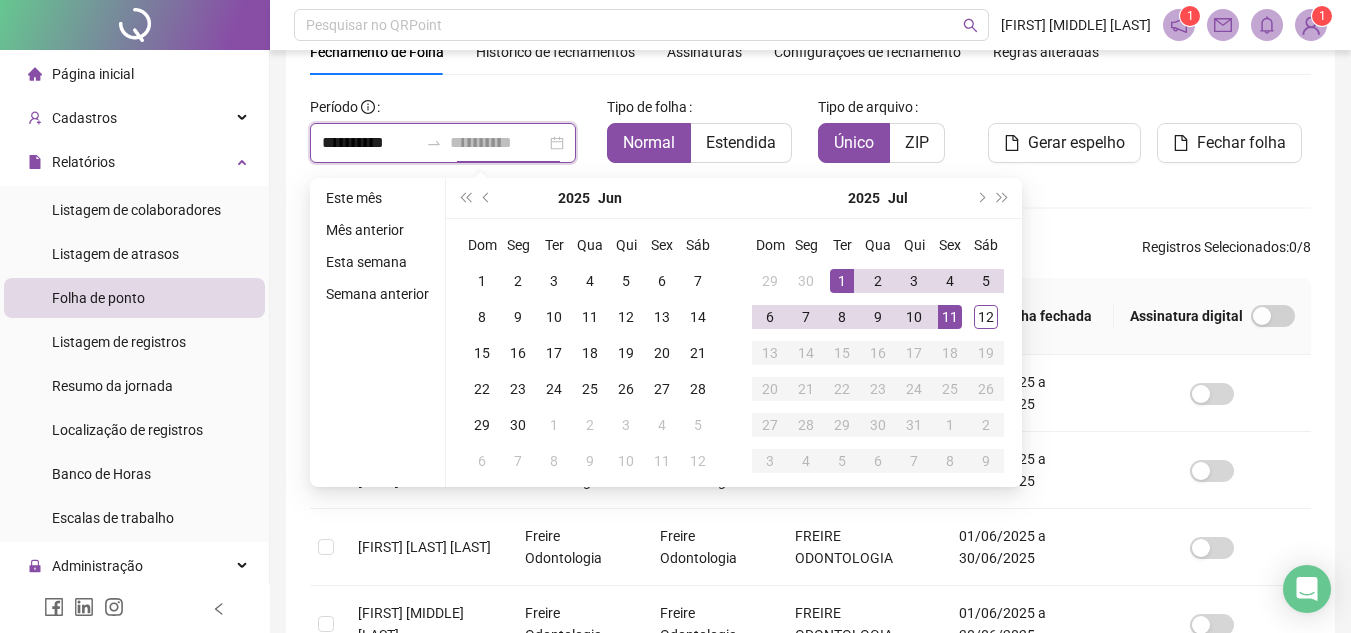 type on "**********" 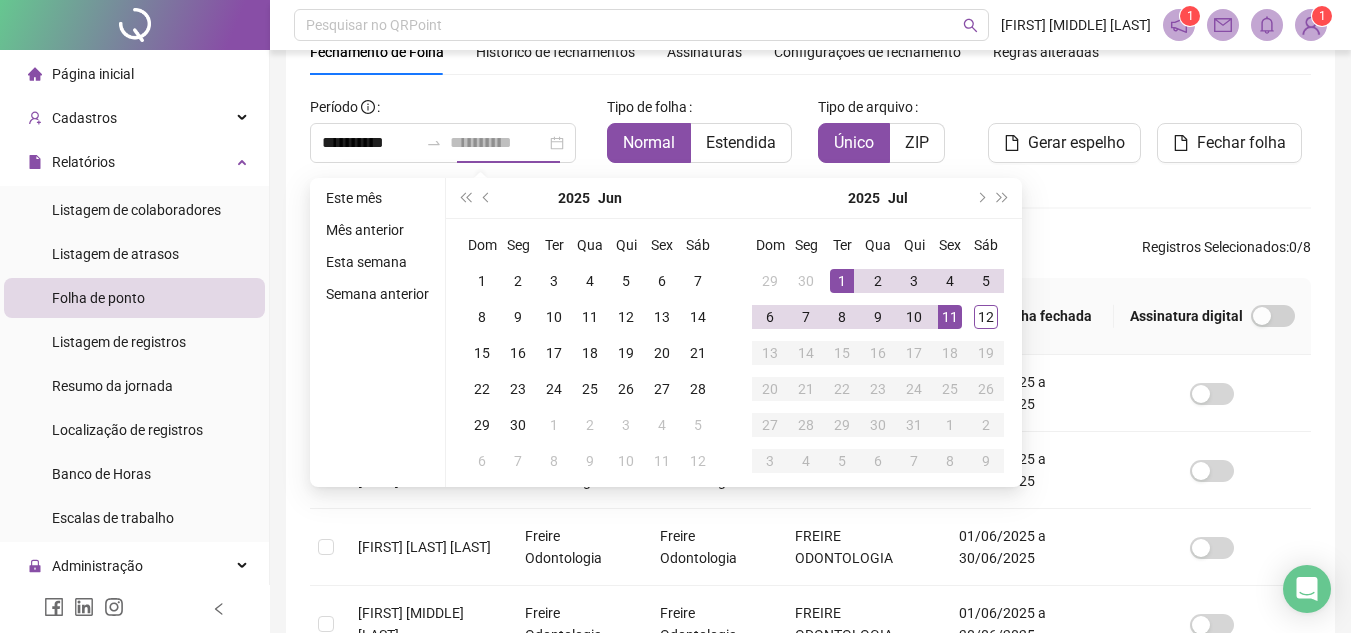 click on "11" at bounding box center (950, 317) 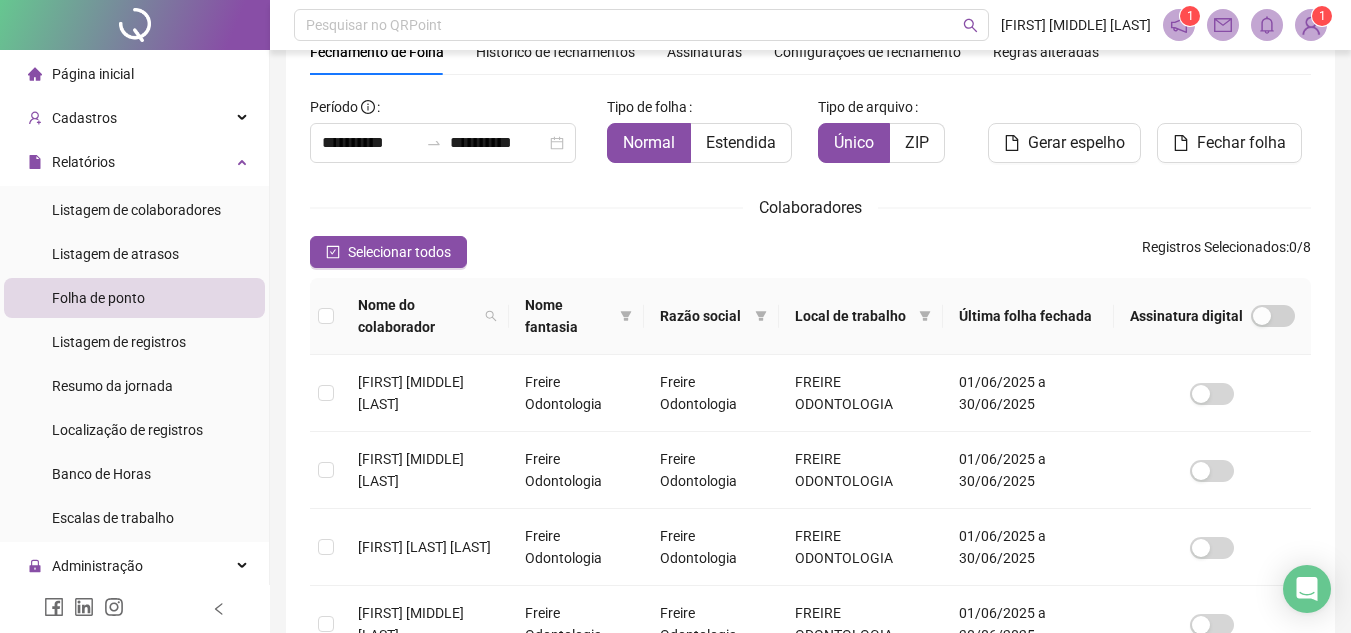 scroll, scrollTop: 108, scrollLeft: 0, axis: vertical 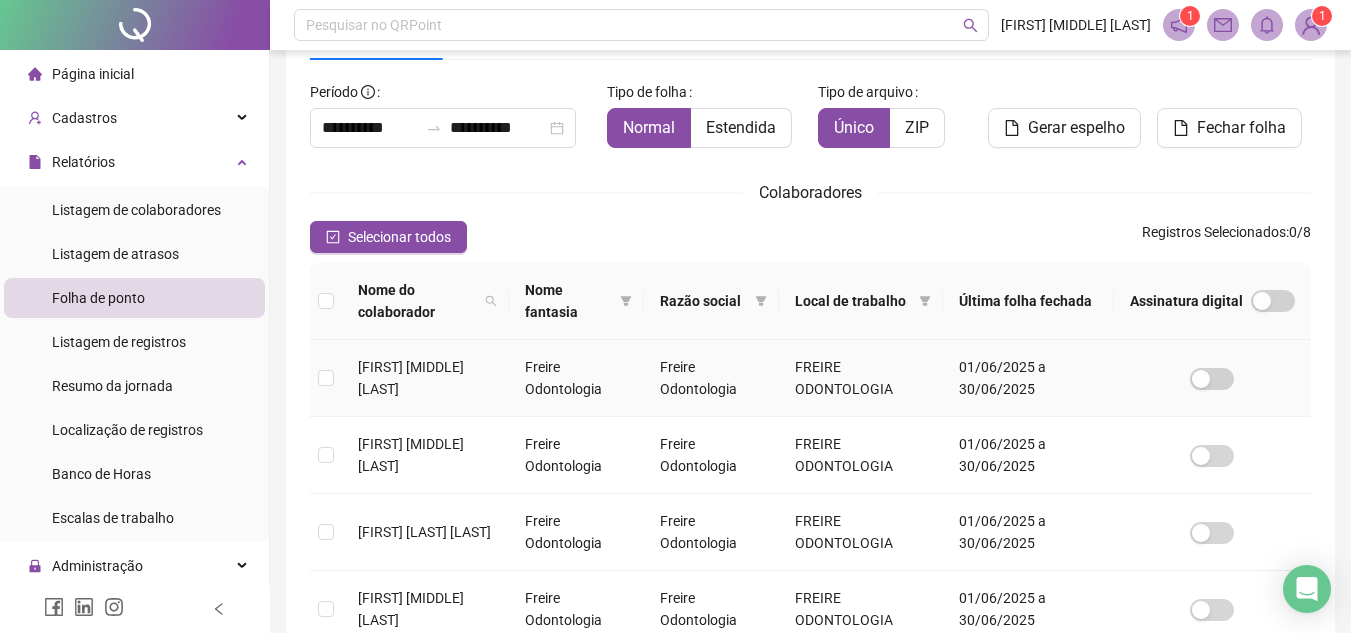 click on "[FIRST] [MIDDLE] [LAST]" at bounding box center (411, 378) 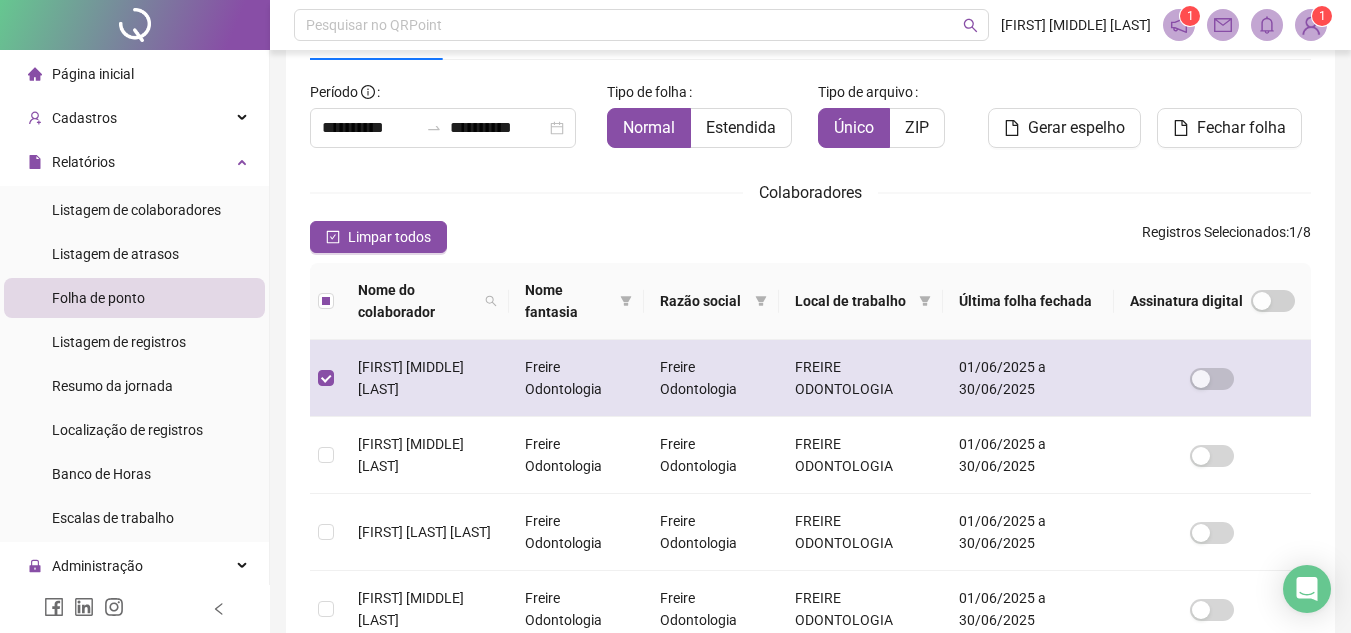 scroll, scrollTop: 93, scrollLeft: 0, axis: vertical 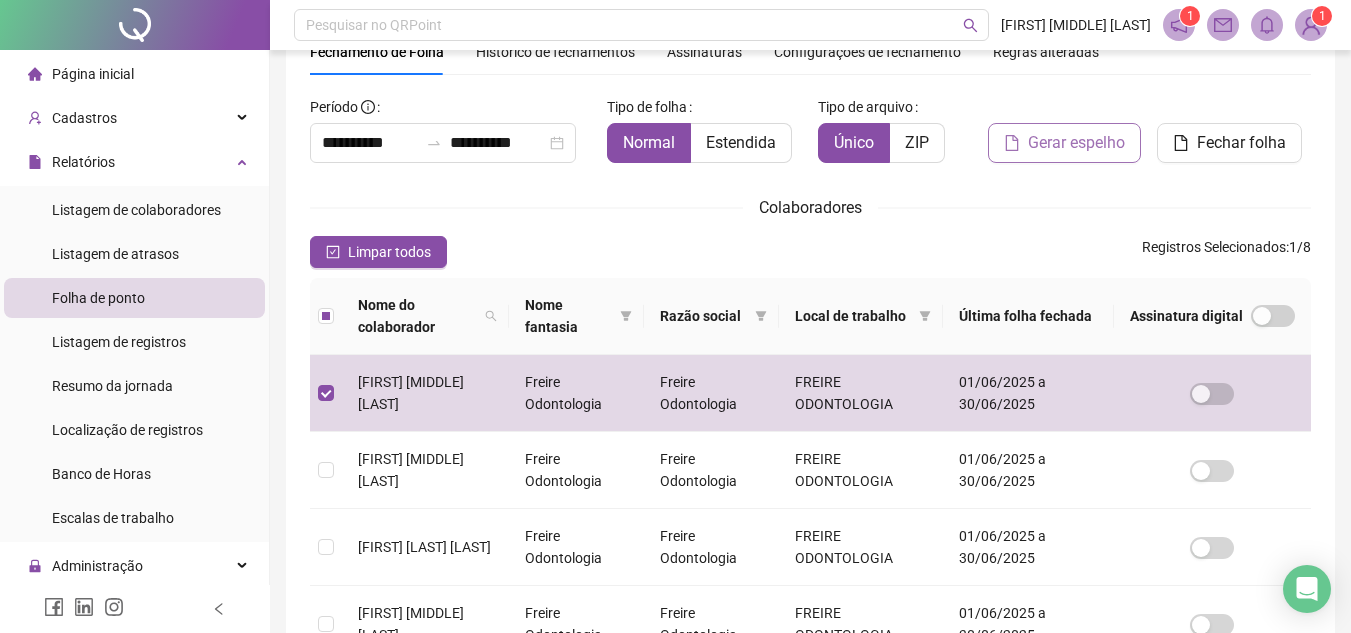 click on "Gerar espelho" at bounding box center [1076, 143] 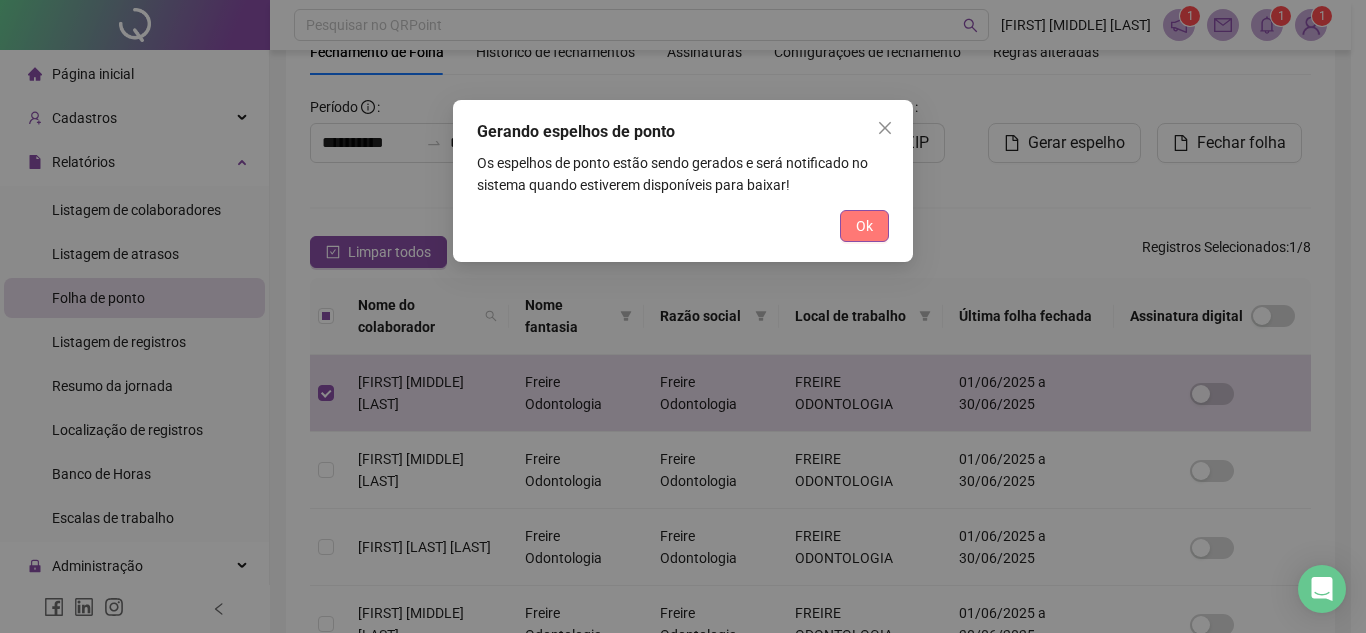 click on "Ok" at bounding box center [864, 226] 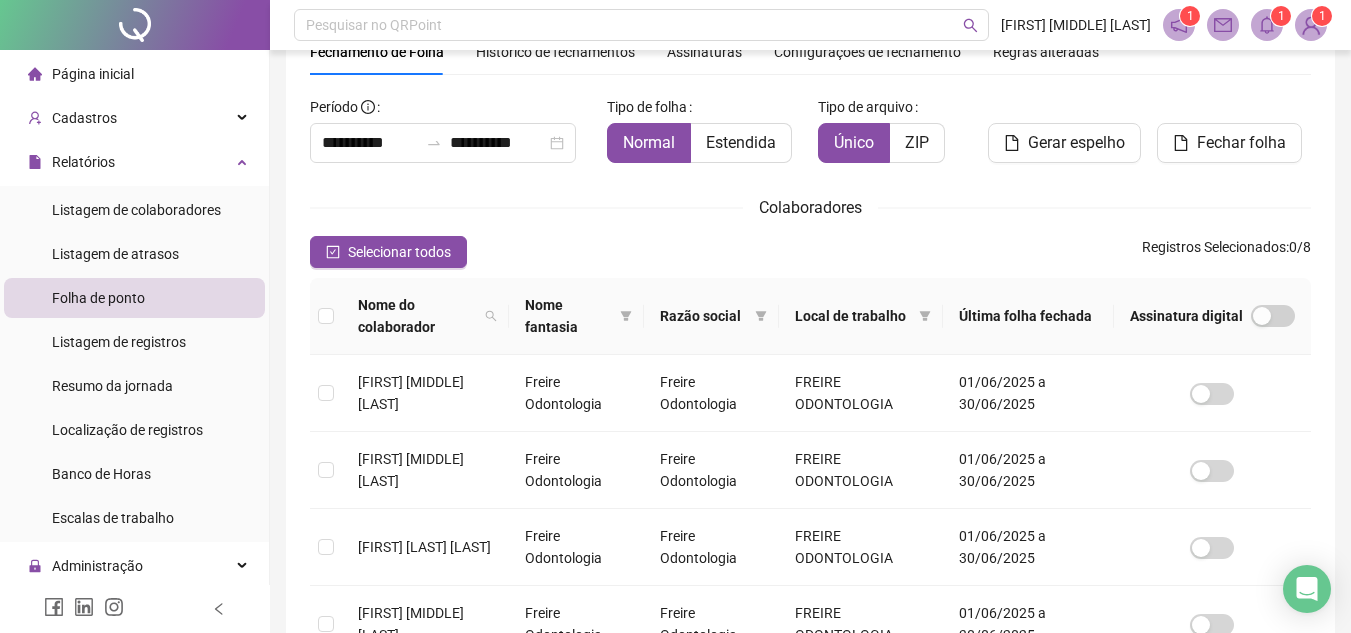 scroll, scrollTop: 99, scrollLeft: 0, axis: vertical 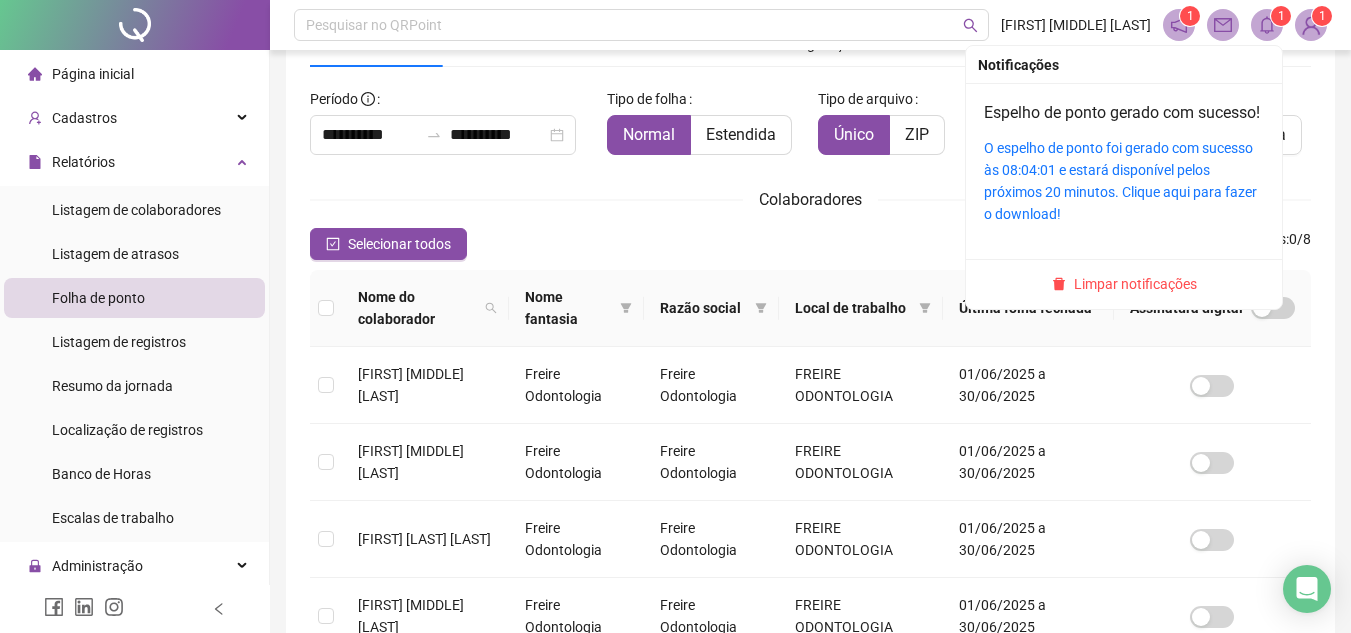 click 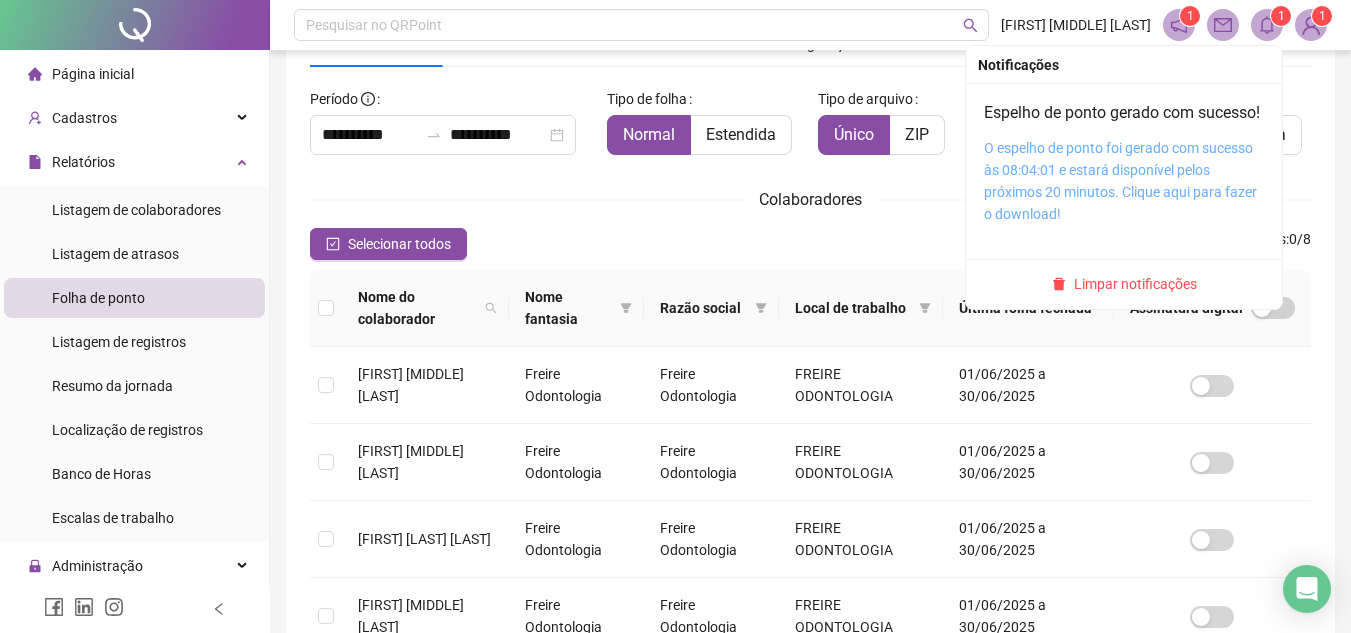 click on "O espelho de ponto foi gerado com sucesso às 08:04:01 e estará disponível pelos próximos 20 minutos.
Clique aqui para fazer o download!" at bounding box center [1120, 181] 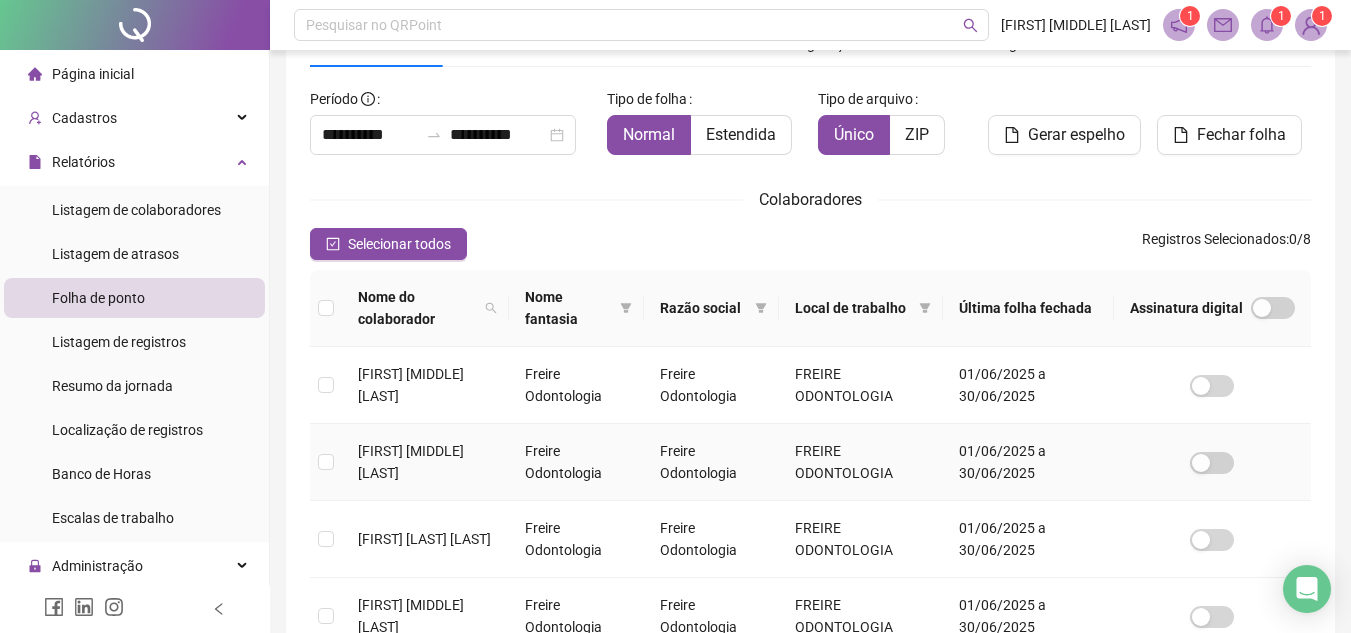 click on "[FIRST] [MIDDLE] [LAST]" at bounding box center [411, 462] 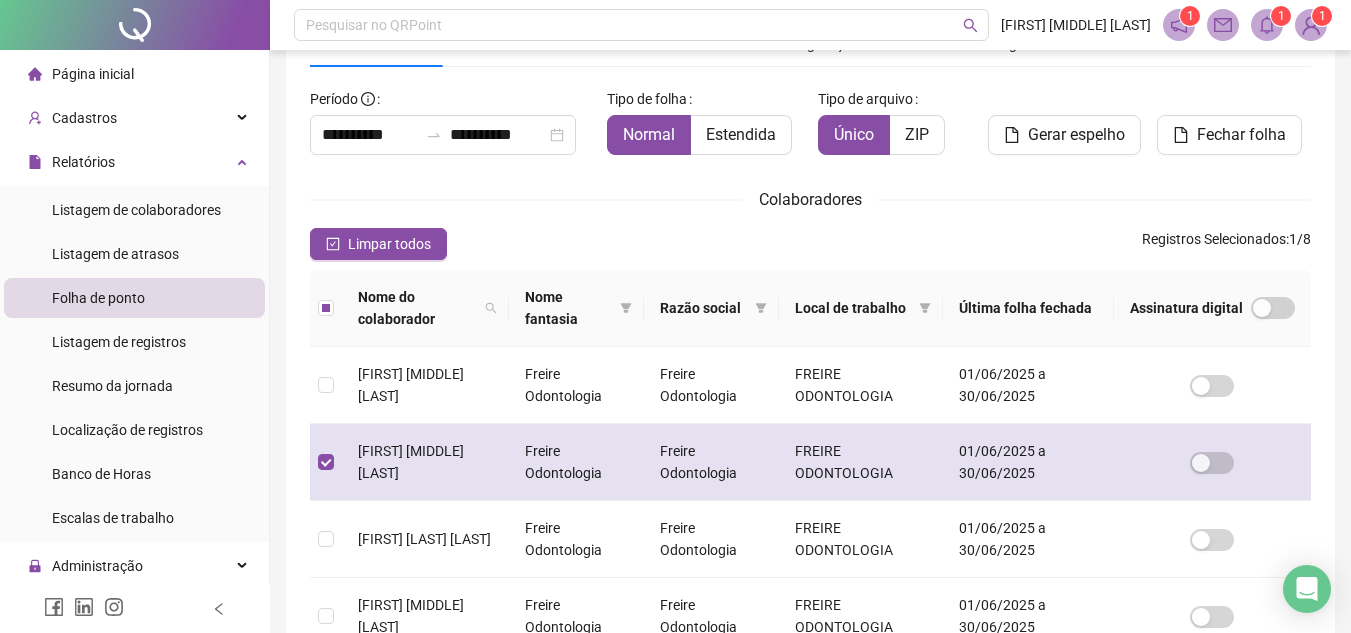 scroll, scrollTop: 93, scrollLeft: 0, axis: vertical 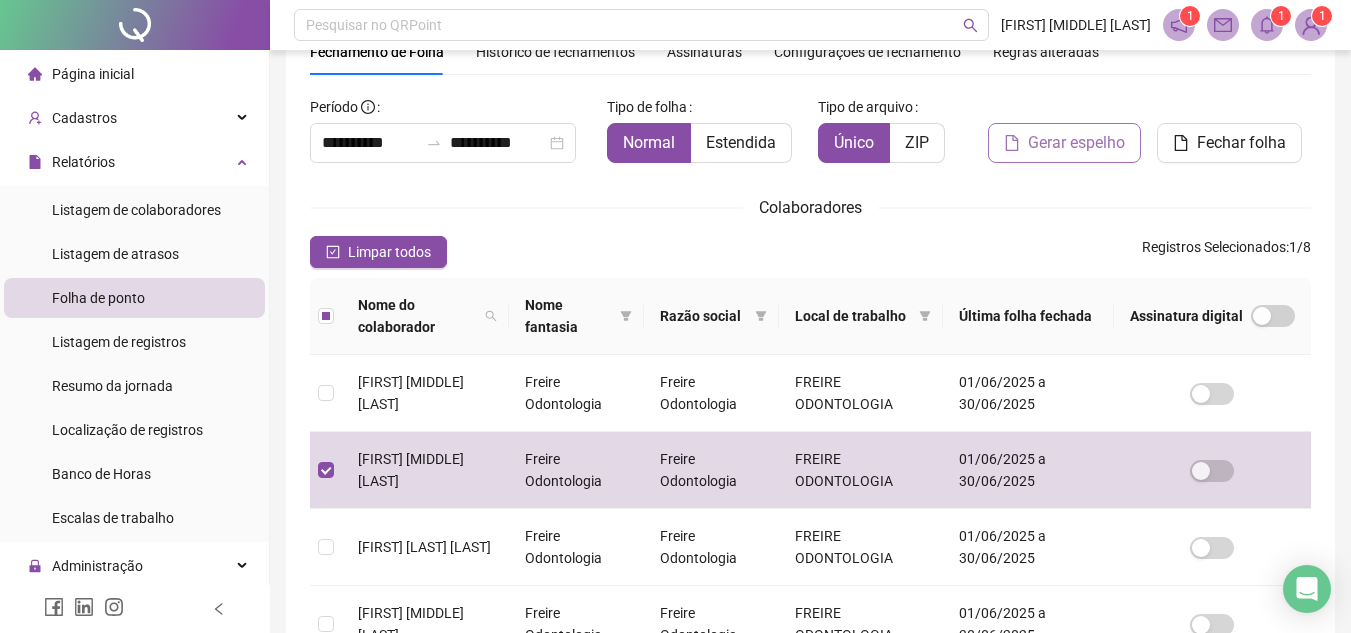 click on "Gerar espelho" at bounding box center [1076, 143] 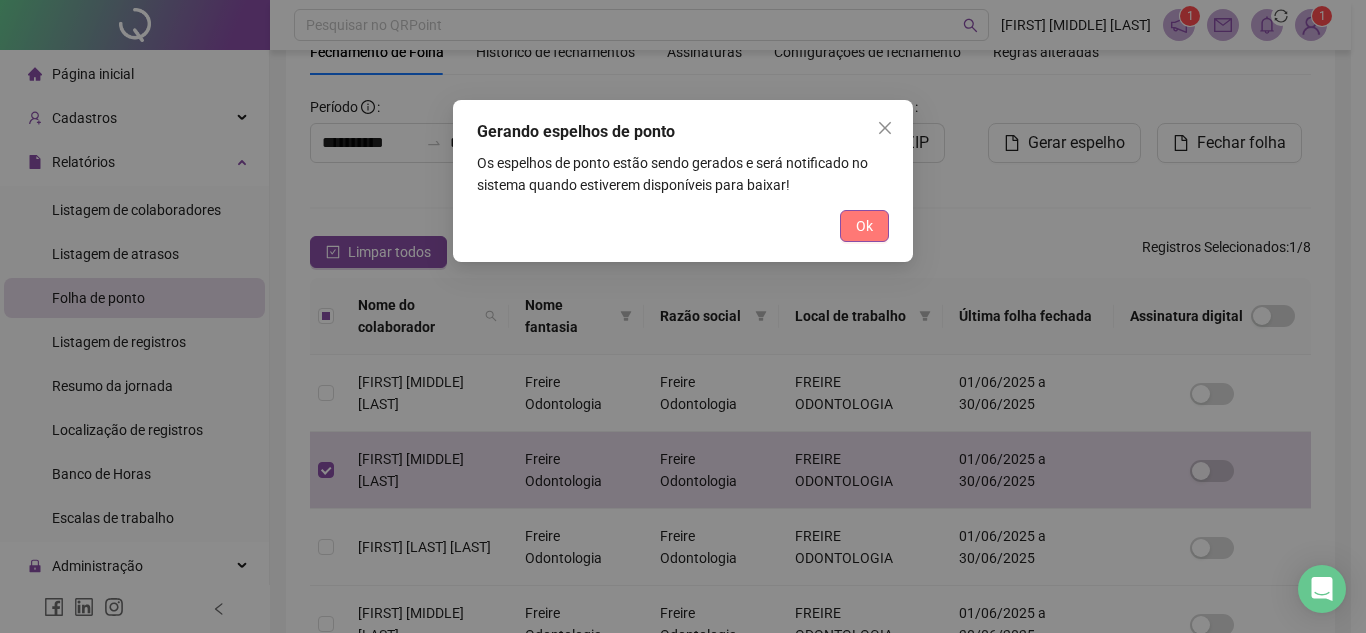click on "Ok" at bounding box center [864, 226] 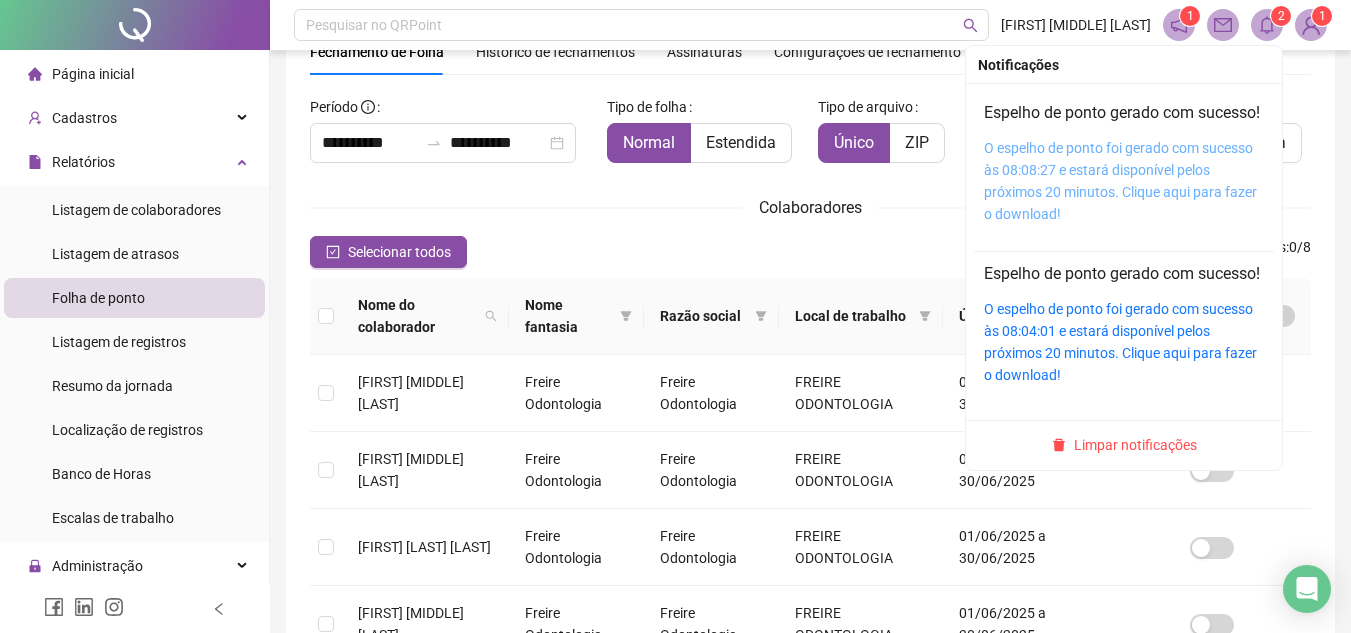 click on "O espelho de ponto foi gerado com sucesso às 08:08:27 e estará disponível pelos próximos 20 minutos.
Clique aqui para fazer o download!" at bounding box center (1120, 181) 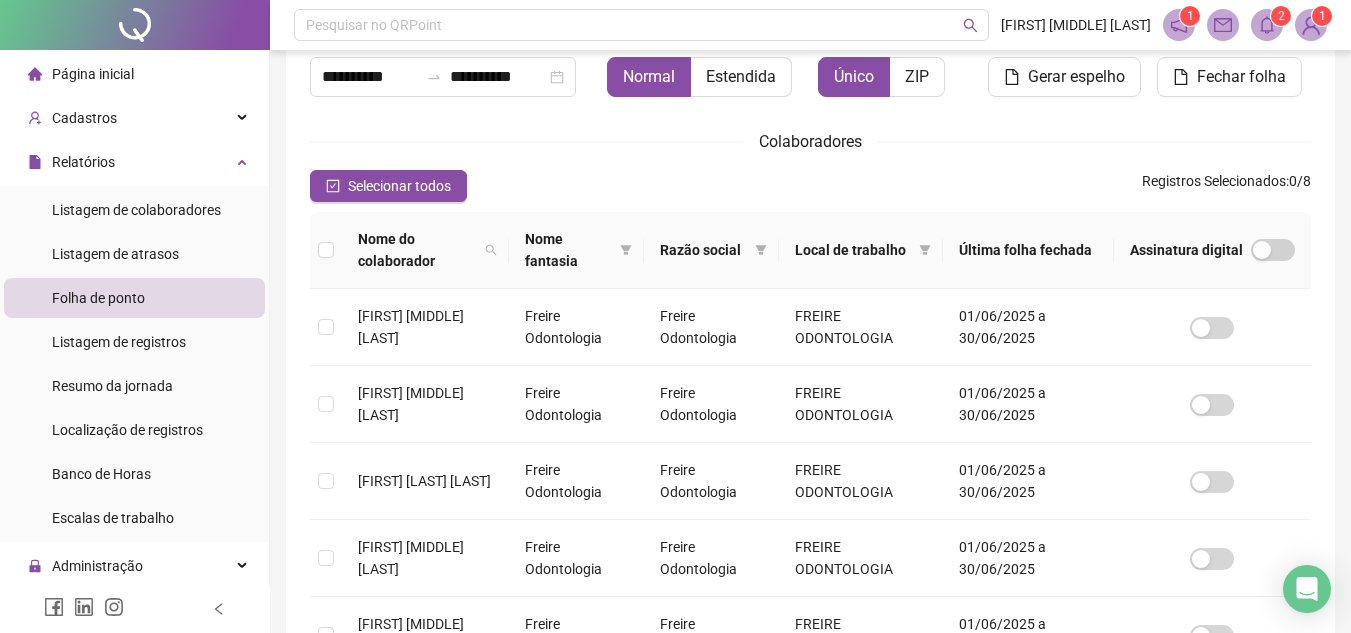 scroll, scrollTop: 188, scrollLeft: 0, axis: vertical 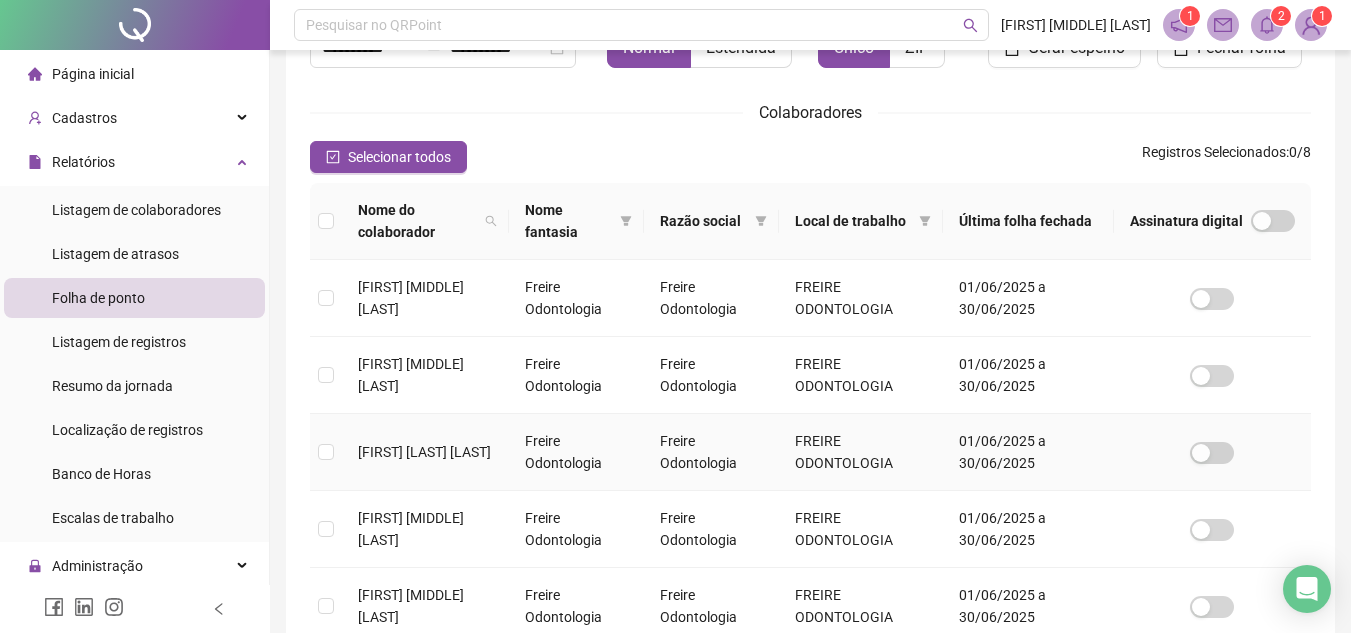 click on "[FIRST] [LAST] [LAST]" at bounding box center [425, 452] 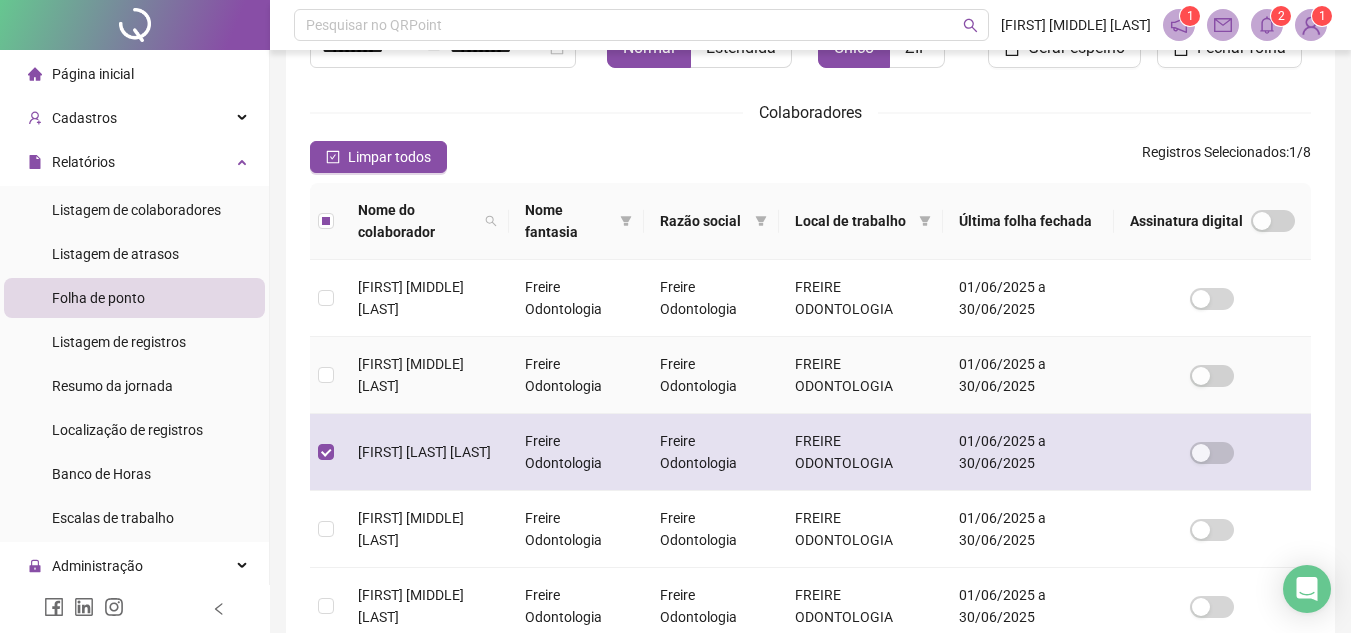 scroll, scrollTop: 93, scrollLeft: 0, axis: vertical 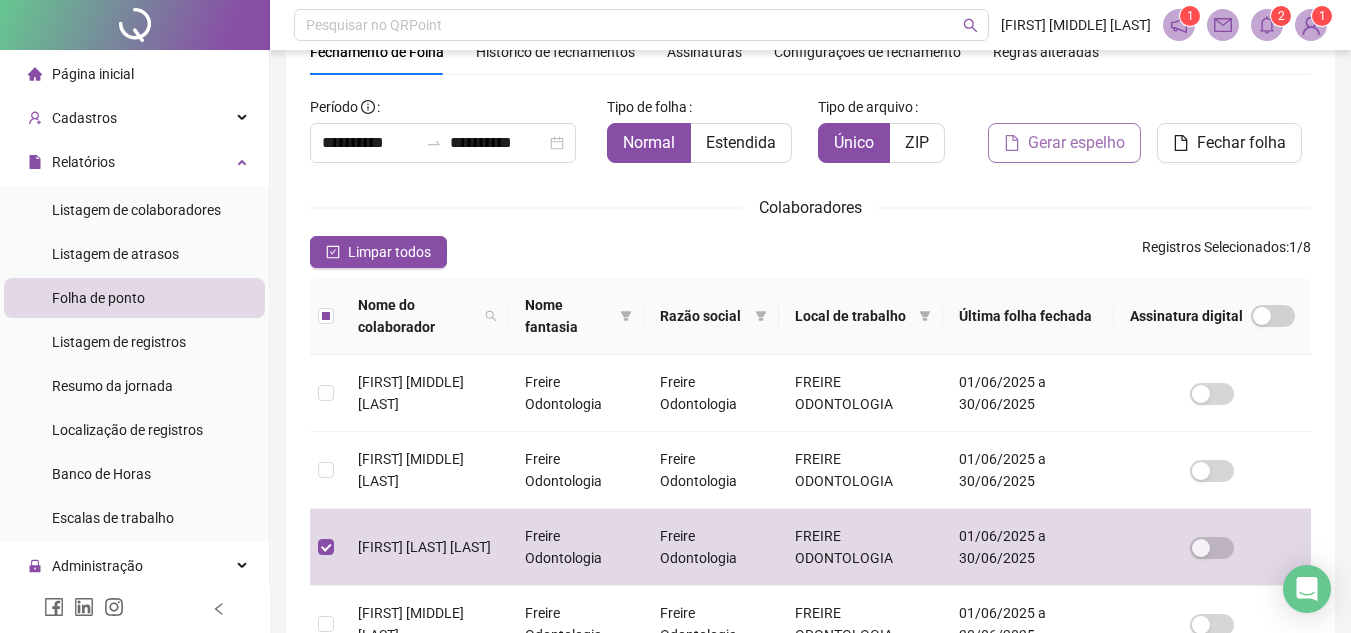 click on "Gerar espelho" at bounding box center (1076, 143) 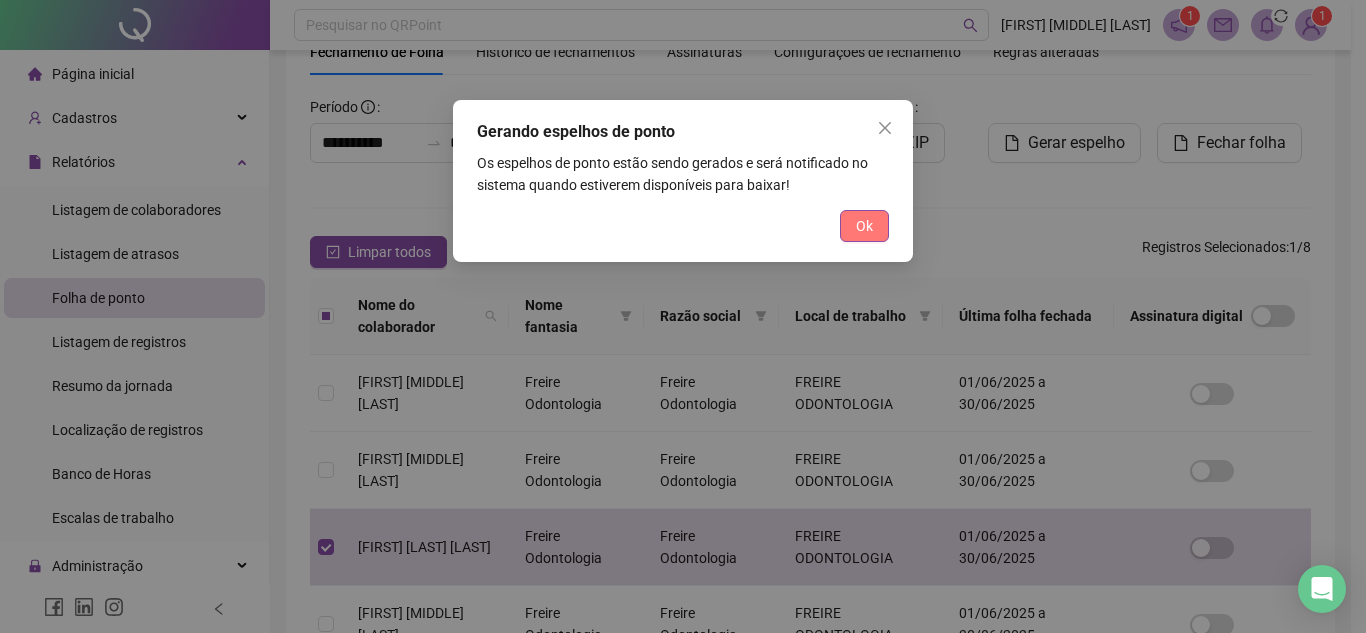 click on "Ok" at bounding box center (864, 226) 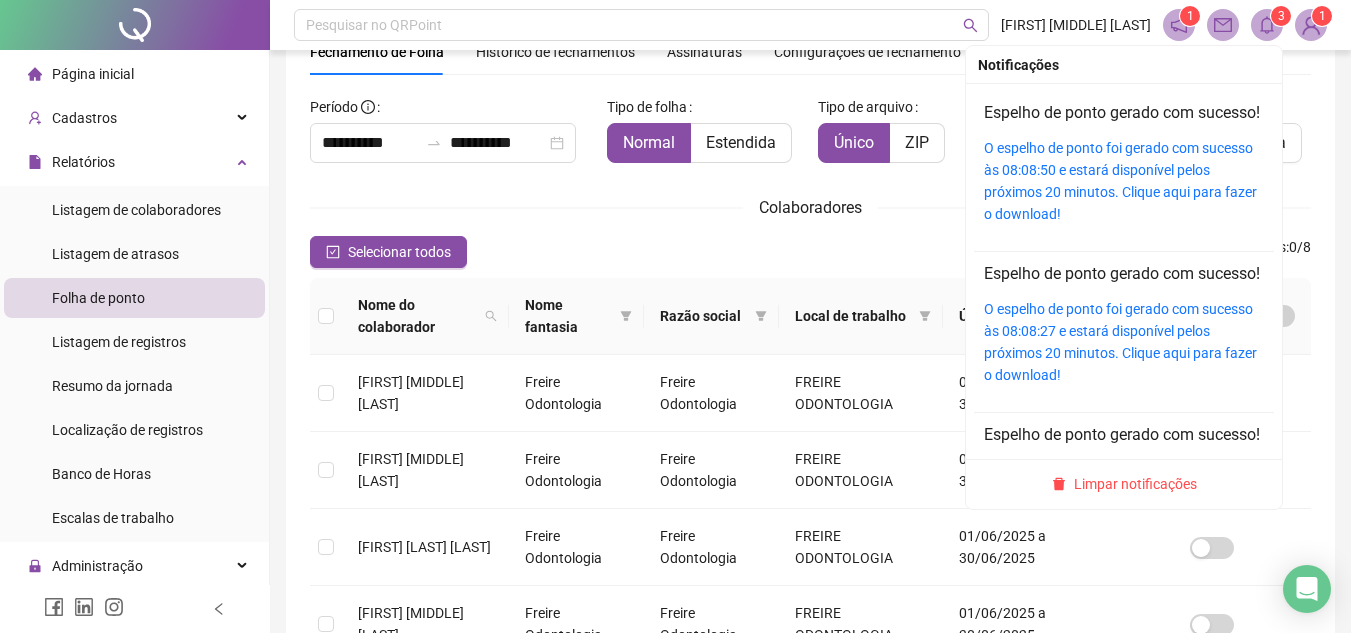 click 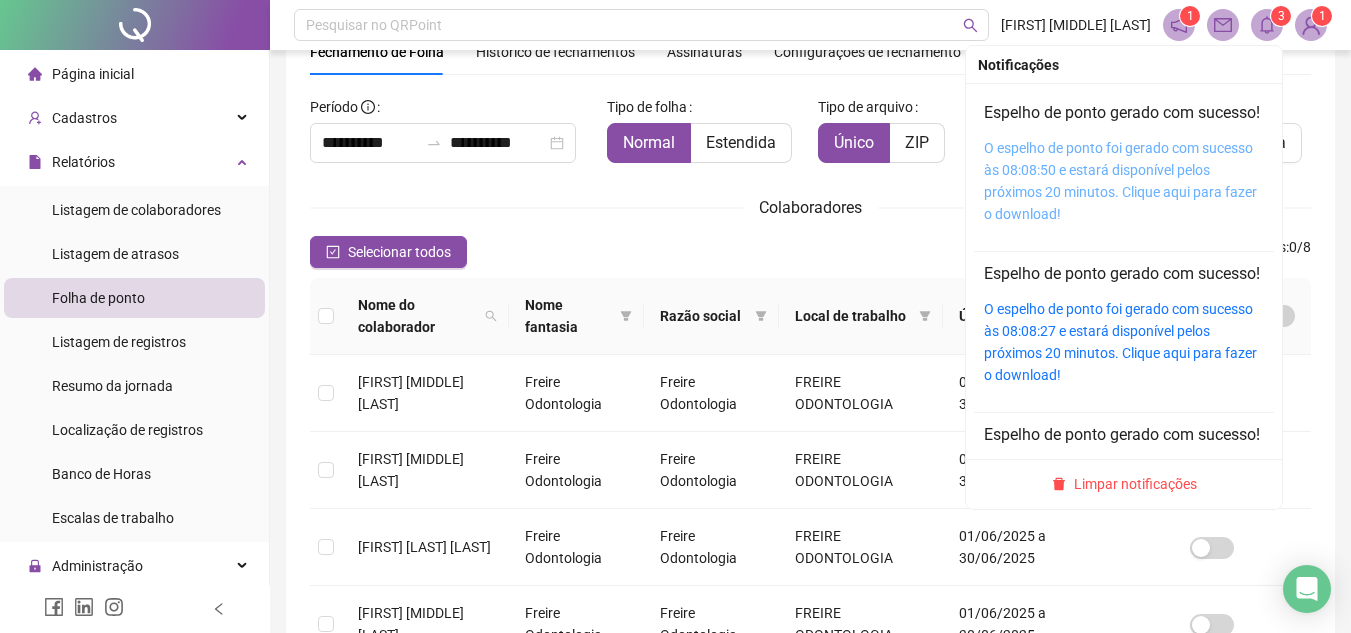 click on "O espelho de ponto foi gerado com sucesso às 08:08:50 e estará disponível pelos próximos 20 minutos.
Clique aqui para fazer o download!" at bounding box center [1120, 181] 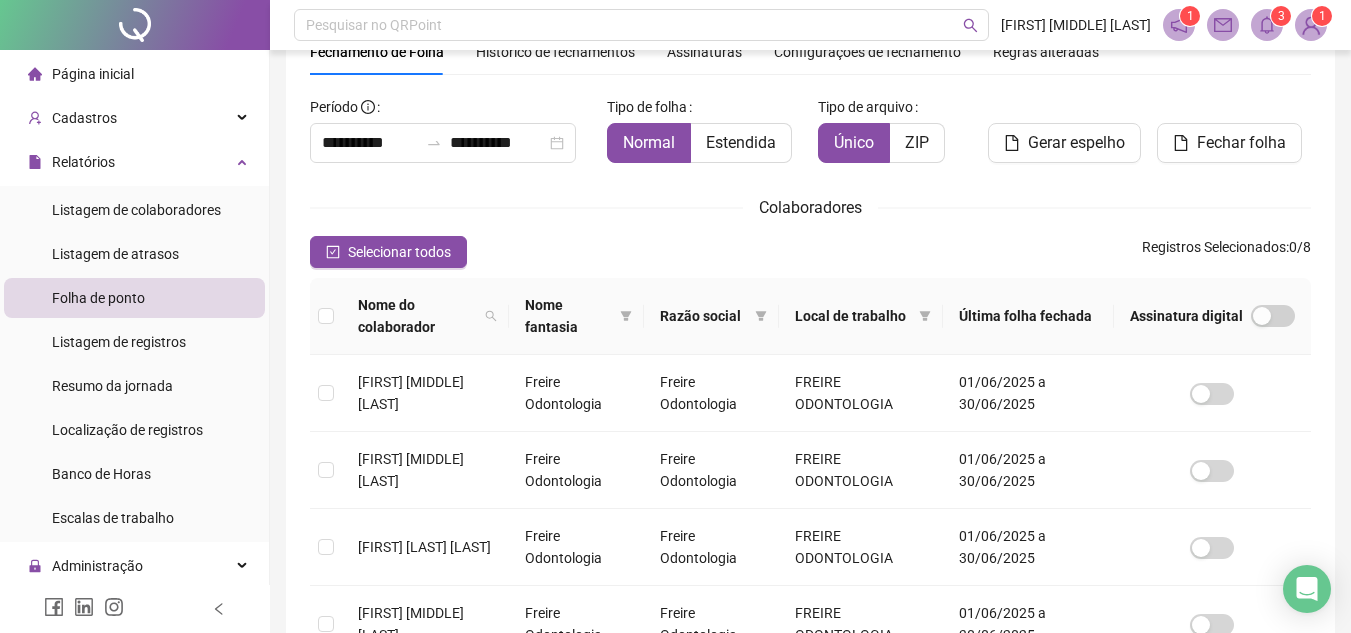 scroll, scrollTop: 242, scrollLeft: 0, axis: vertical 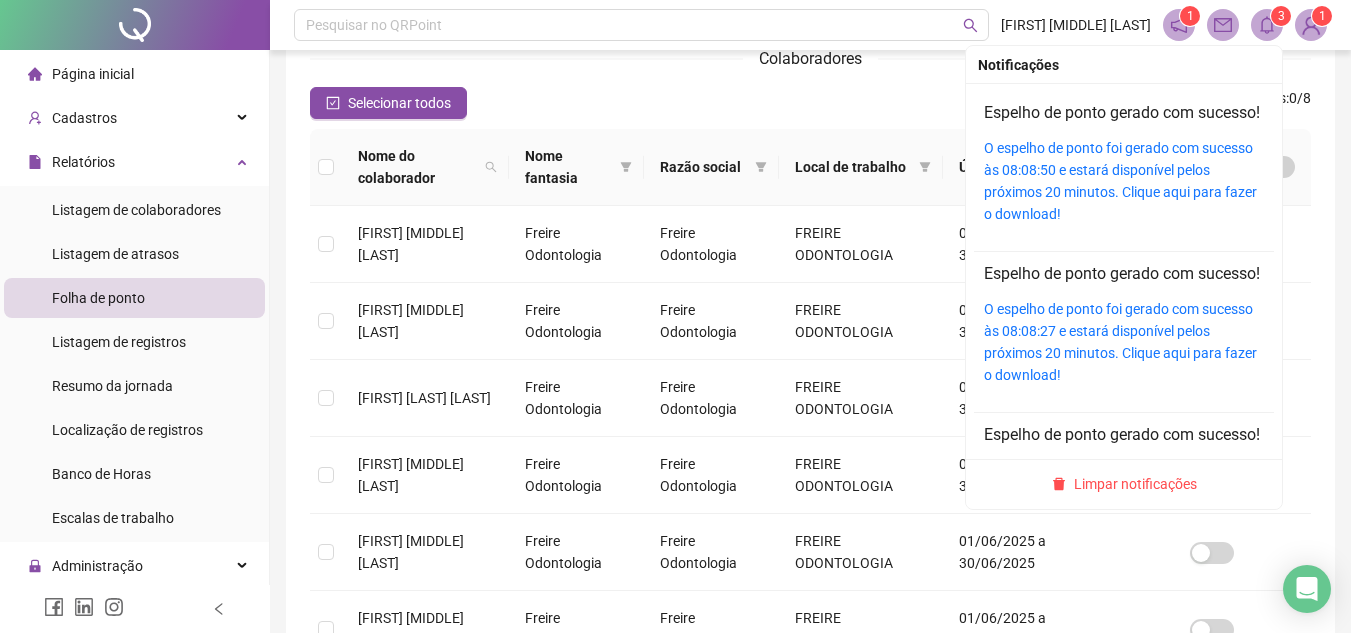 click 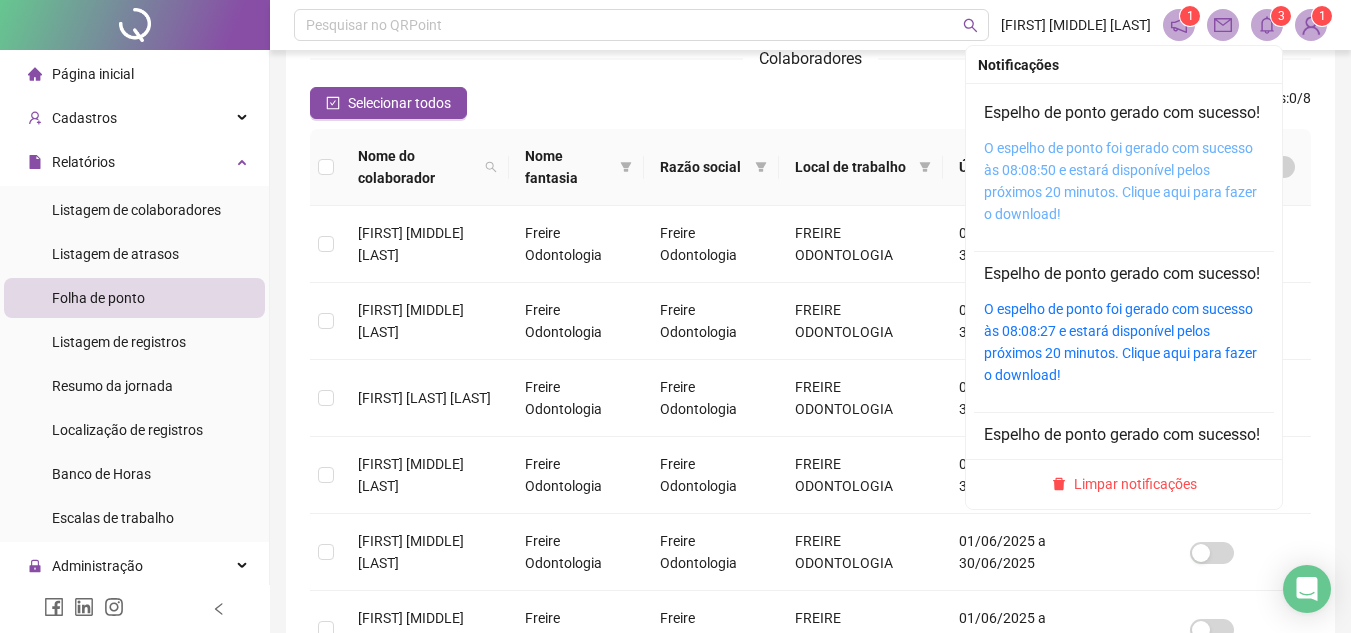 click on "O espelho de ponto foi gerado com sucesso às 08:08:50 e estará disponível pelos próximos 20 minutos.
Clique aqui para fazer o download!" at bounding box center [1120, 181] 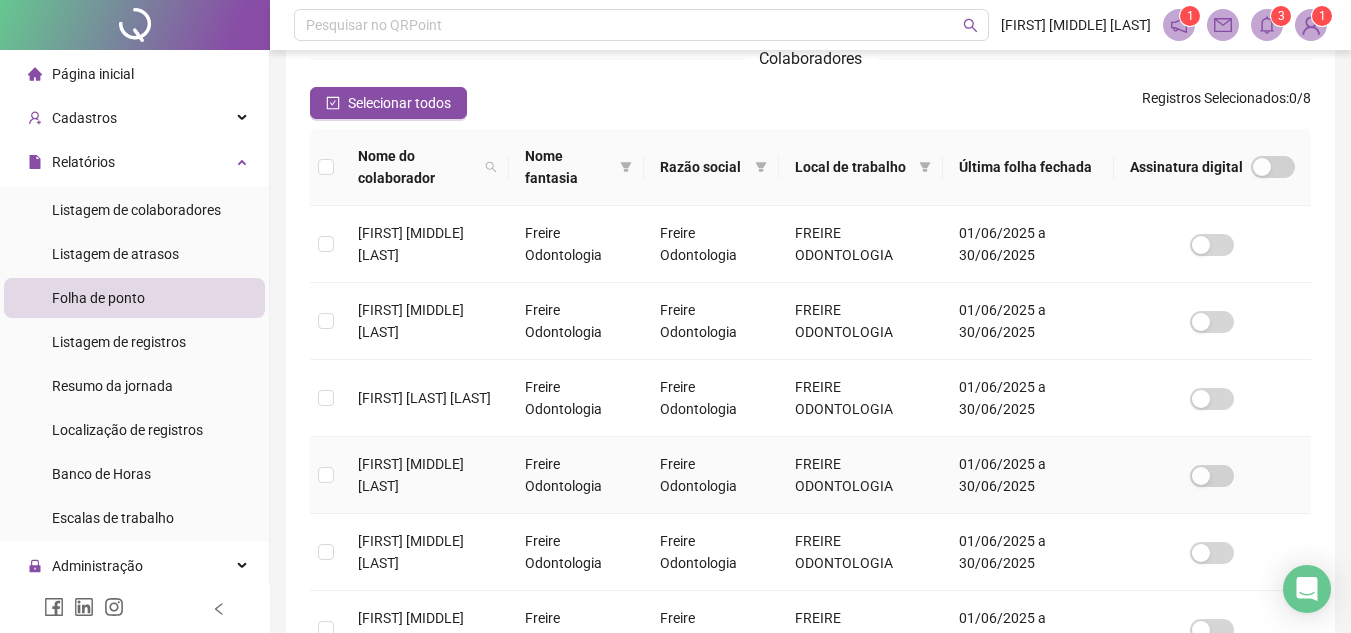 click on "[FIRST] [MIDDLE] [LAST]" at bounding box center [425, 475] 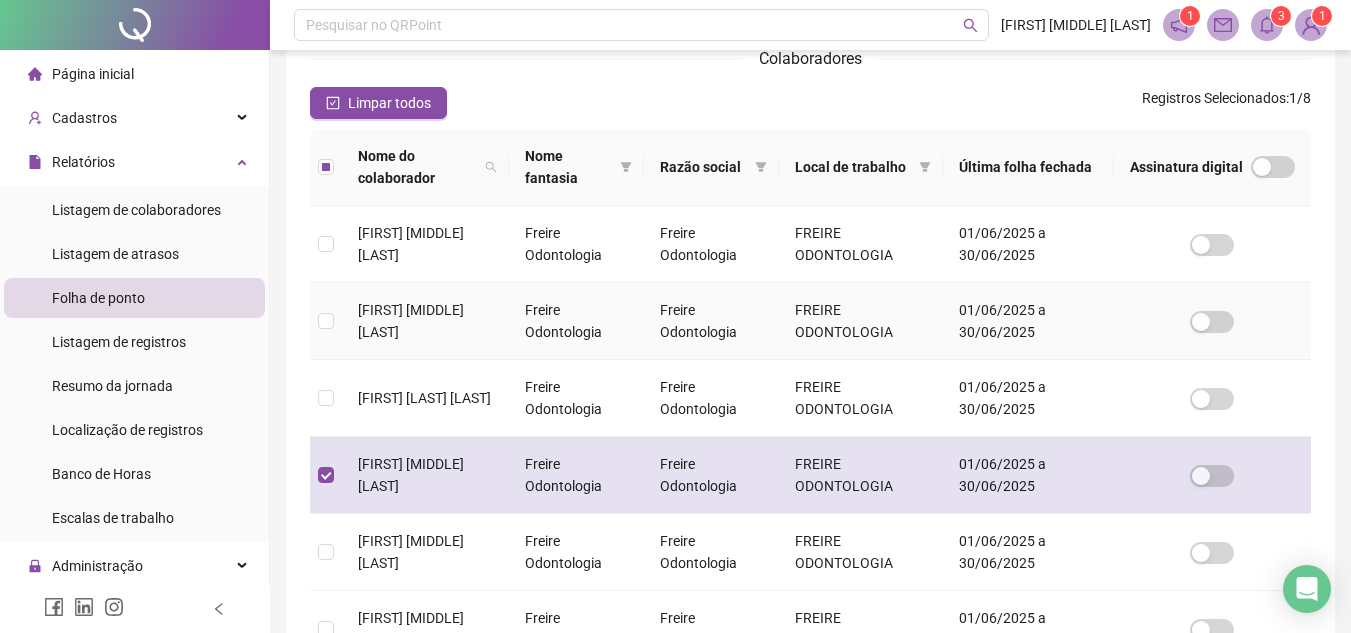 scroll, scrollTop: 93, scrollLeft: 0, axis: vertical 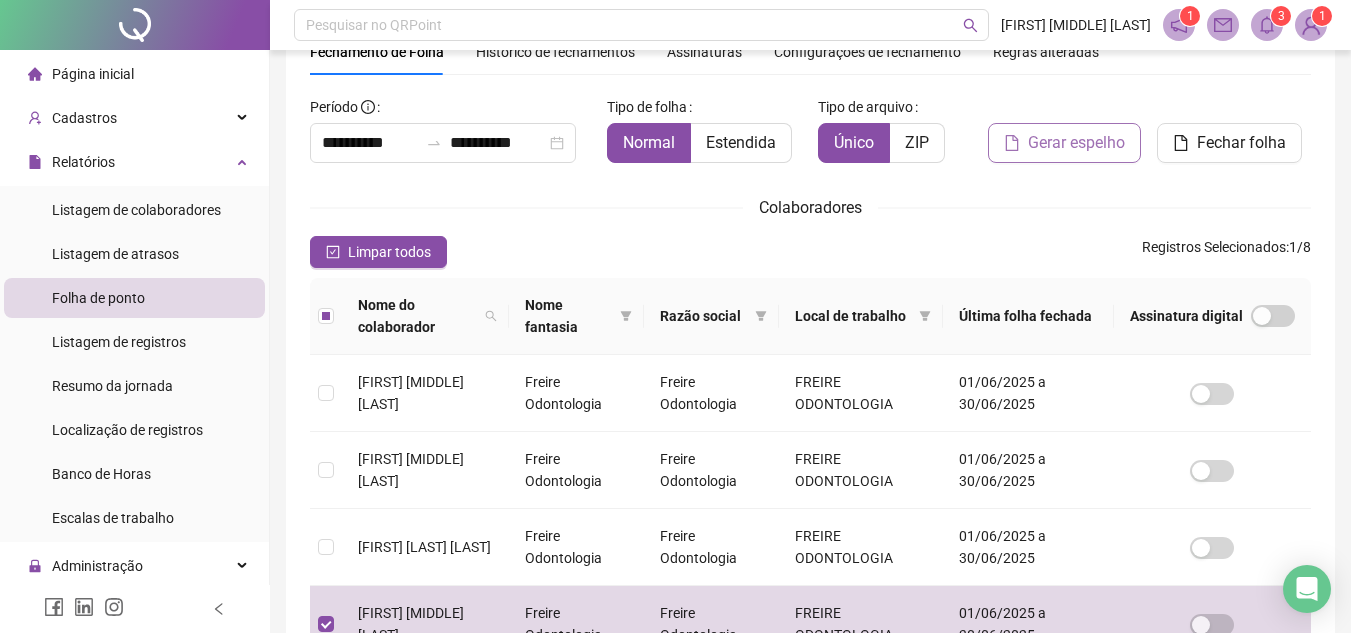 click on "Gerar espelho" at bounding box center (1076, 143) 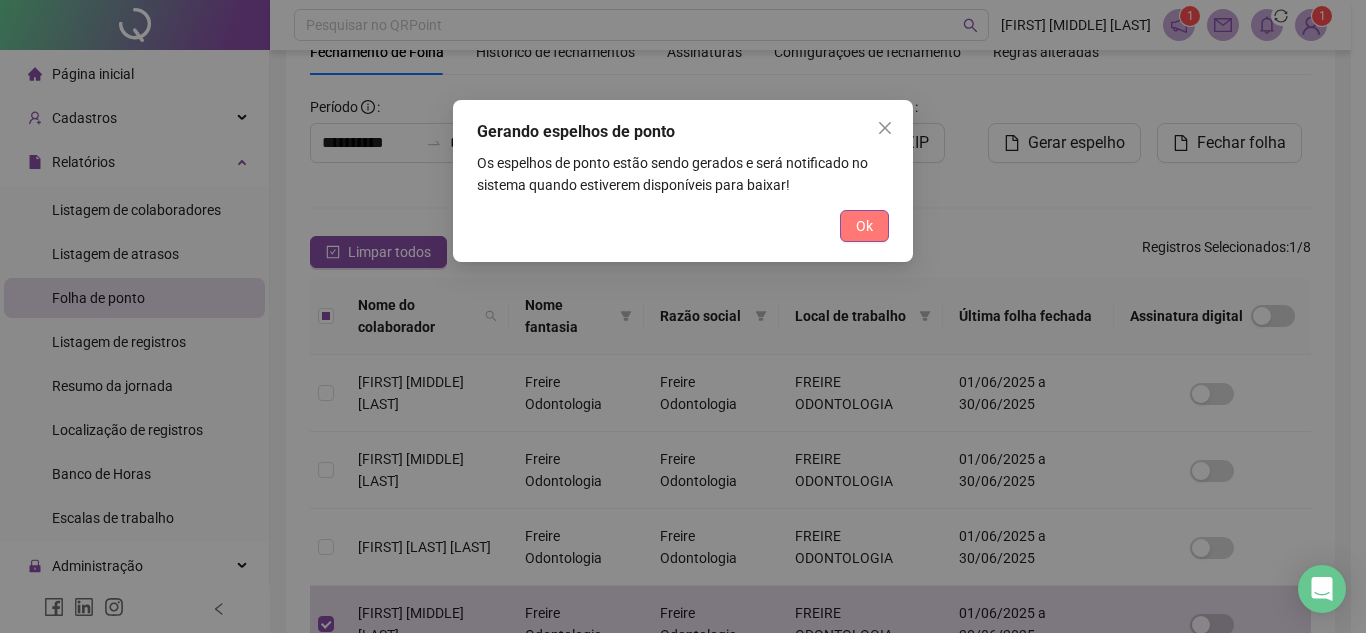 click on "Ok" at bounding box center (864, 226) 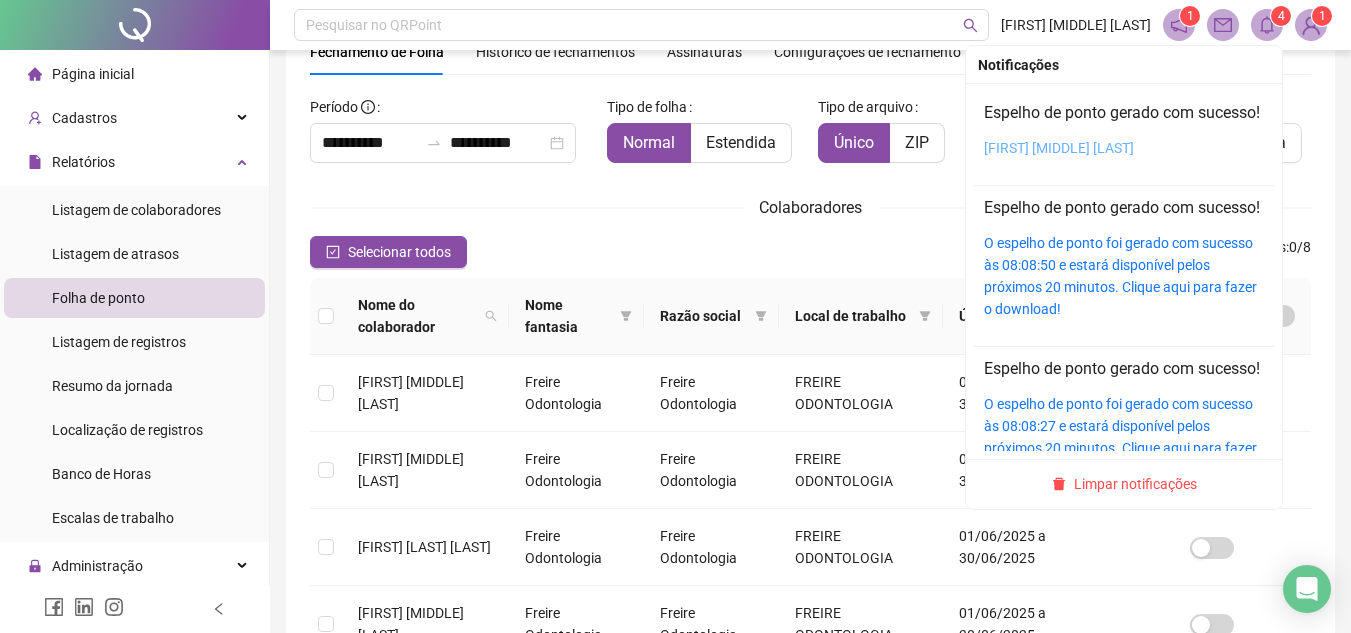click on "[FIRST] [MIDDLE] [LAST]" at bounding box center [1059, 148] 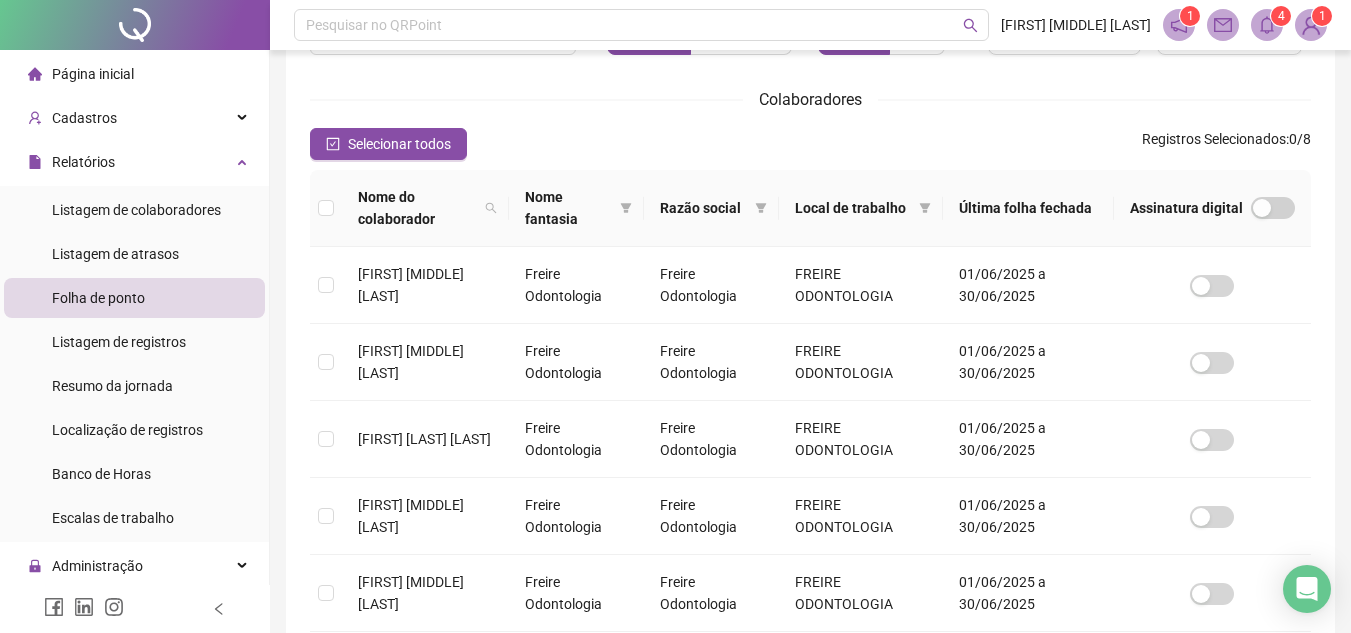 scroll, scrollTop: 321, scrollLeft: 0, axis: vertical 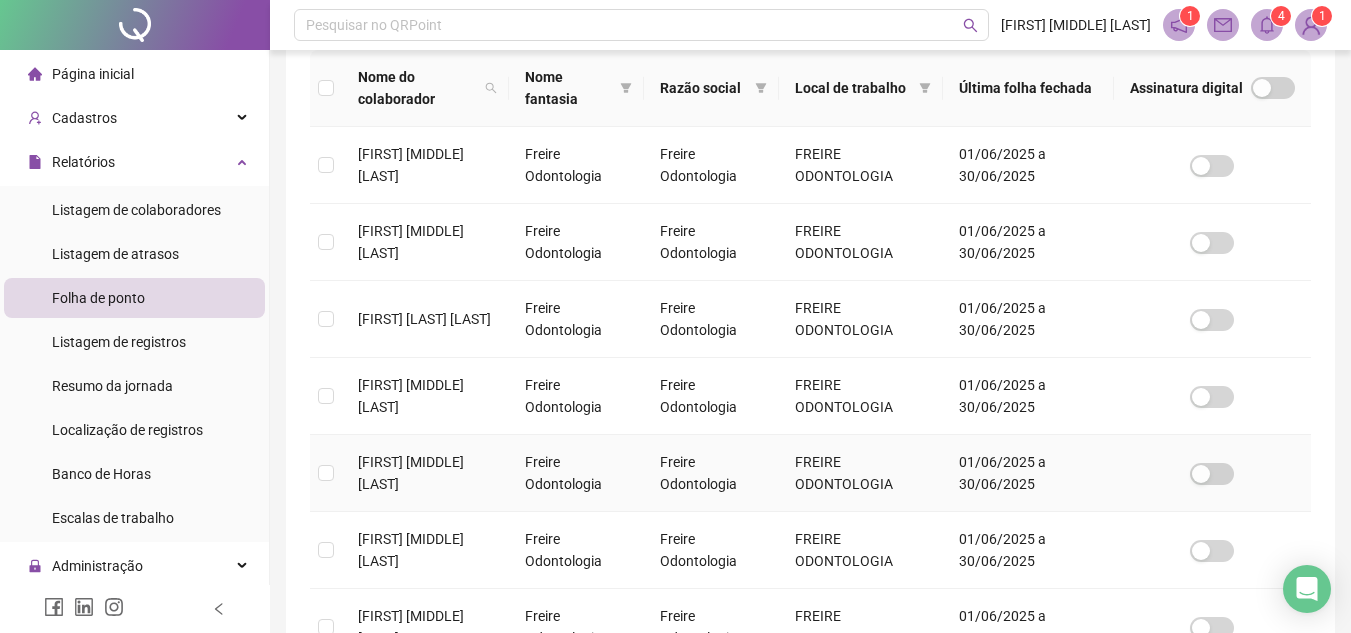 click on "[FIRST] [MIDDLE] [LAST]" at bounding box center [411, 473] 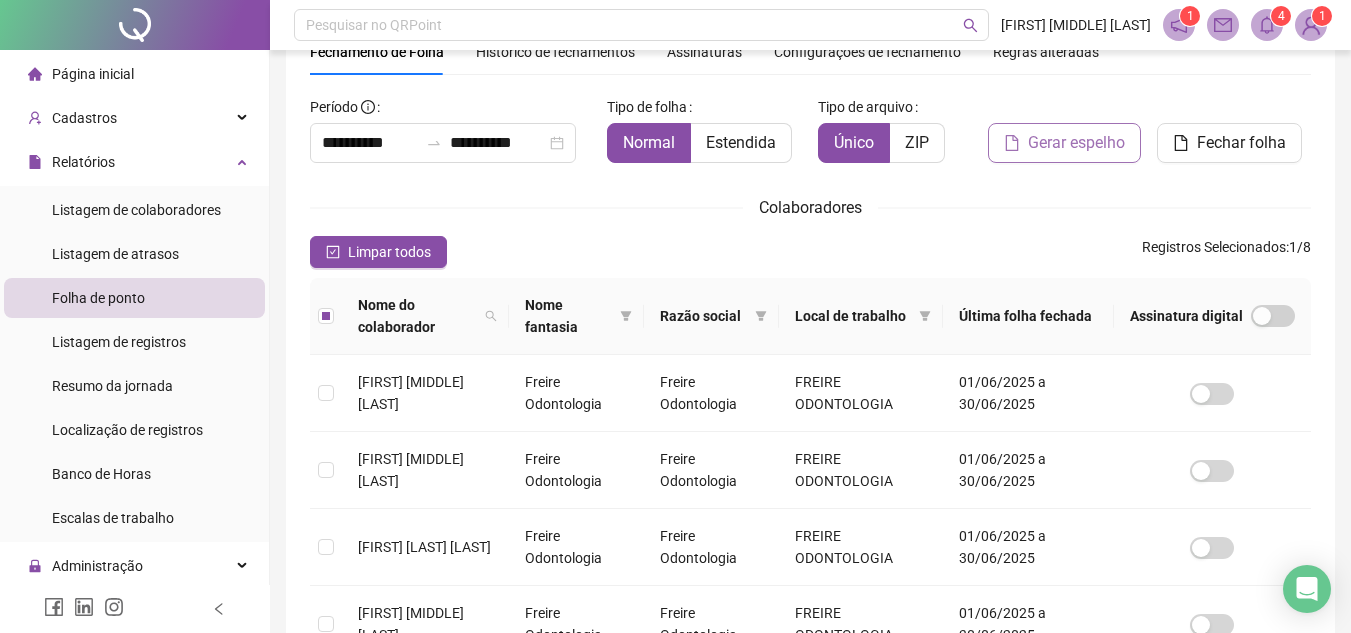 click on "Gerar espelho" at bounding box center (1076, 143) 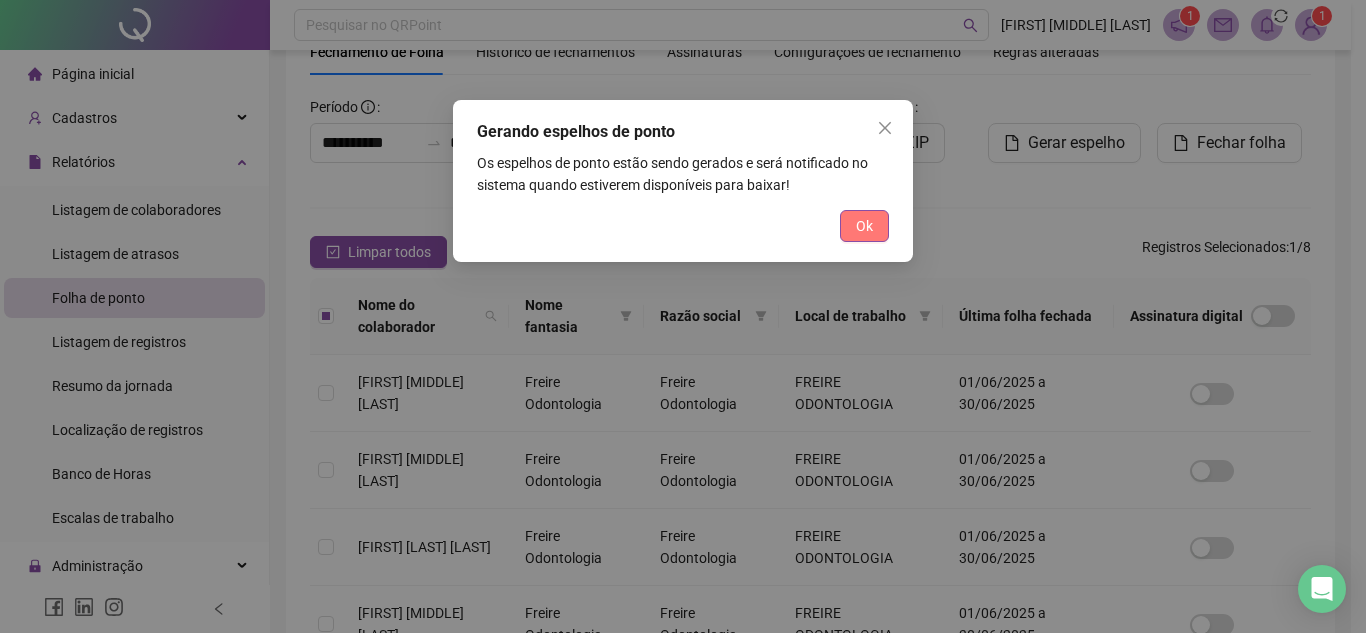 click on "Ok" at bounding box center [864, 226] 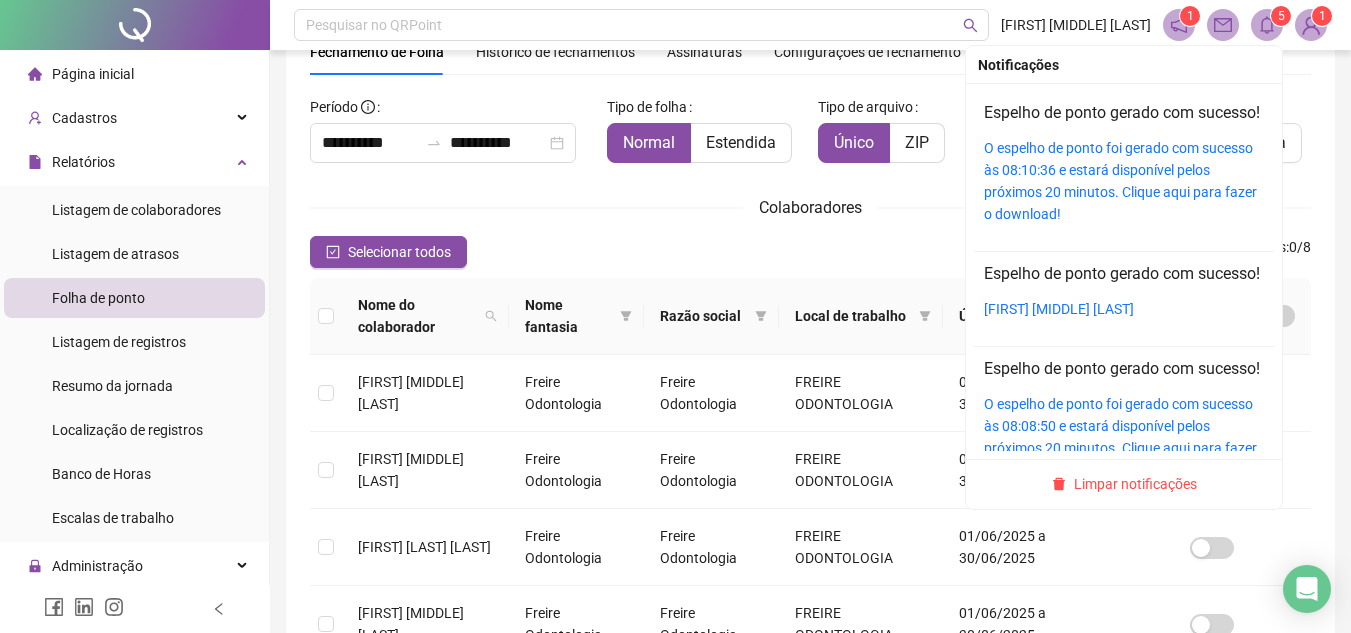 click on "5" at bounding box center (1281, 16) 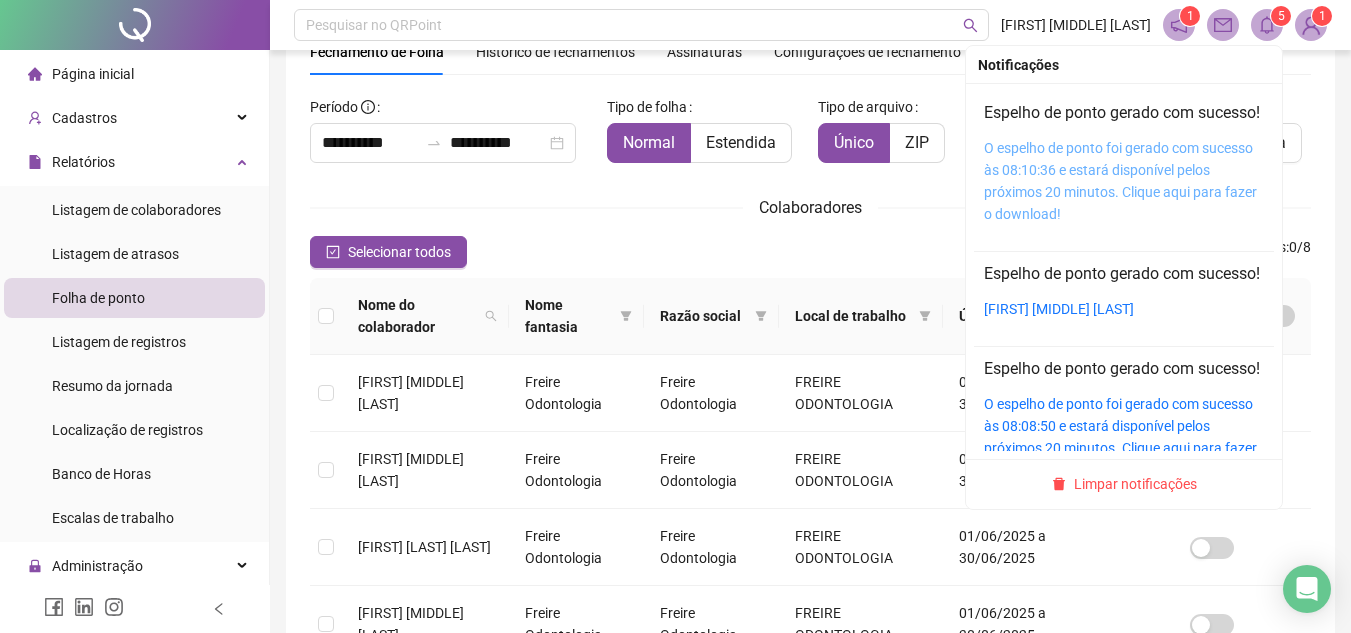 click on "O espelho de ponto foi gerado com sucesso às 08:10:36 e estará disponível pelos próximos 20 minutos.
Clique aqui para fazer o download!" at bounding box center [1120, 181] 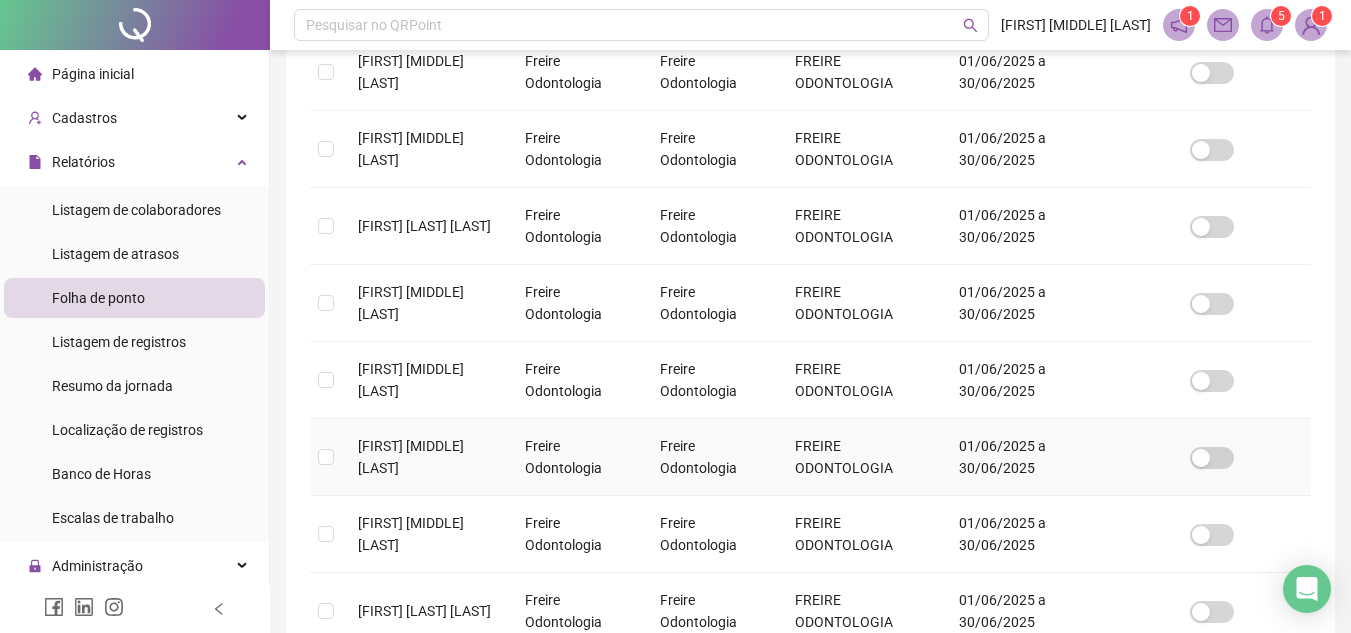 click on "Freire Odontologia" at bounding box center [576, 457] 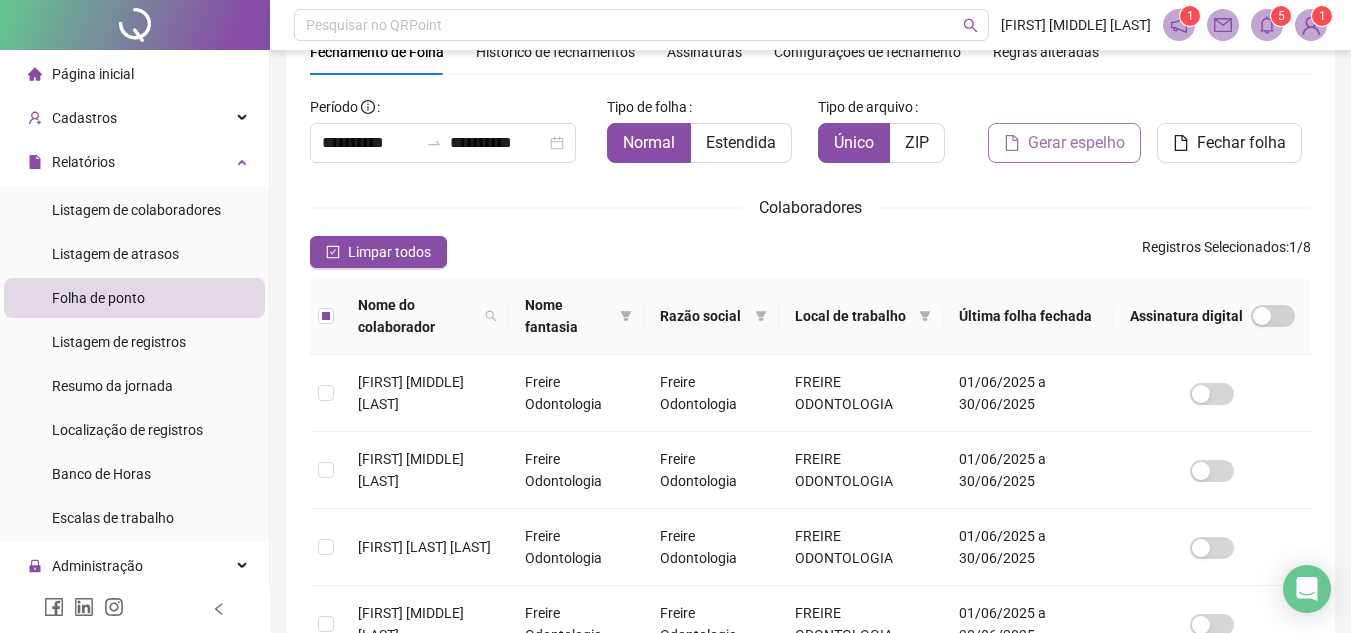 click on "Gerar espelho" at bounding box center [1076, 143] 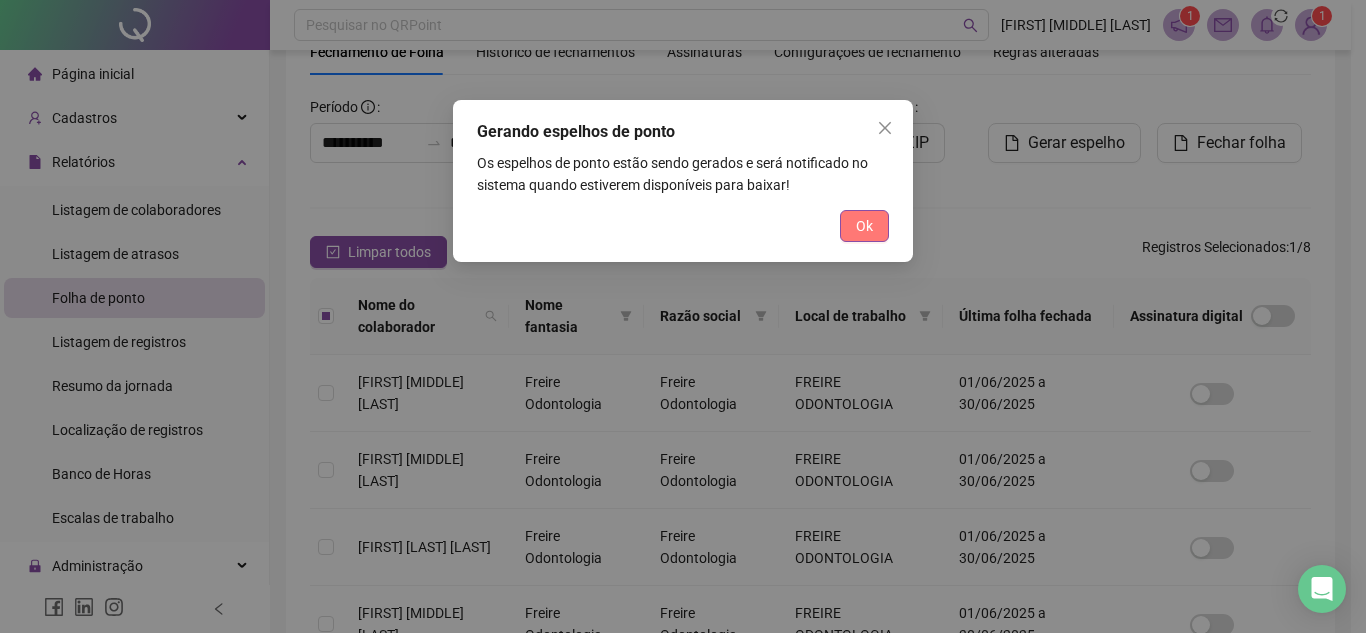 click on "Ok" at bounding box center (864, 226) 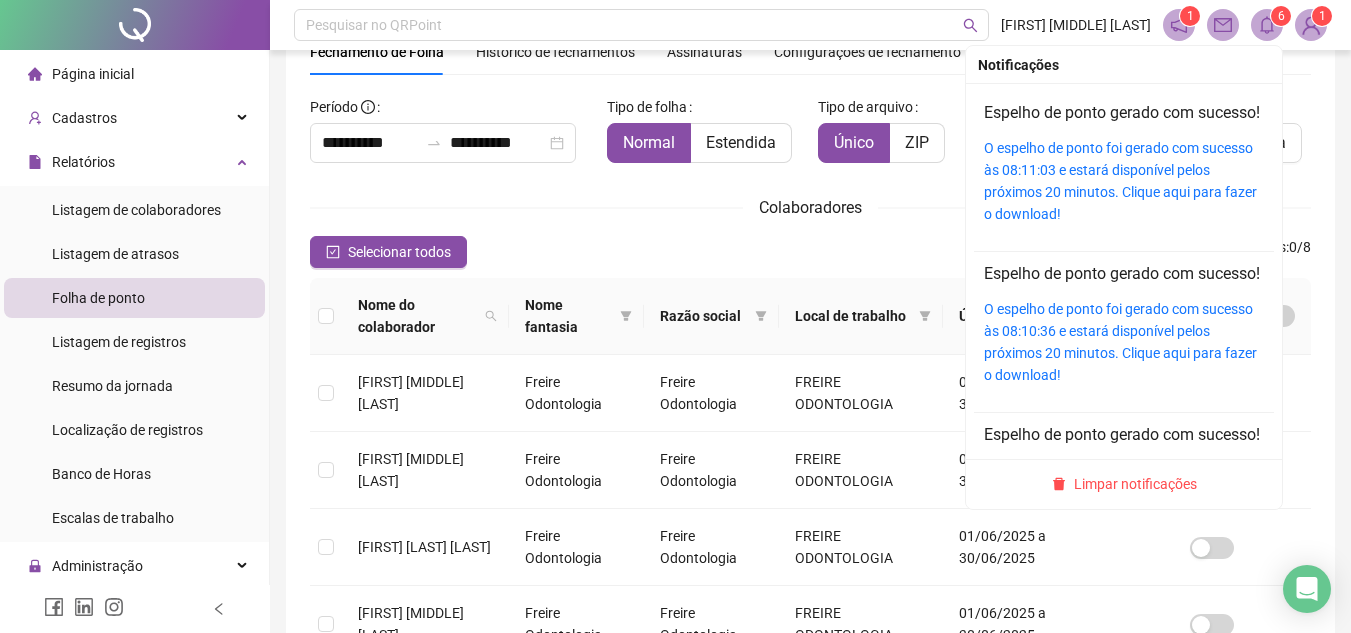 click 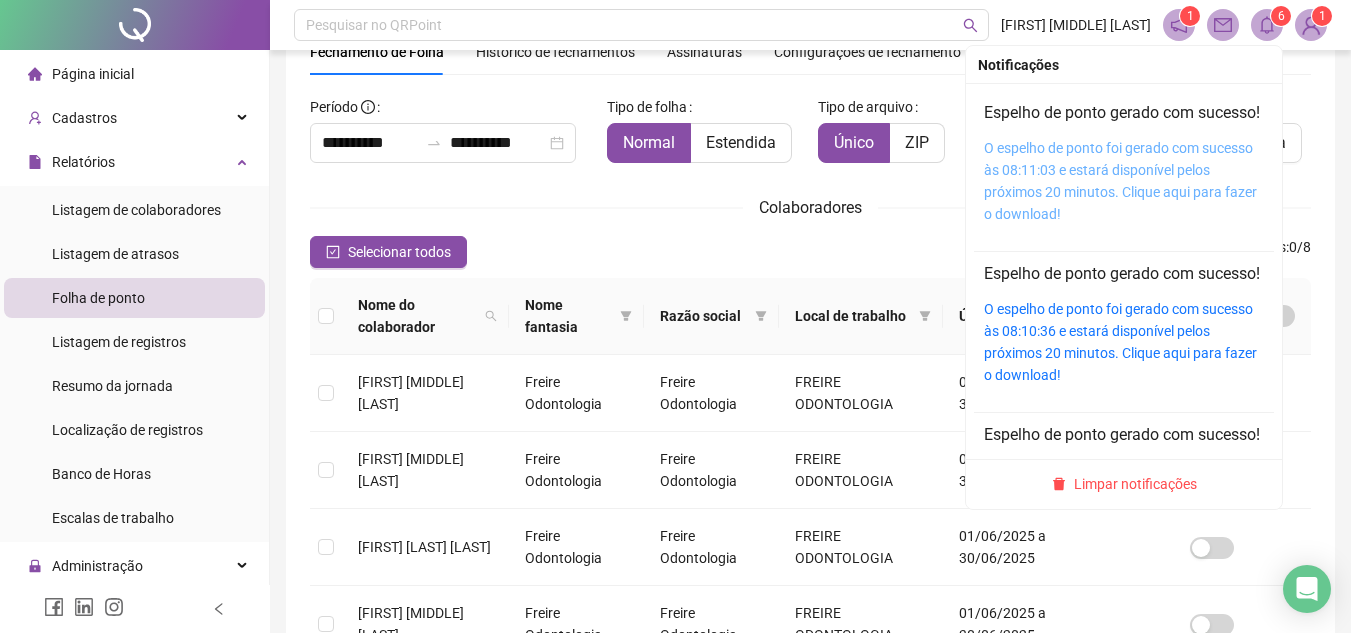 click on "O espelho de ponto foi gerado com sucesso às 08:11:03 e estará disponível pelos próximos 20 minutos.
Clique aqui para fazer o download!" at bounding box center (1120, 181) 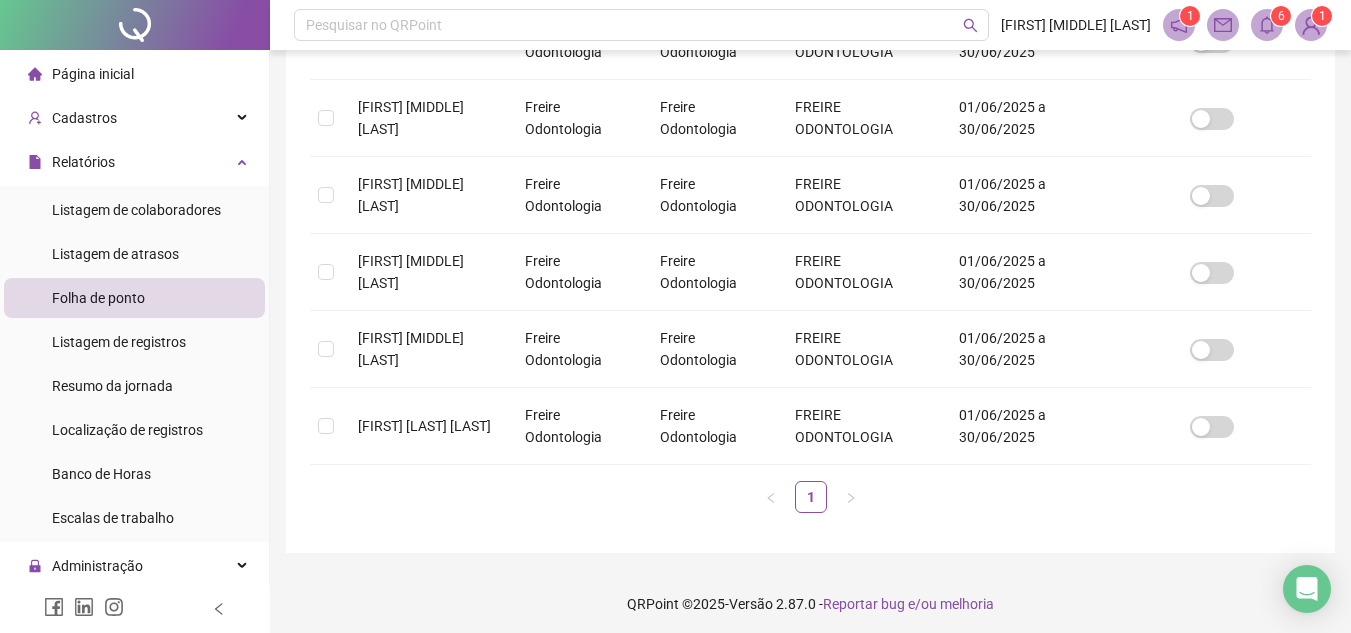 scroll, scrollTop: 605, scrollLeft: 0, axis: vertical 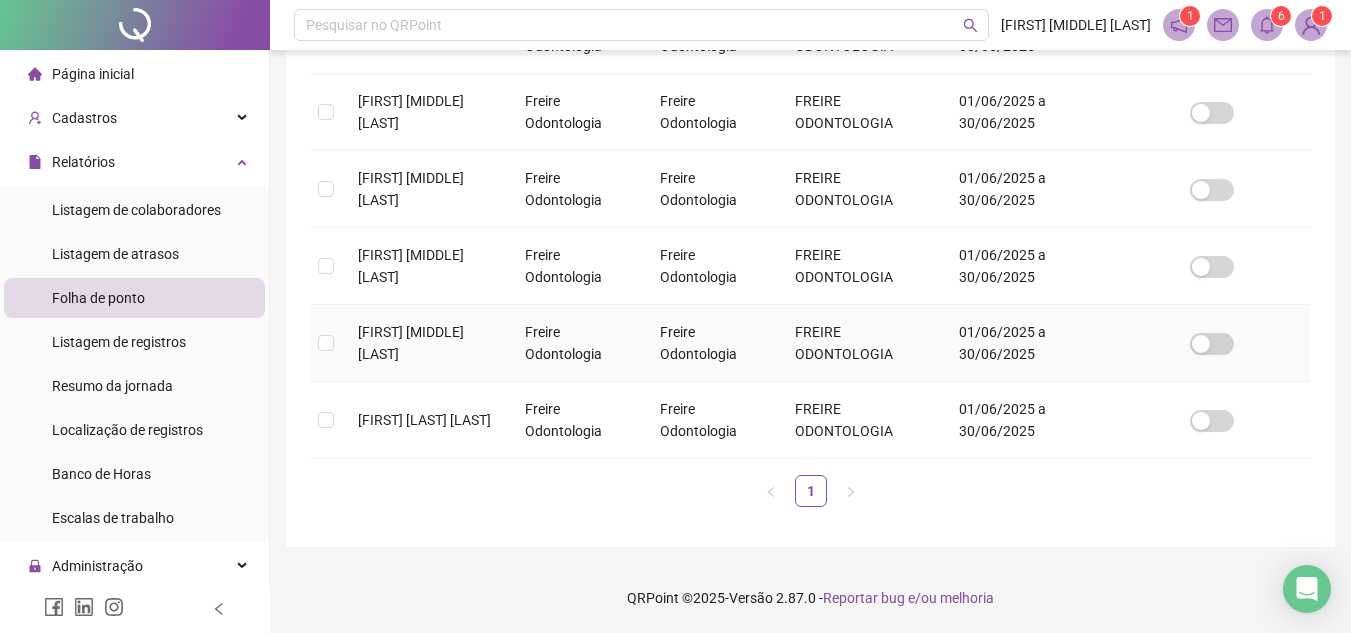 click on "[FIRST] [MIDDLE] [LAST]" at bounding box center (411, 343) 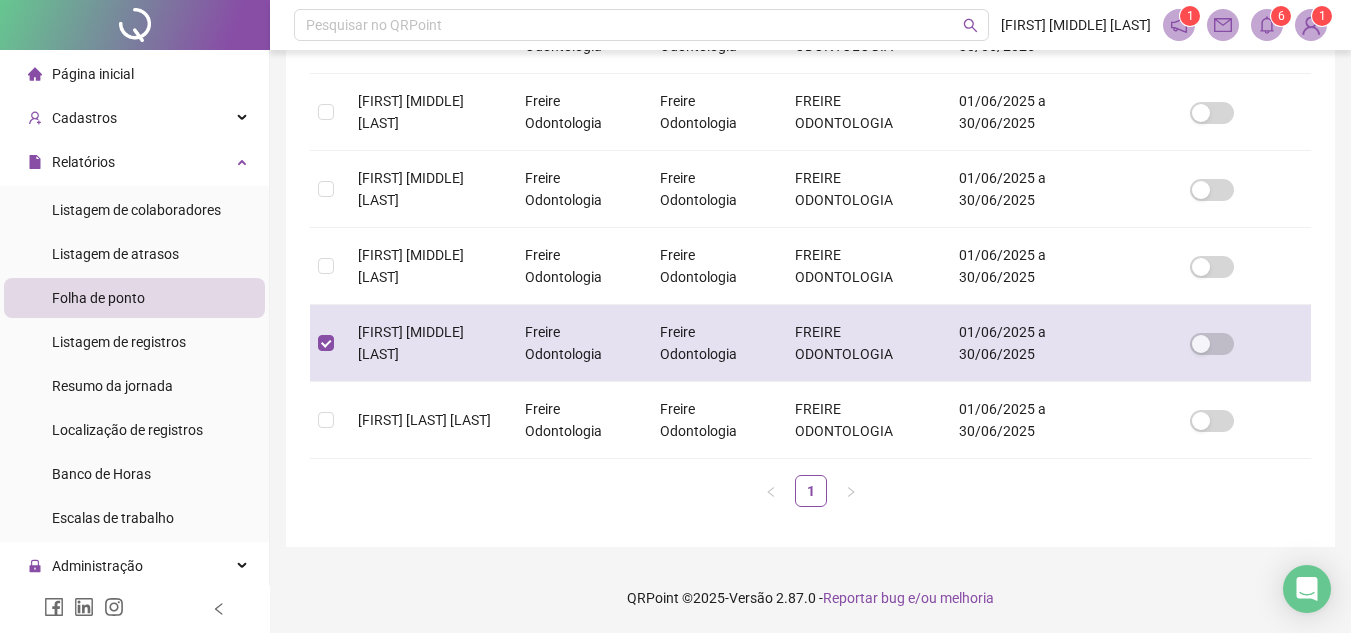 scroll, scrollTop: 93, scrollLeft: 0, axis: vertical 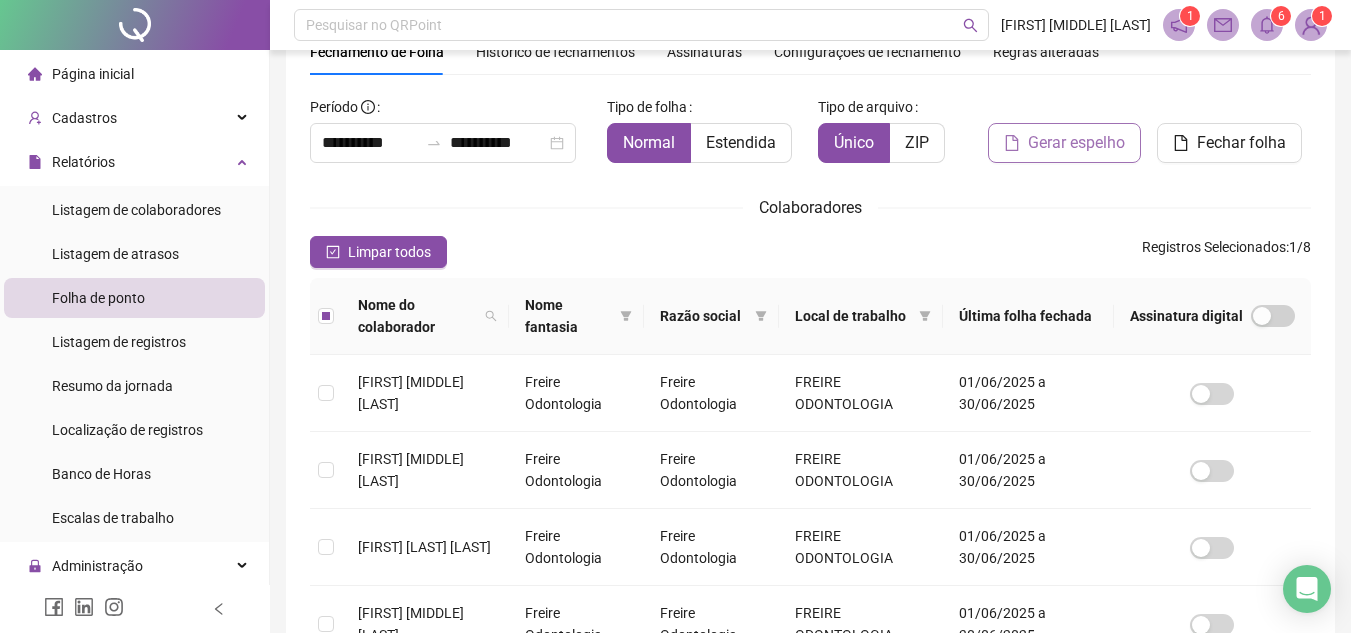click on "Gerar espelho" at bounding box center [1076, 143] 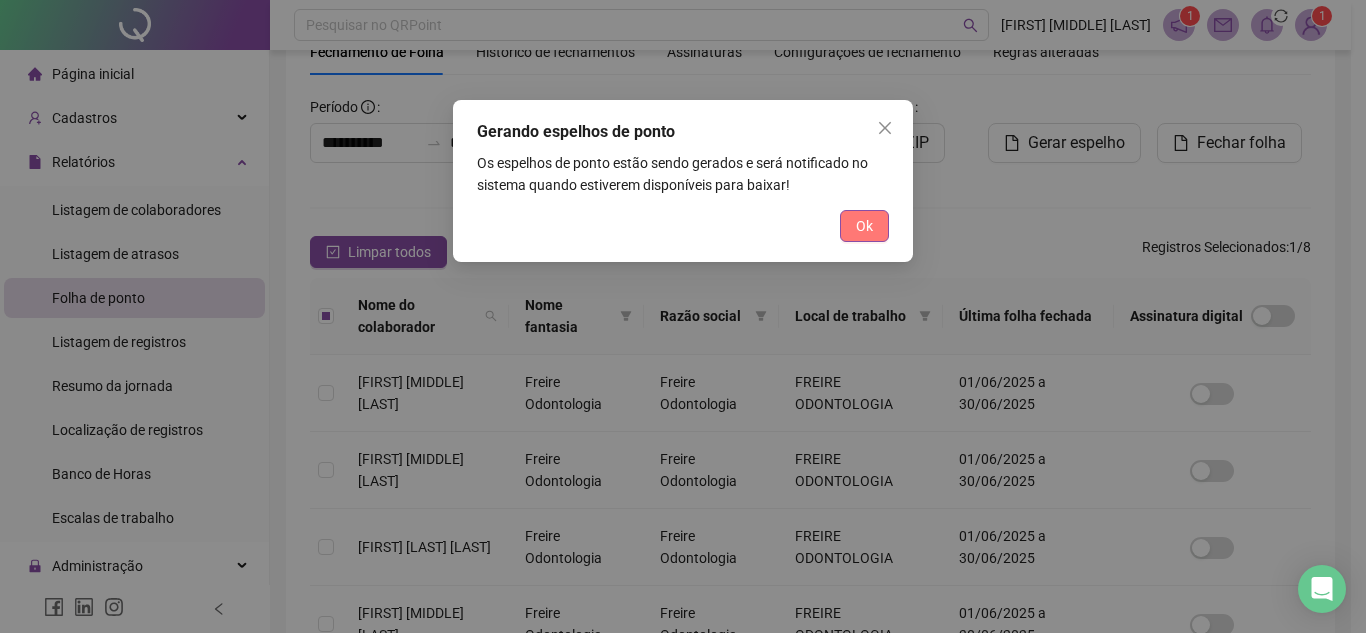 click on "Gerando espelhos de ponto Os espelhos de ponto estão sendo gerados e será notificado no
sistema quando estiverem disponíveis para baixar! Ok" at bounding box center (683, 181) 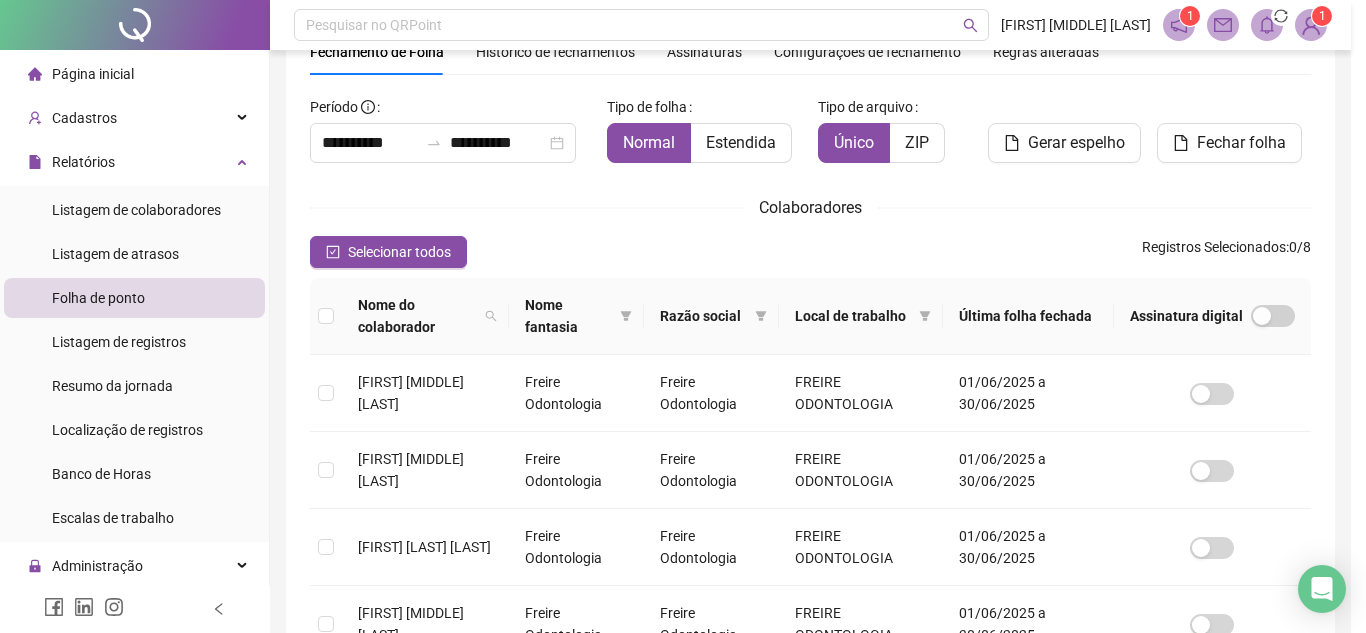 click on "Gerando espelhos de ponto Os espelhos de ponto estão sendo gerados e será notificado no
sistema quando estiverem disponíveis para baixar! Ok" at bounding box center (683, 316) 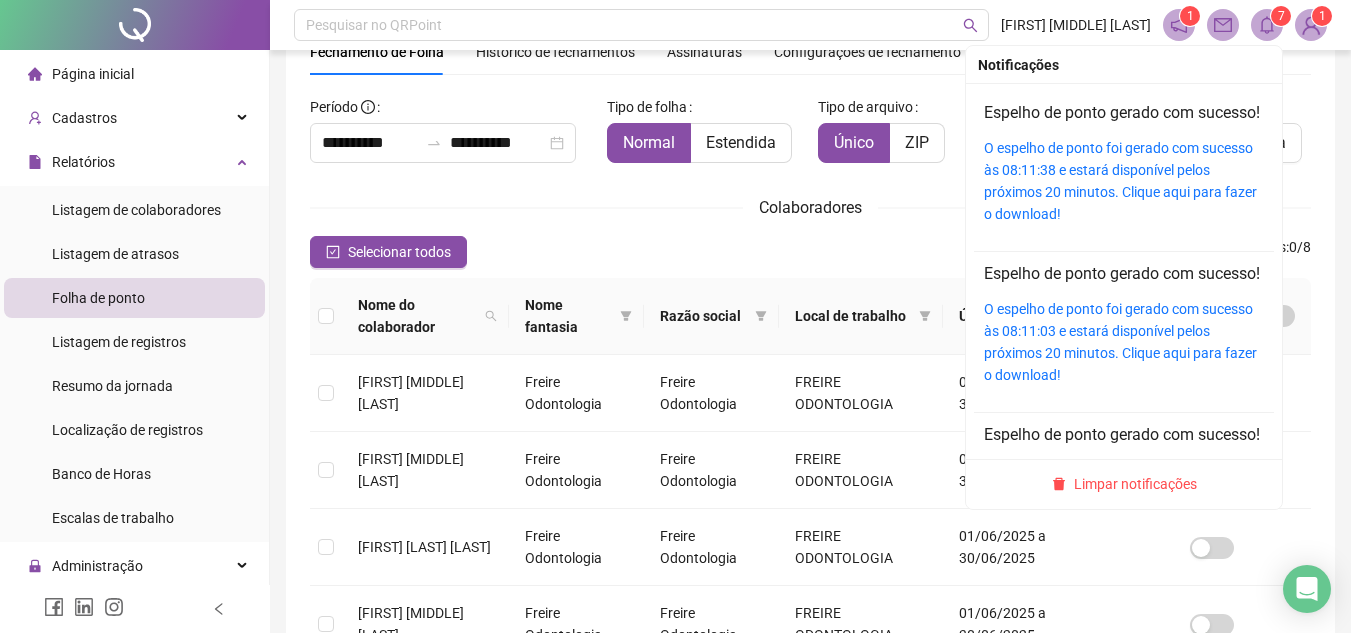 click at bounding box center [1267, 25] 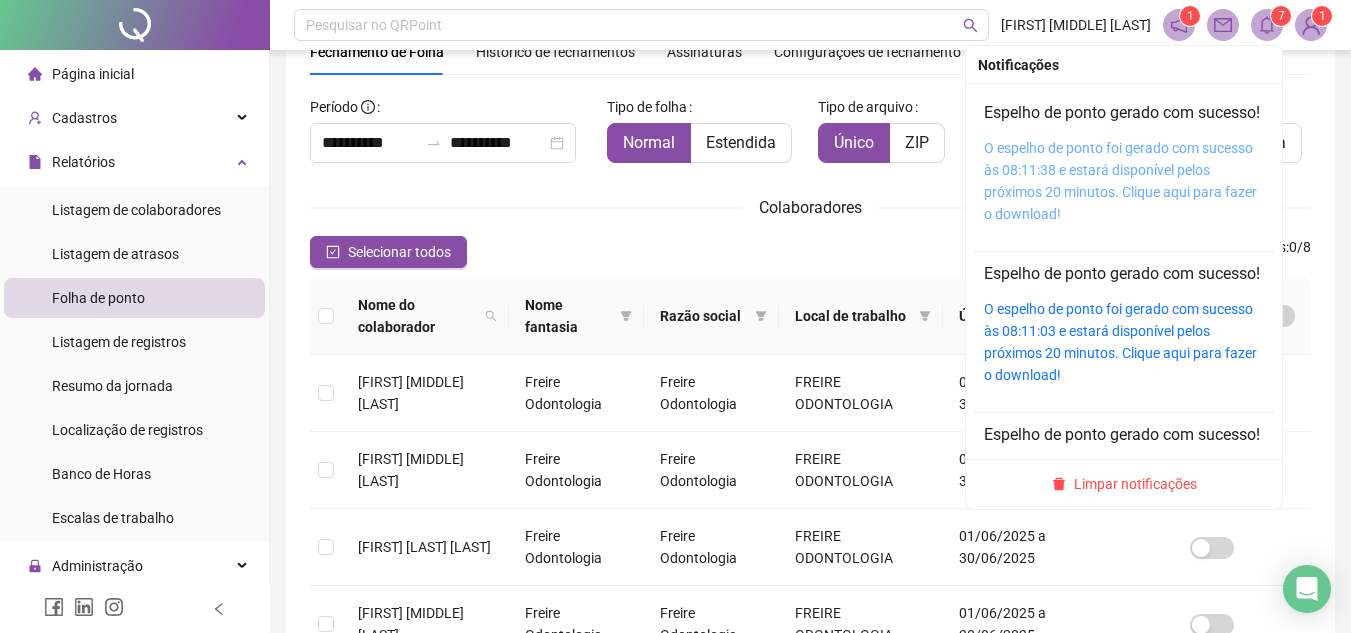 click on "O espelho de ponto foi gerado com sucesso às 08:11:38 e estará disponível pelos próximos 20 minutos.
Clique aqui para fazer o download!" at bounding box center [1120, 181] 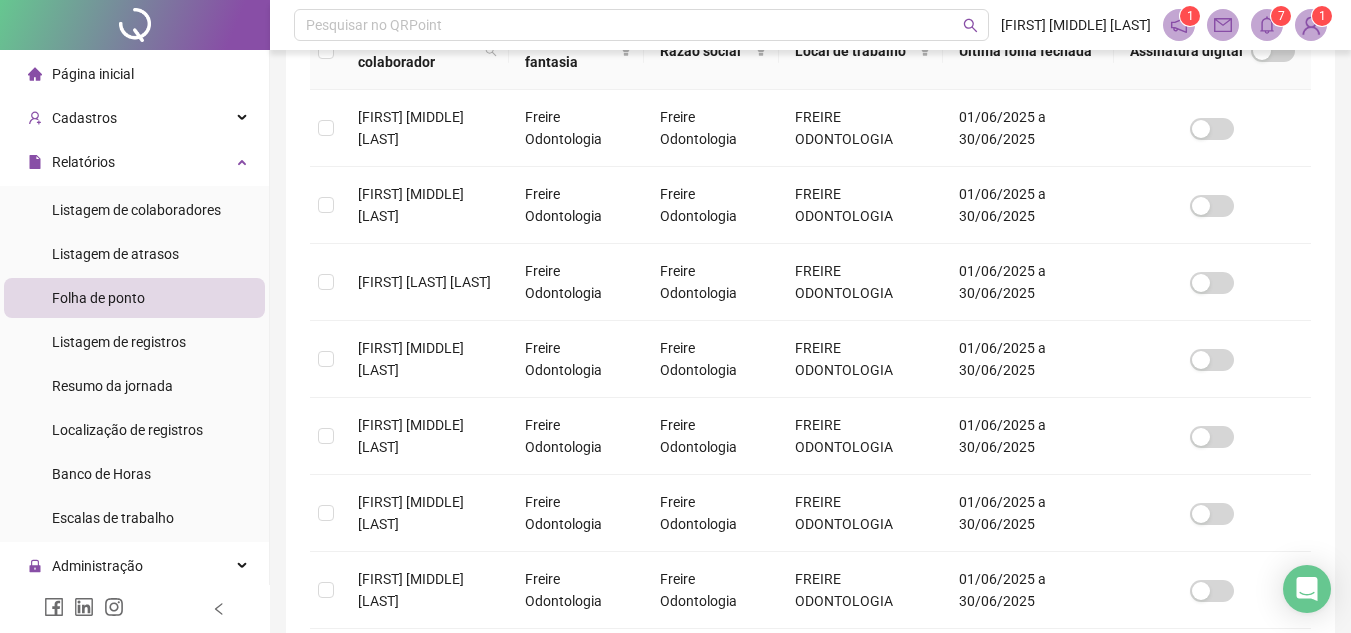 scroll, scrollTop: 476, scrollLeft: 0, axis: vertical 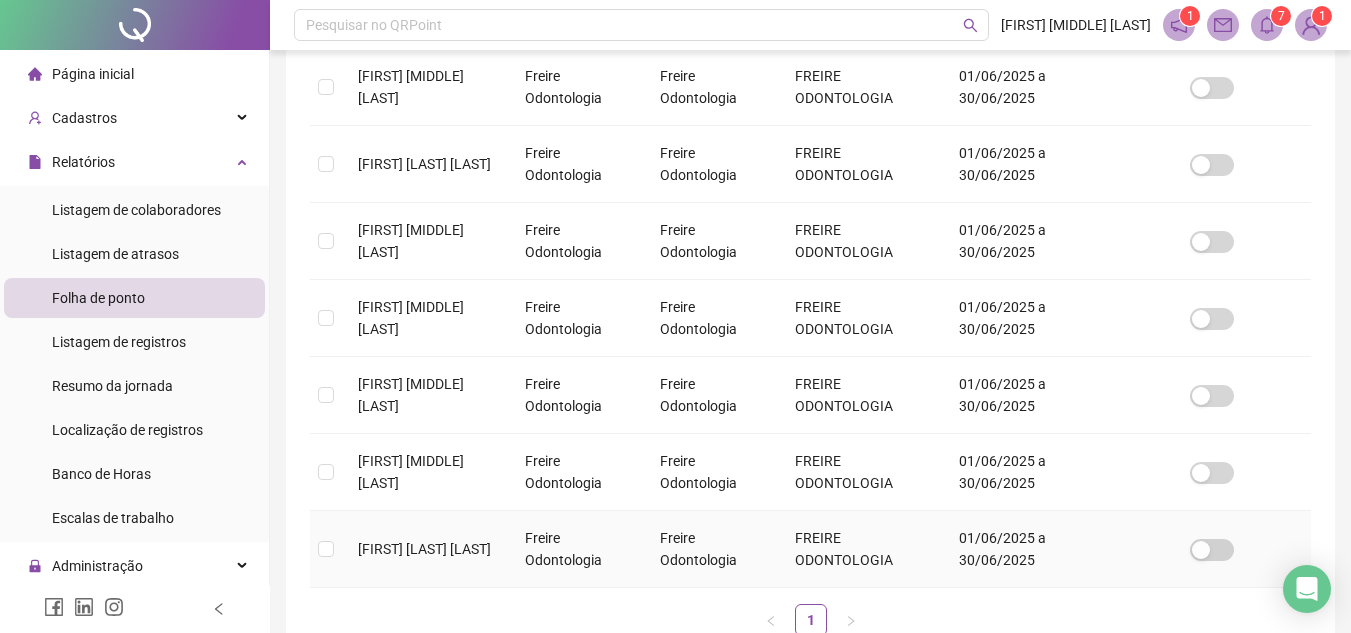 click on "[FIRST] [LAST] [LAST]" at bounding box center [425, 549] 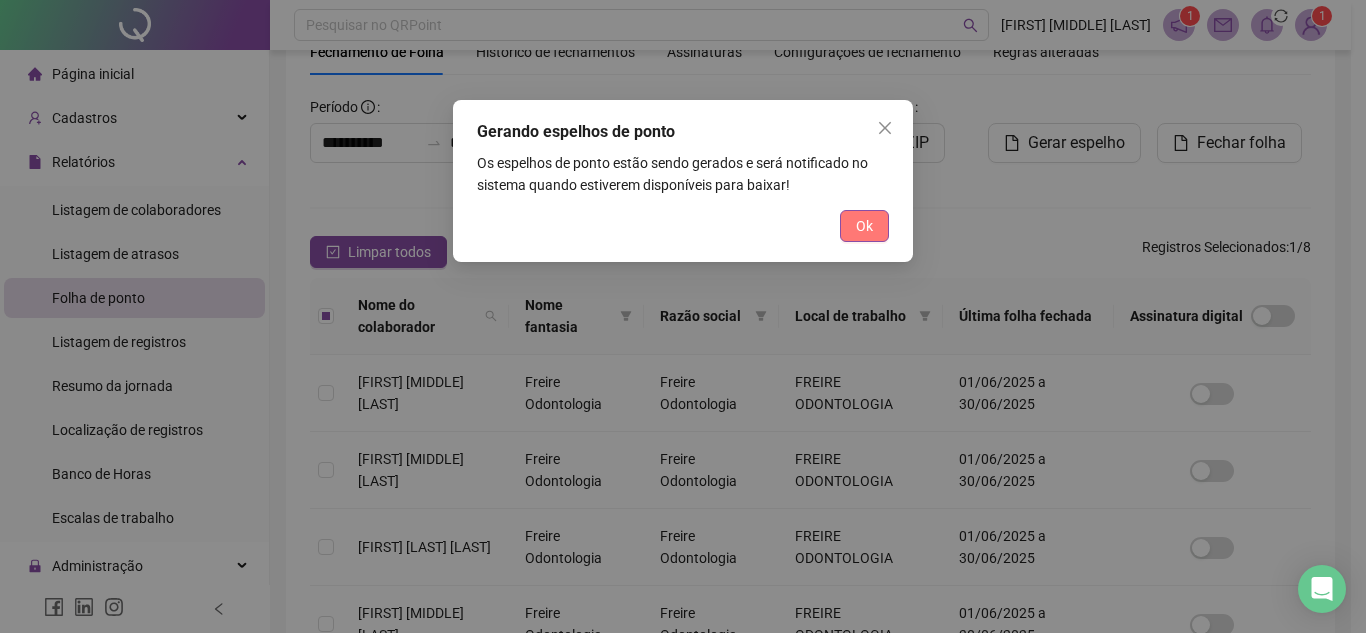 click on "Ok" at bounding box center [864, 226] 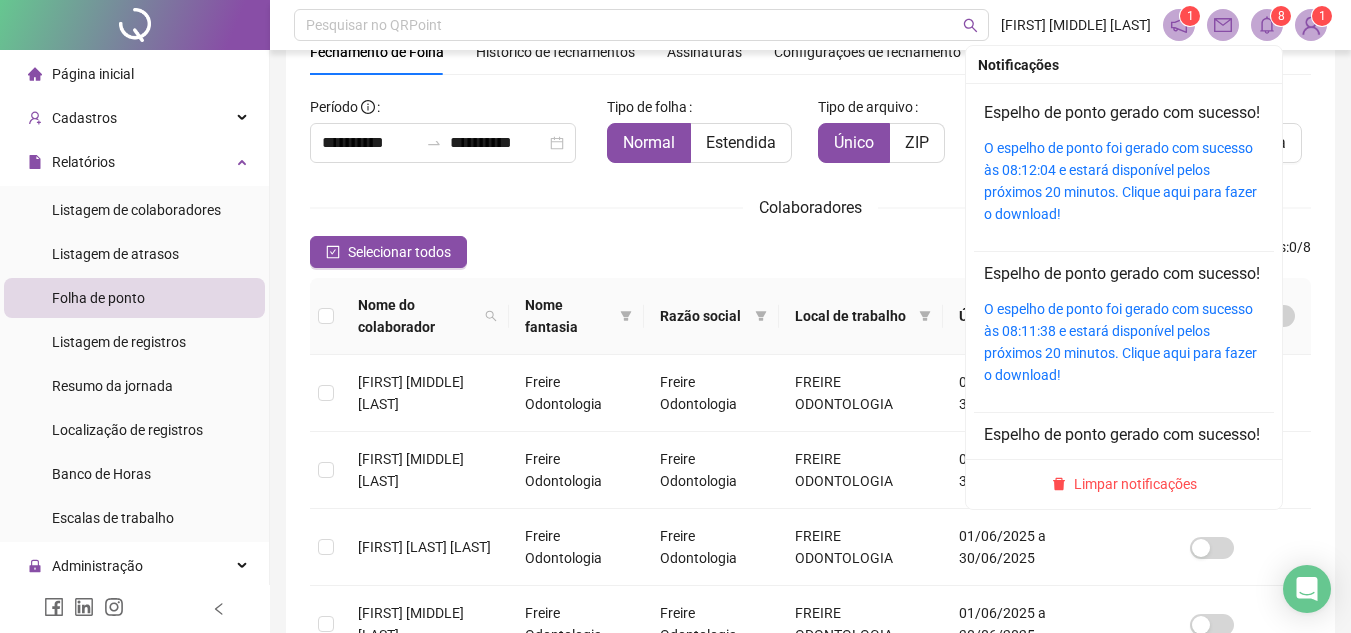 click 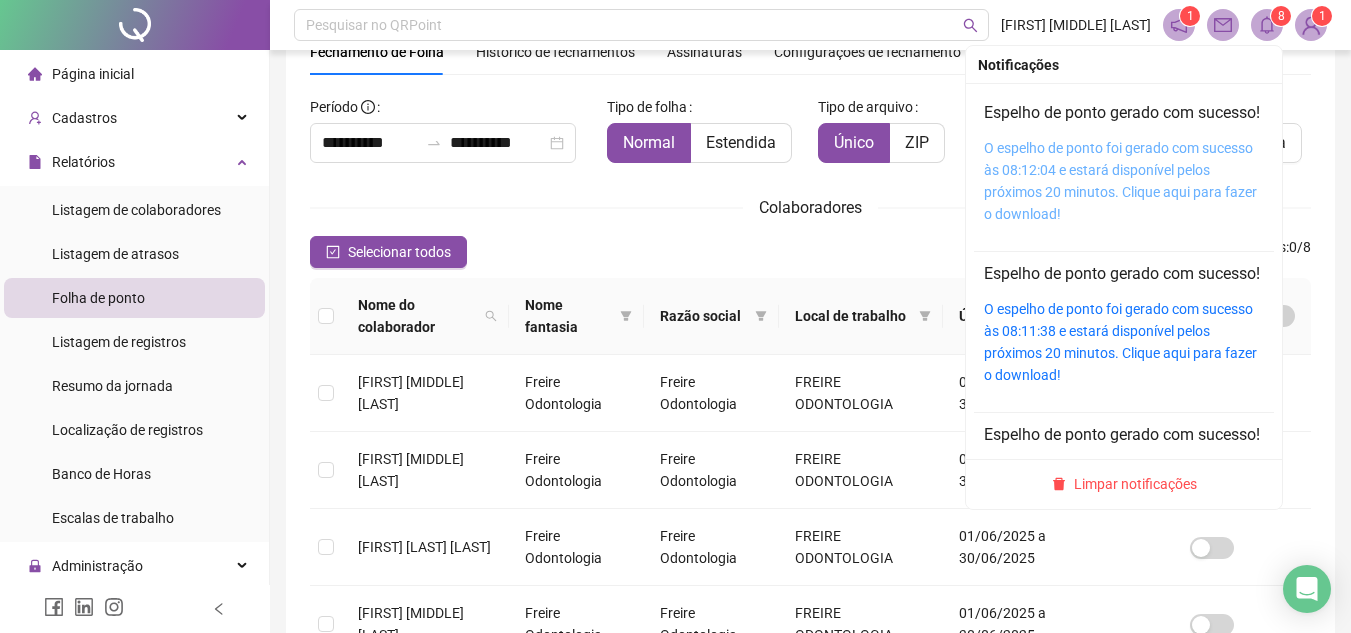 click on "O espelho de ponto foi gerado com sucesso às 08:12:04 e estará disponível pelos próximos 20 minutos.
Clique aqui para fazer o download!" at bounding box center [1120, 181] 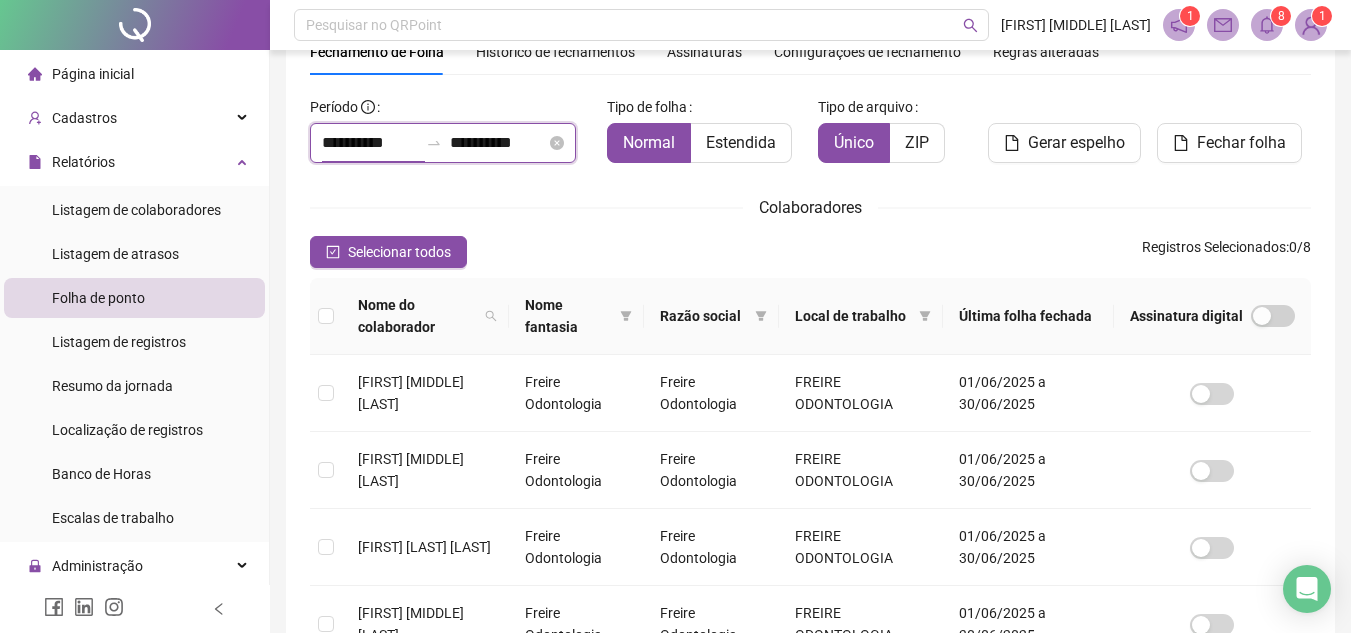 click on "**********" at bounding box center [370, 143] 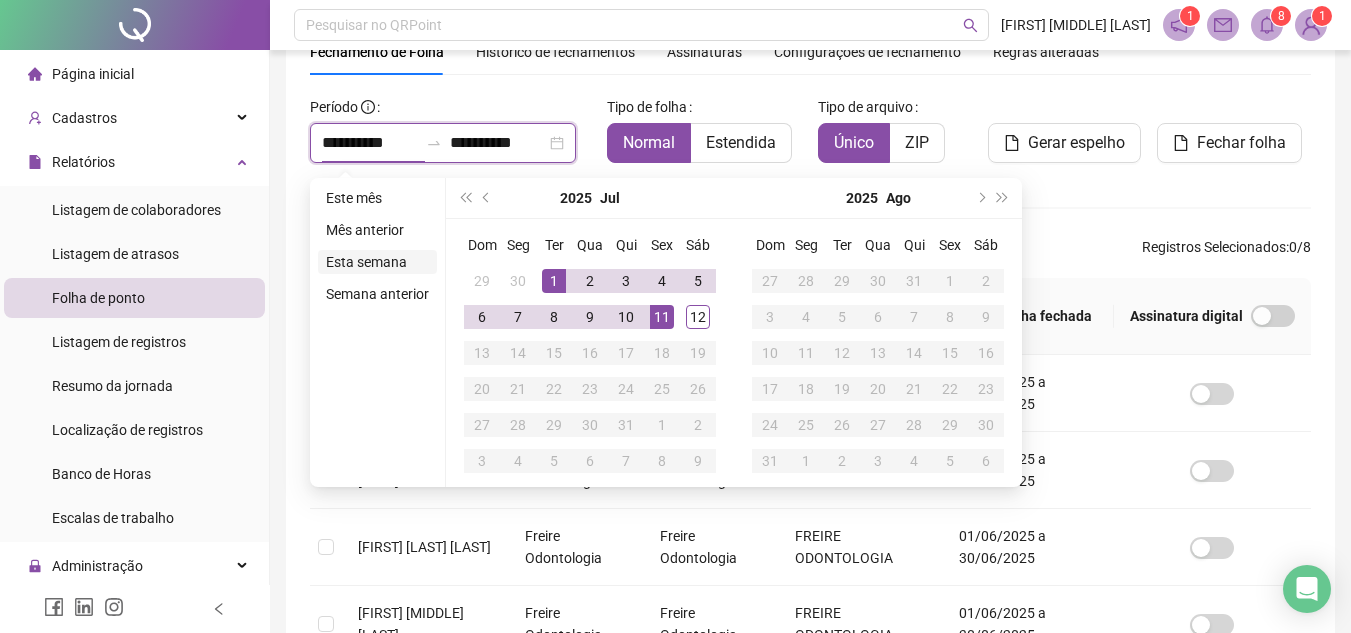 type on "**********" 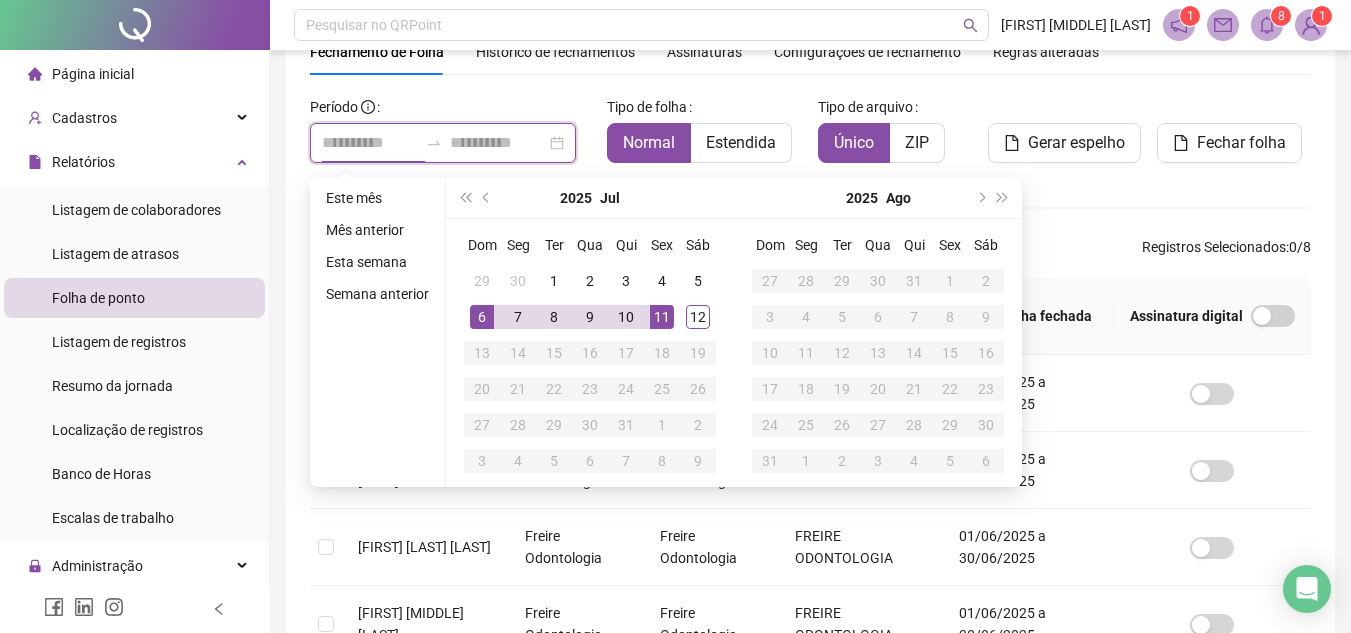 type on "**********" 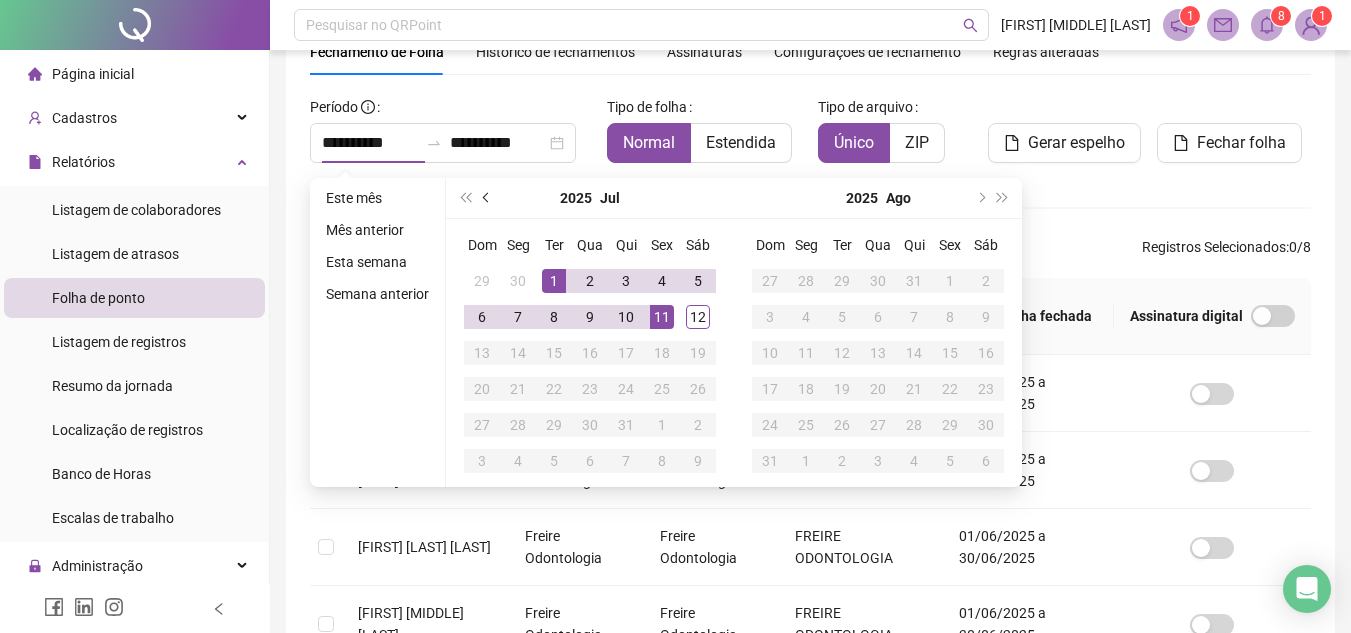 click at bounding box center (487, 198) 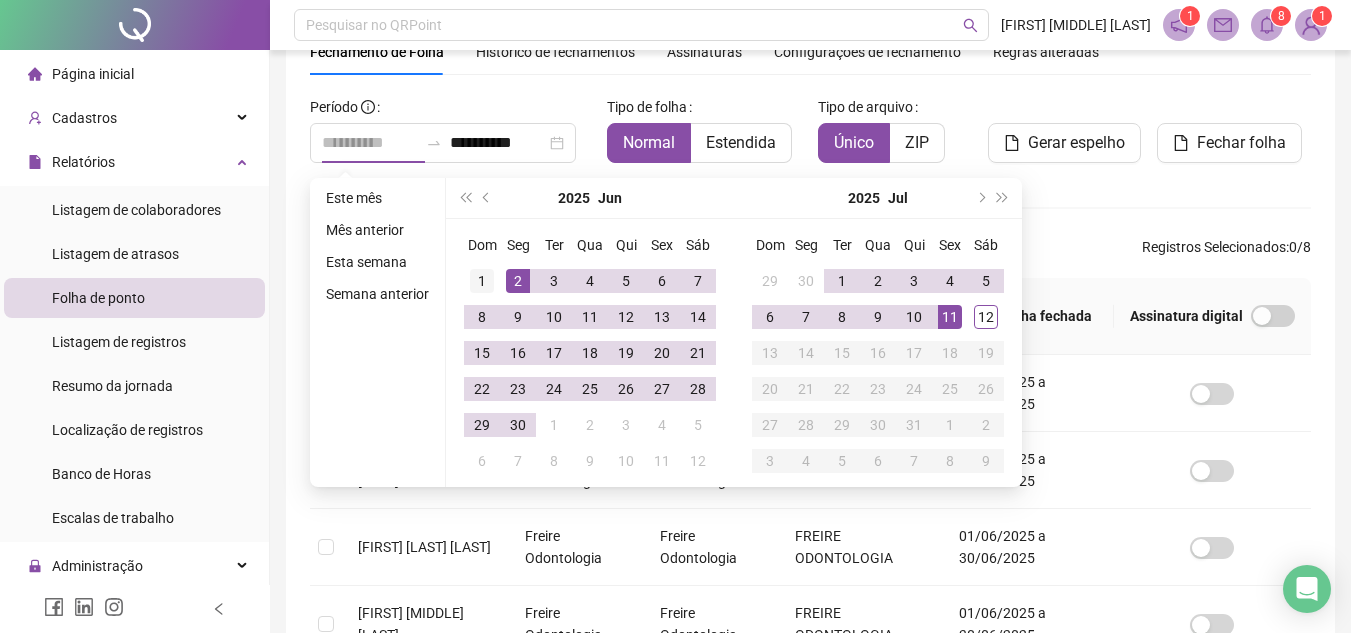 type on "**********" 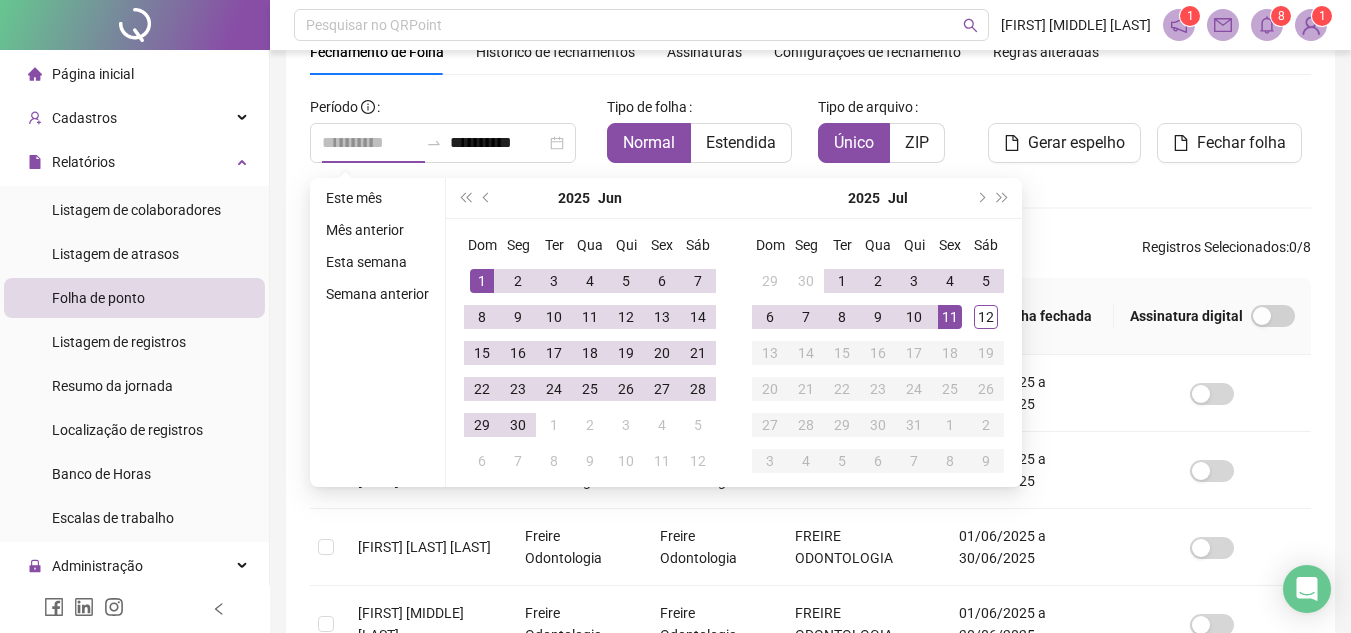 click on "1" at bounding box center [482, 281] 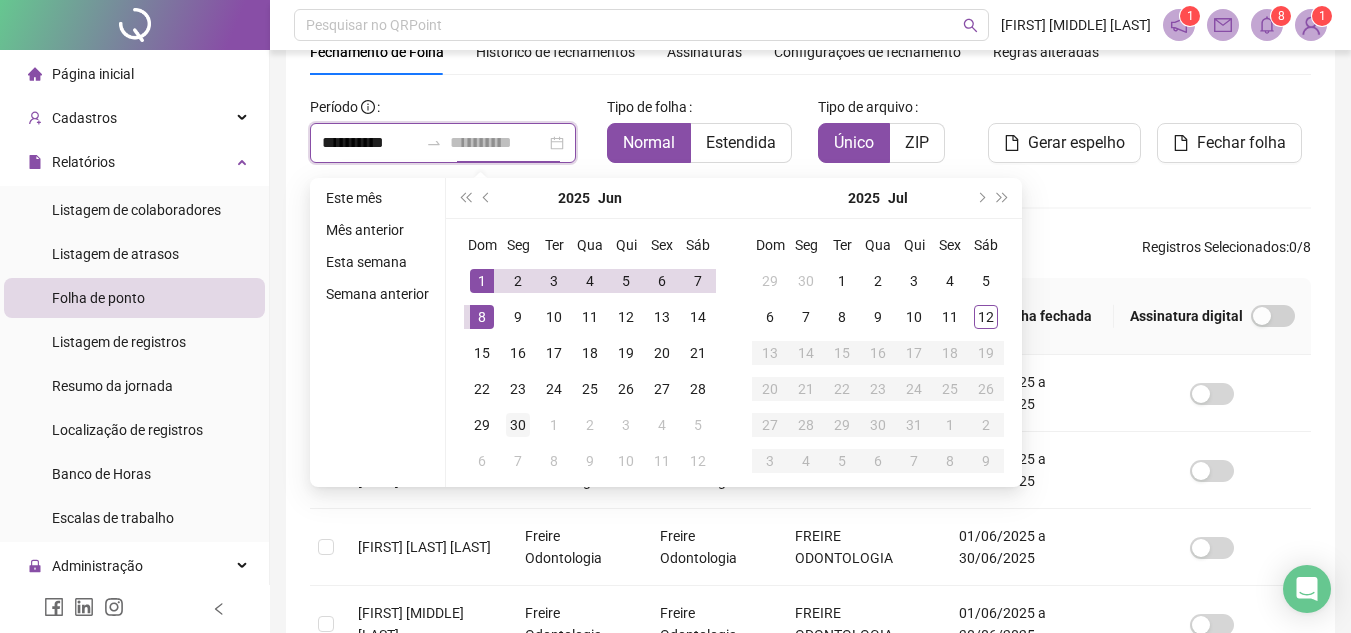 type on "**********" 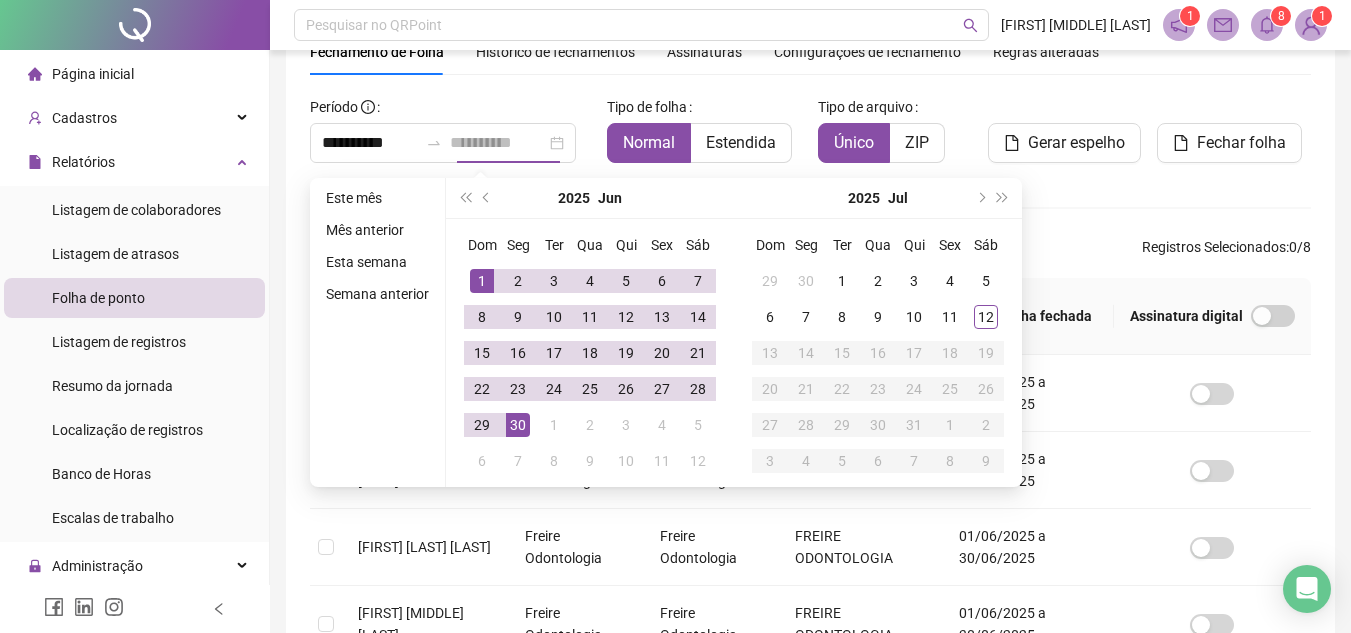 click on "30" at bounding box center [518, 425] 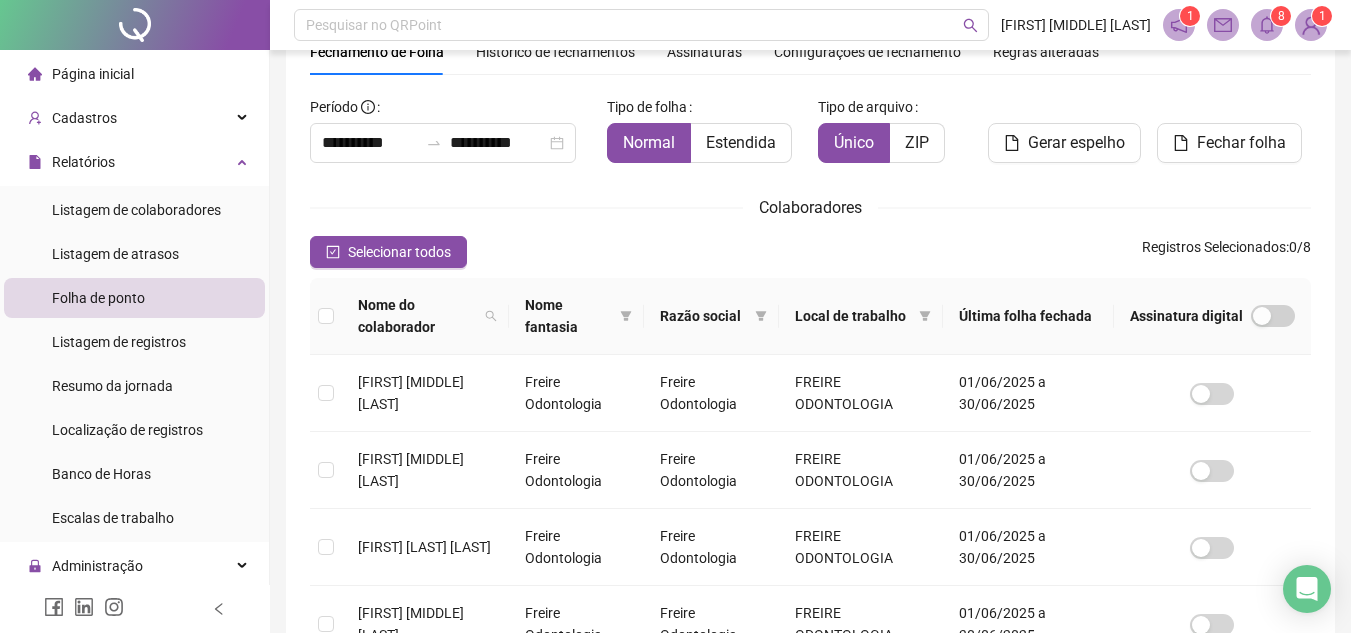 scroll, scrollTop: 605, scrollLeft: 0, axis: vertical 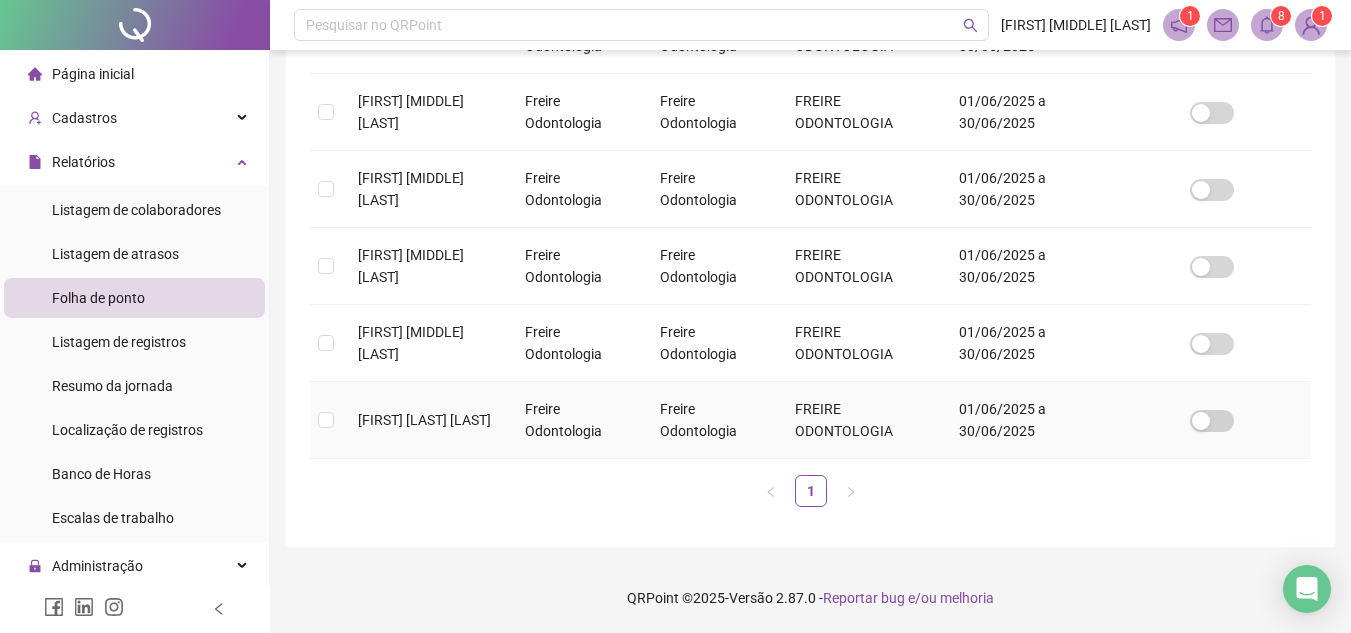 click on "Freire Odontologia" at bounding box center (576, 420) 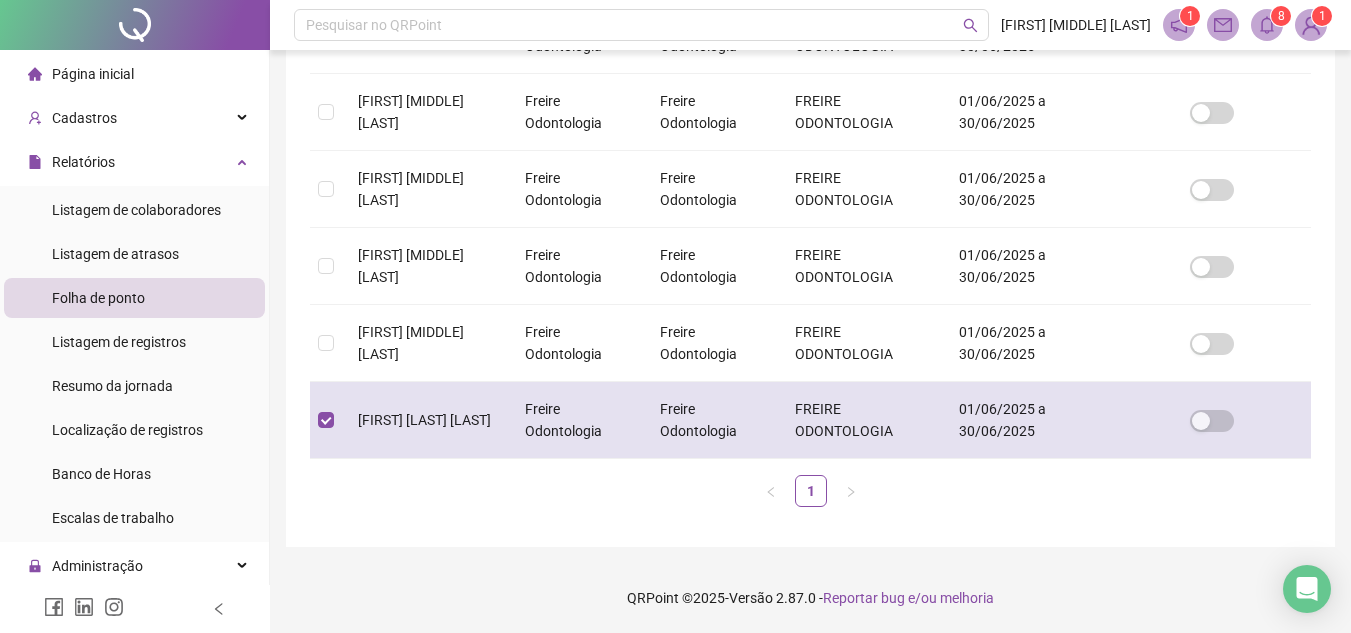 scroll, scrollTop: 93, scrollLeft: 0, axis: vertical 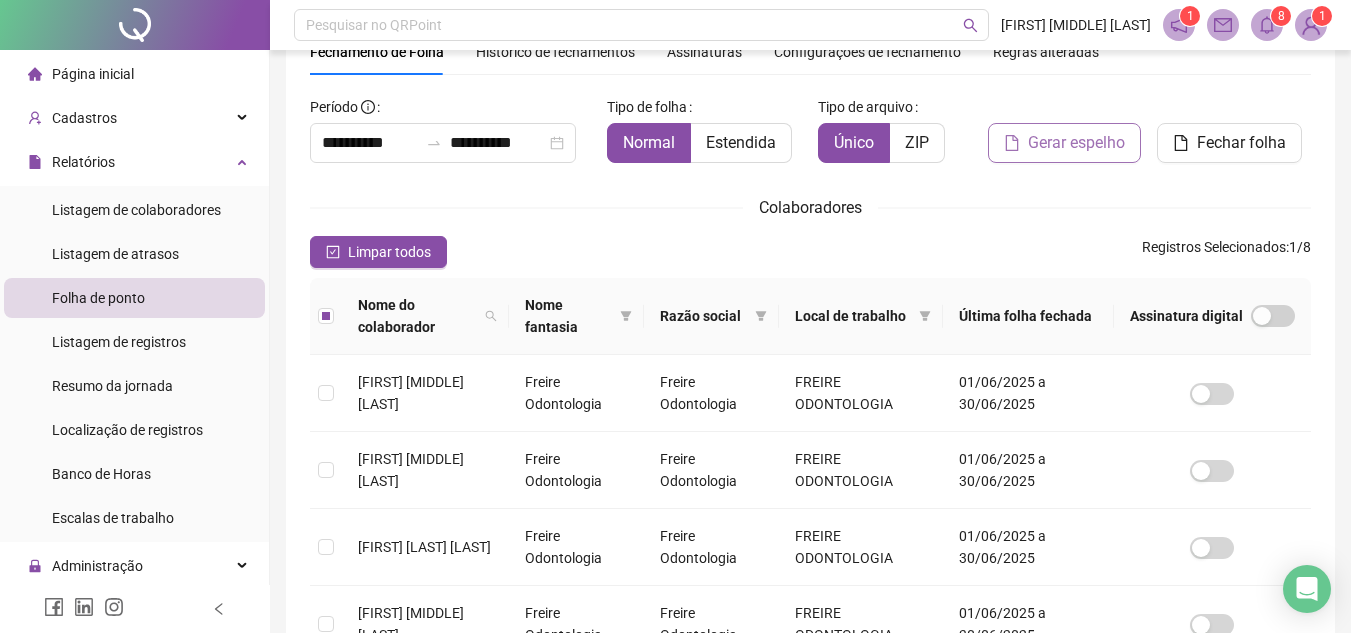 click on "Gerar espelho" at bounding box center [1076, 143] 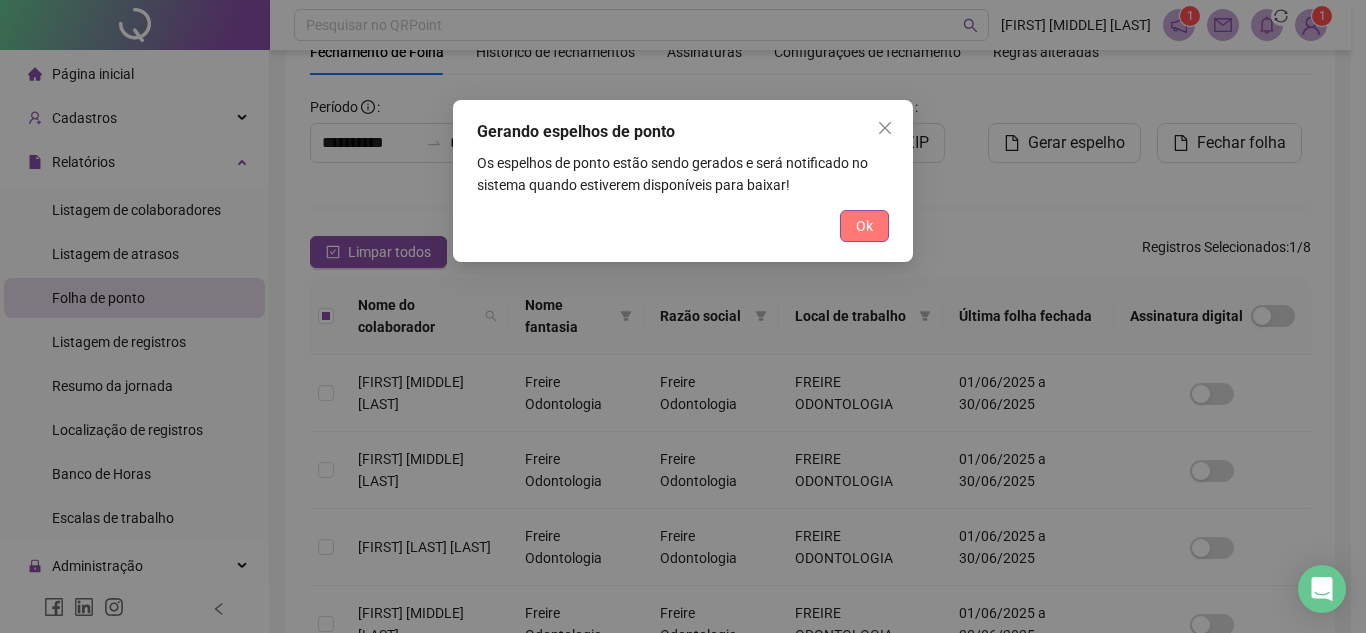 click on "Ok" at bounding box center [864, 226] 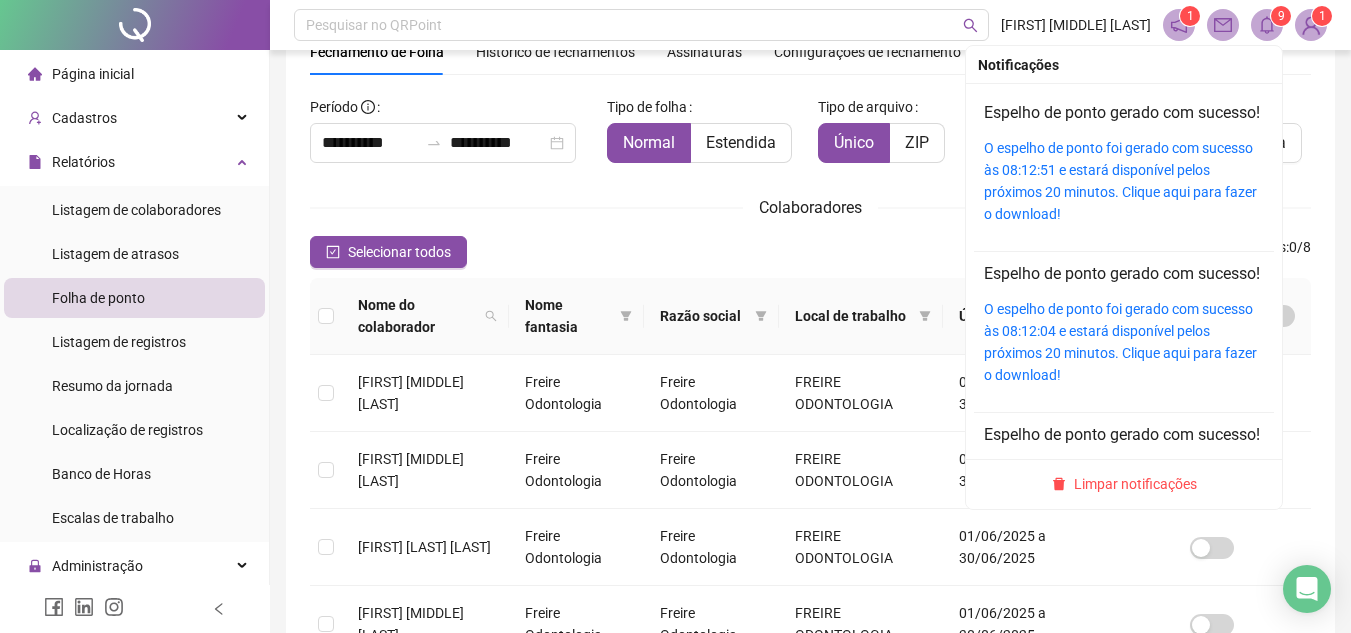 click 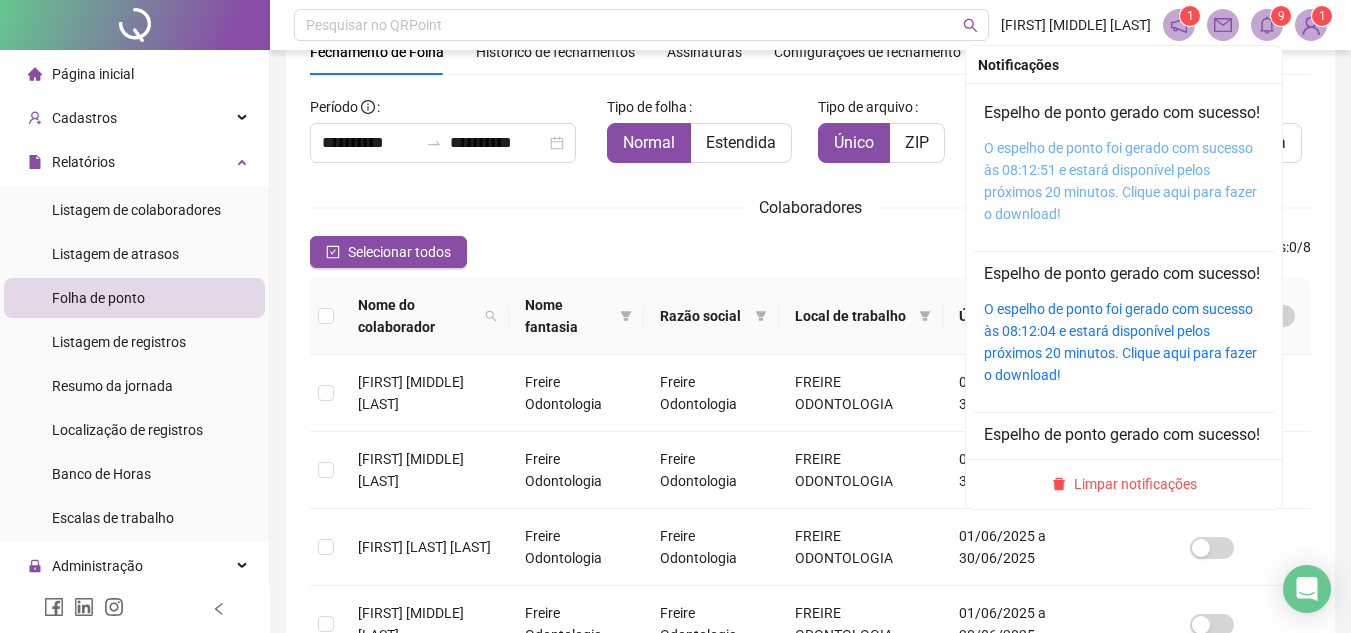 click on "O espelho de ponto foi gerado com sucesso às 08:12:51 e estará disponível pelos próximos 20 minutos.
Clique aqui para fazer o download!" at bounding box center [1120, 181] 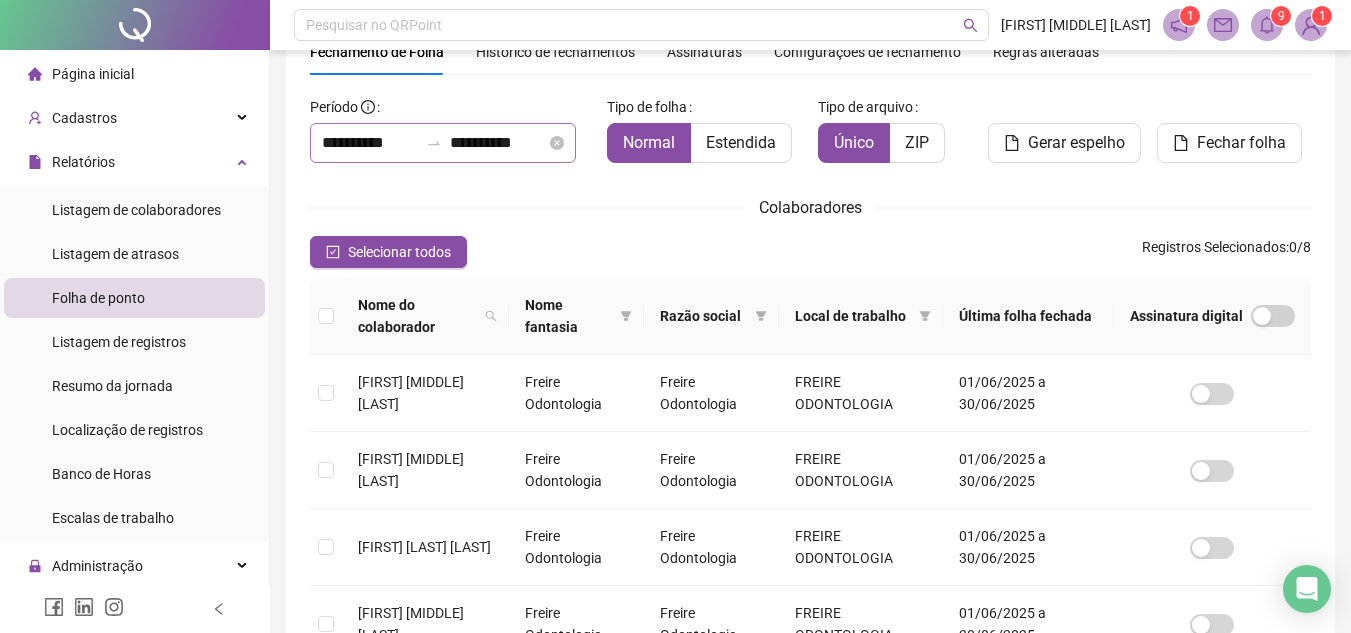 click on "**********" at bounding box center (443, 143) 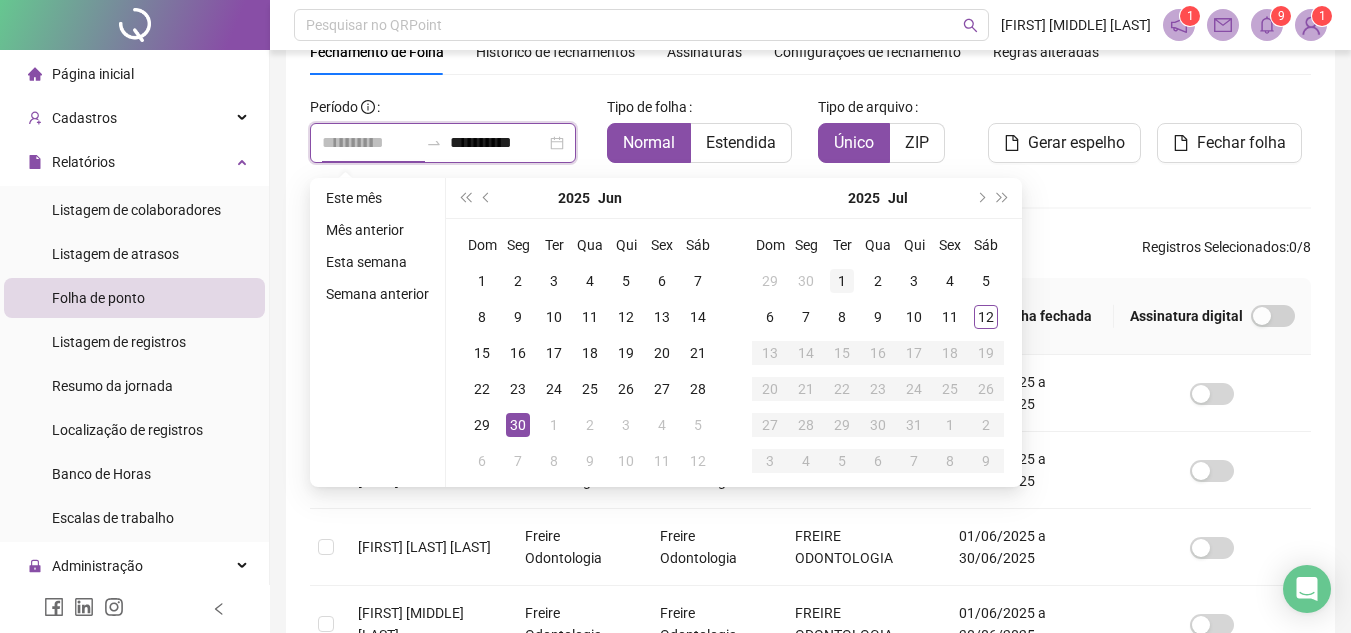 type on "**********" 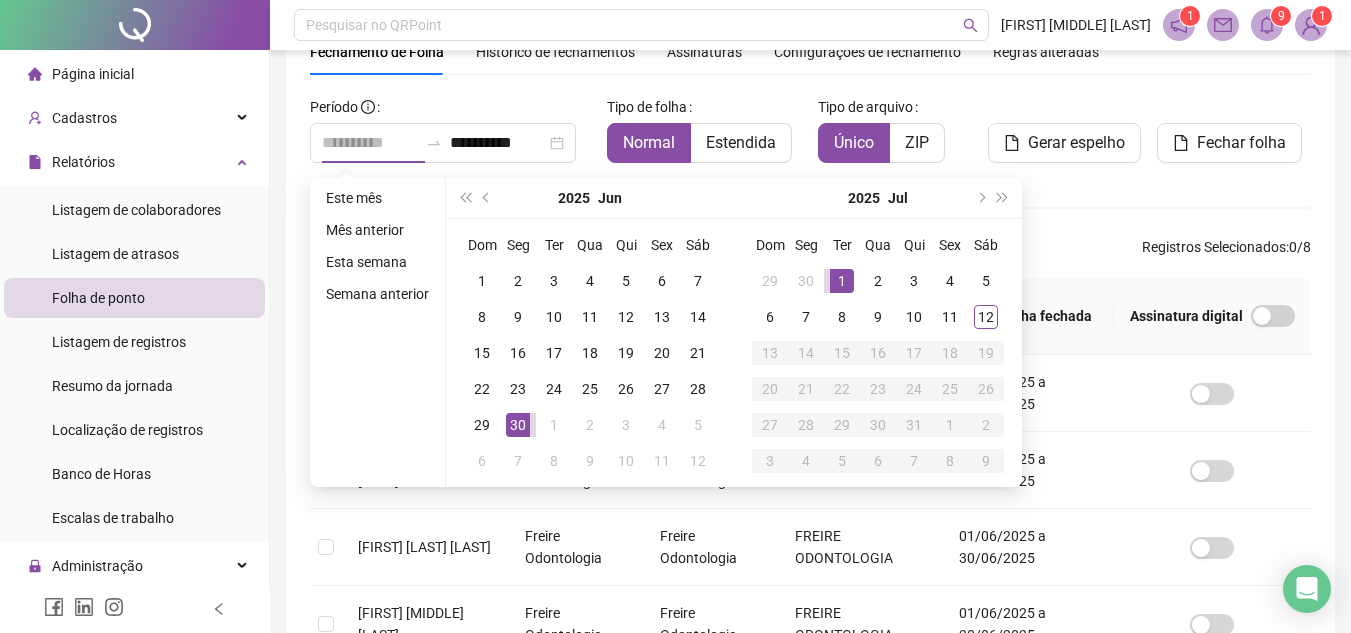 click on "1" at bounding box center (842, 281) 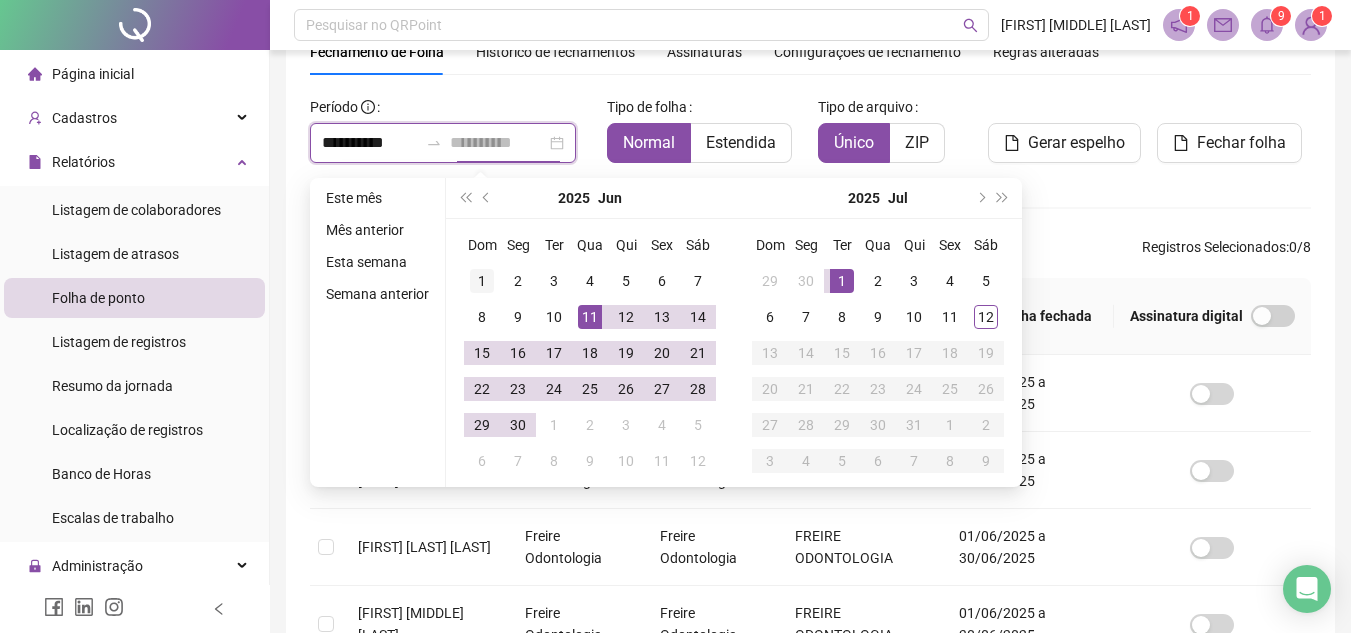 type on "**********" 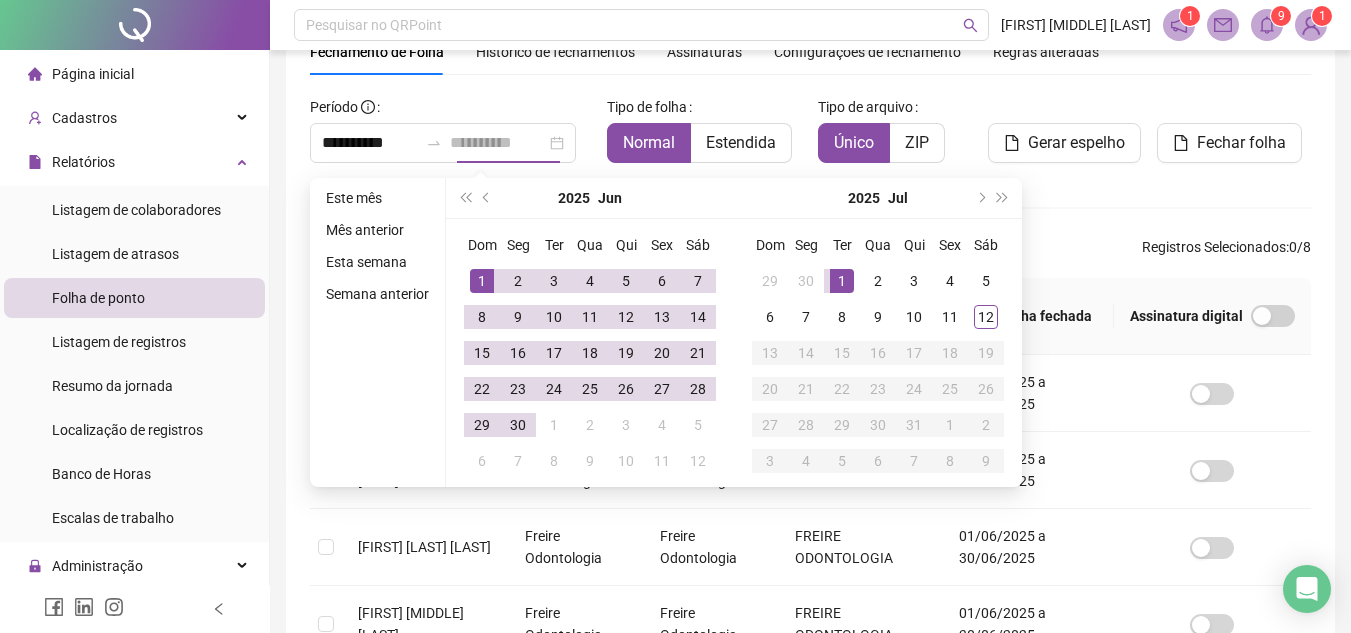 click on "1" at bounding box center [482, 281] 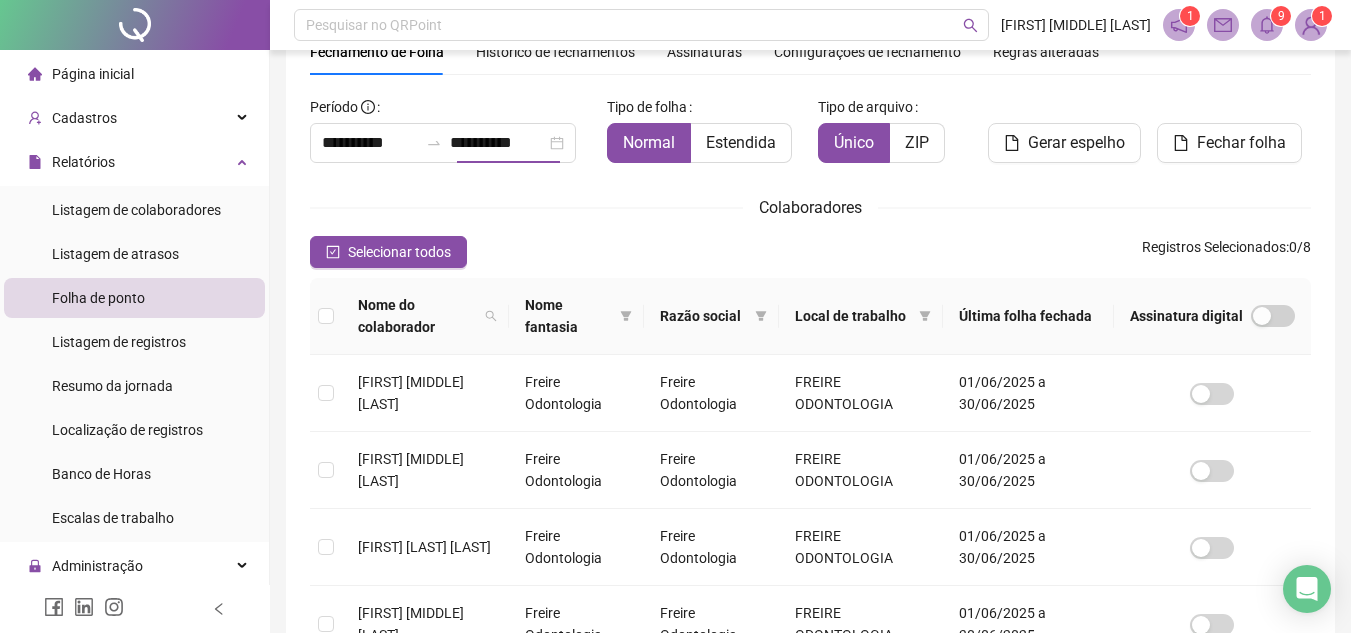 type on "**********" 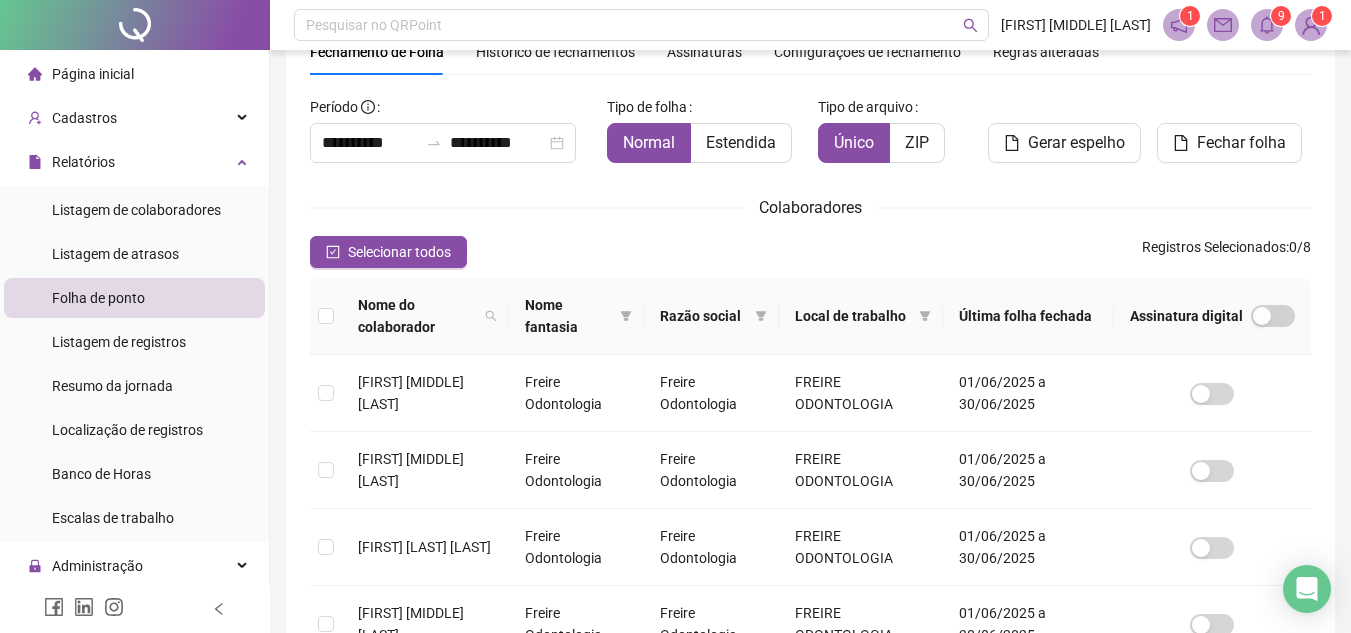 scroll, scrollTop: 605, scrollLeft: 0, axis: vertical 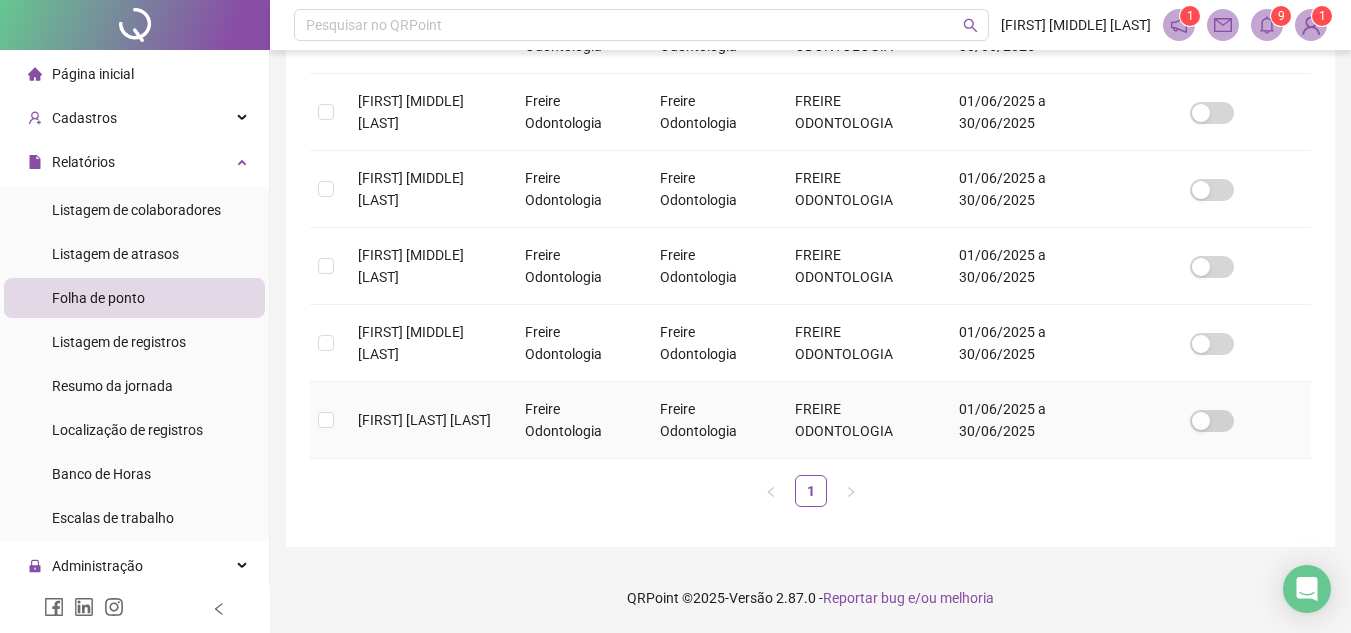click on "[FIRST] [LAST] [LAST]" at bounding box center (425, 420) 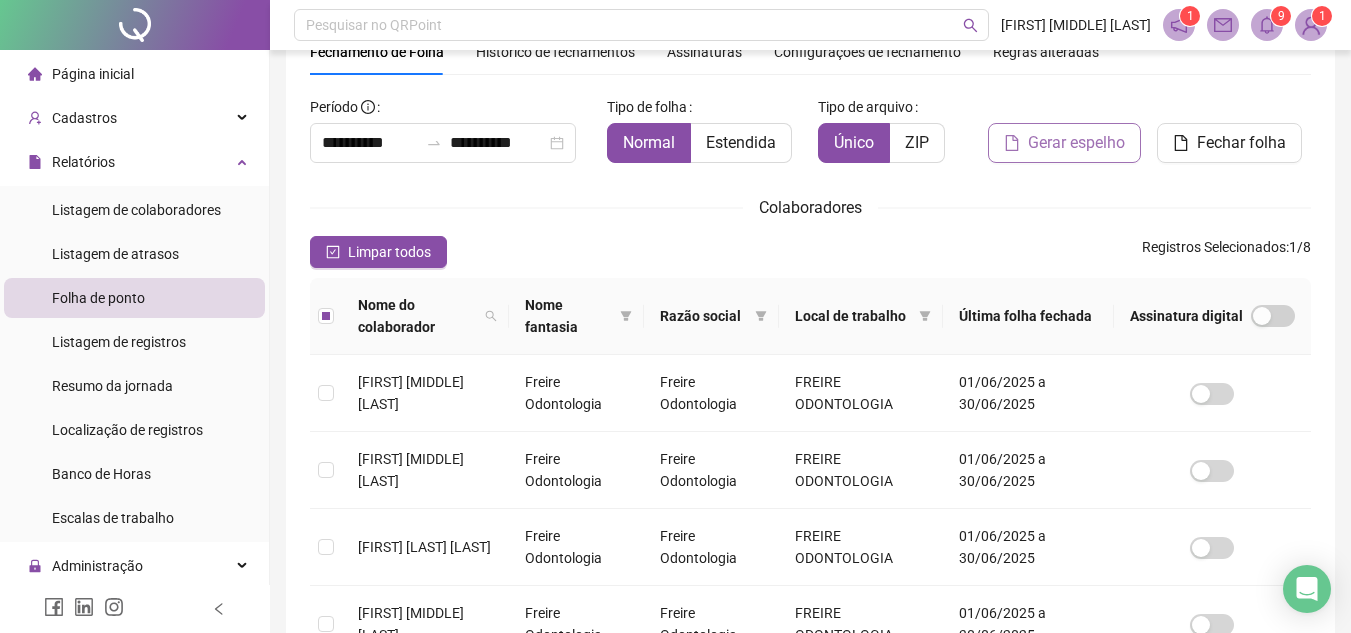 click on "Gerar espelho" at bounding box center [1064, 143] 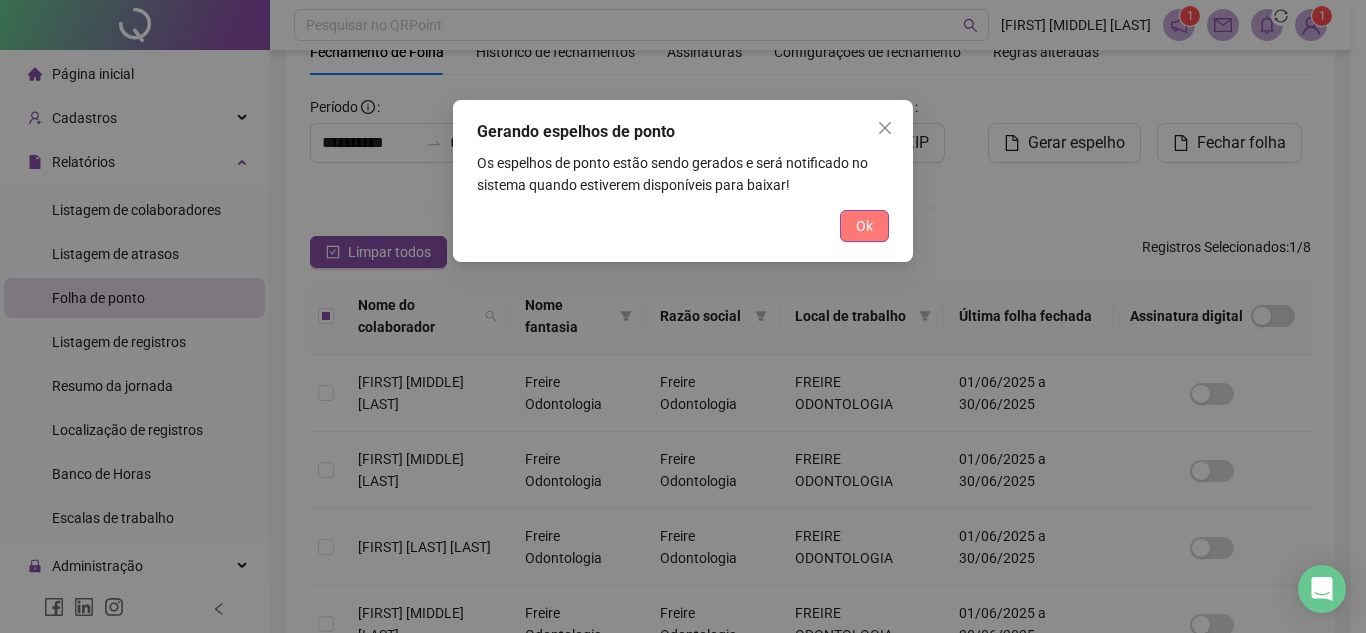 click on "Ok" at bounding box center (864, 226) 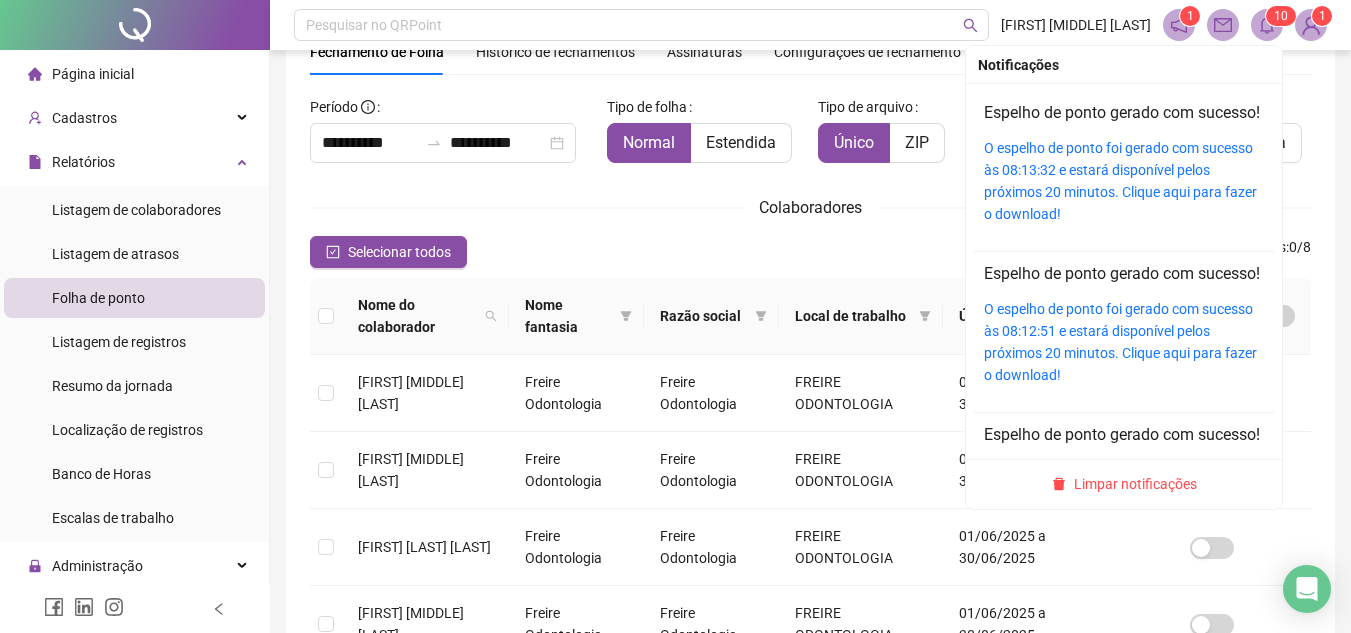 click at bounding box center (1267, 25) 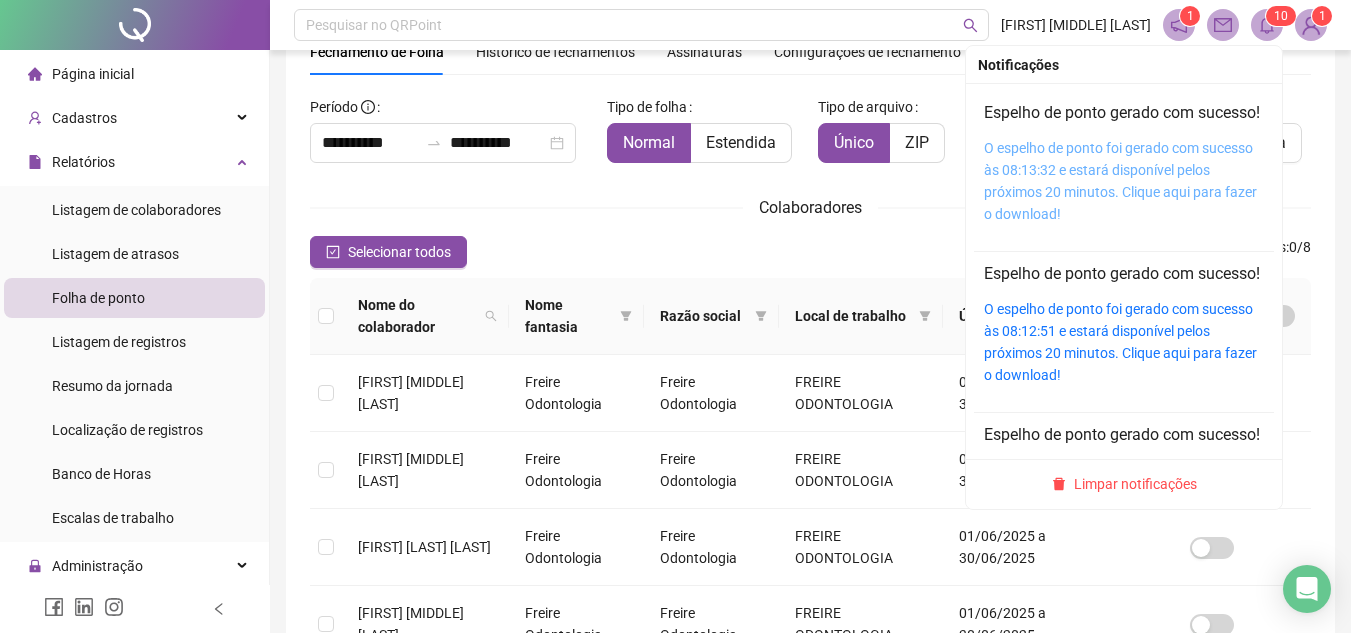 click on "O espelho de ponto foi gerado com sucesso às 08:13:32 e estará disponível pelos próximos 20 minutos.
Clique aqui para fazer o download!" at bounding box center [1120, 181] 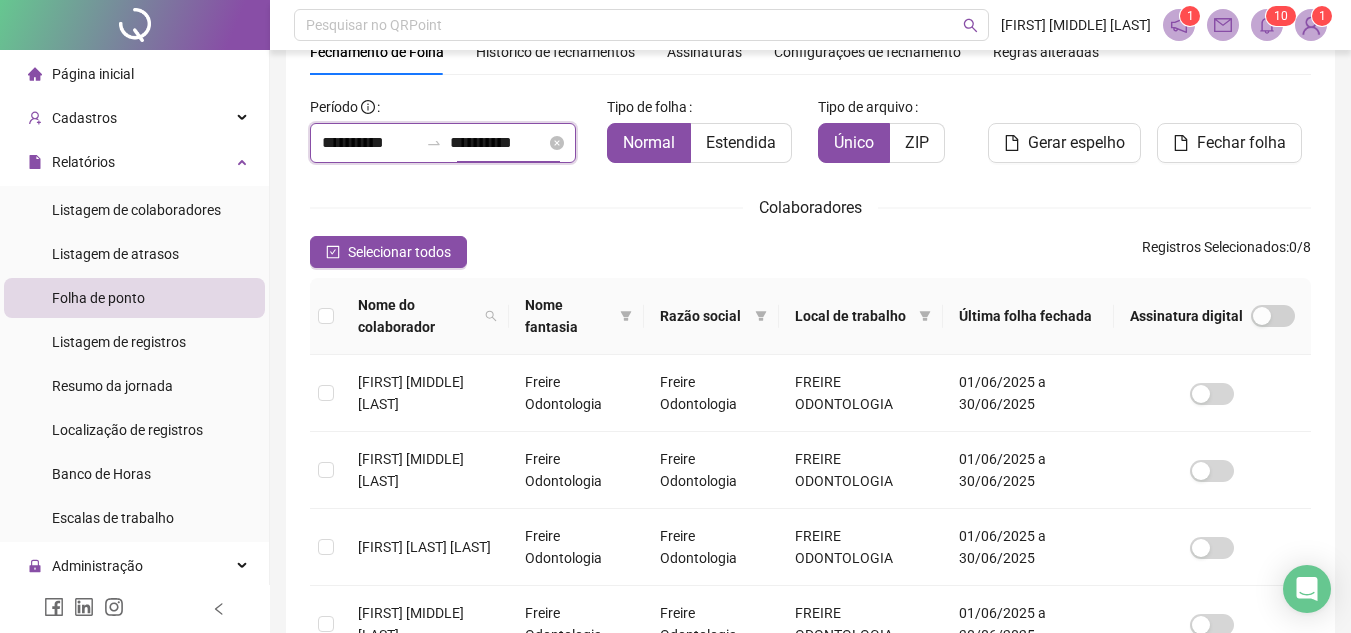 click on "**********" at bounding box center [498, 143] 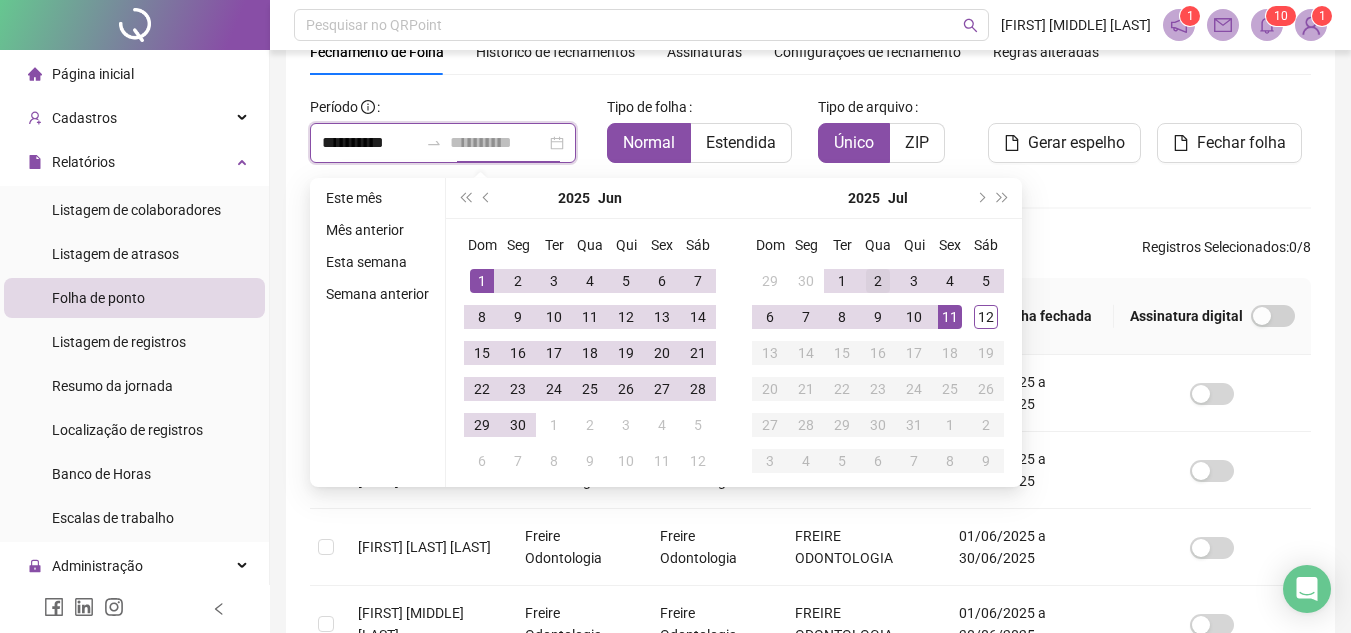 type on "**********" 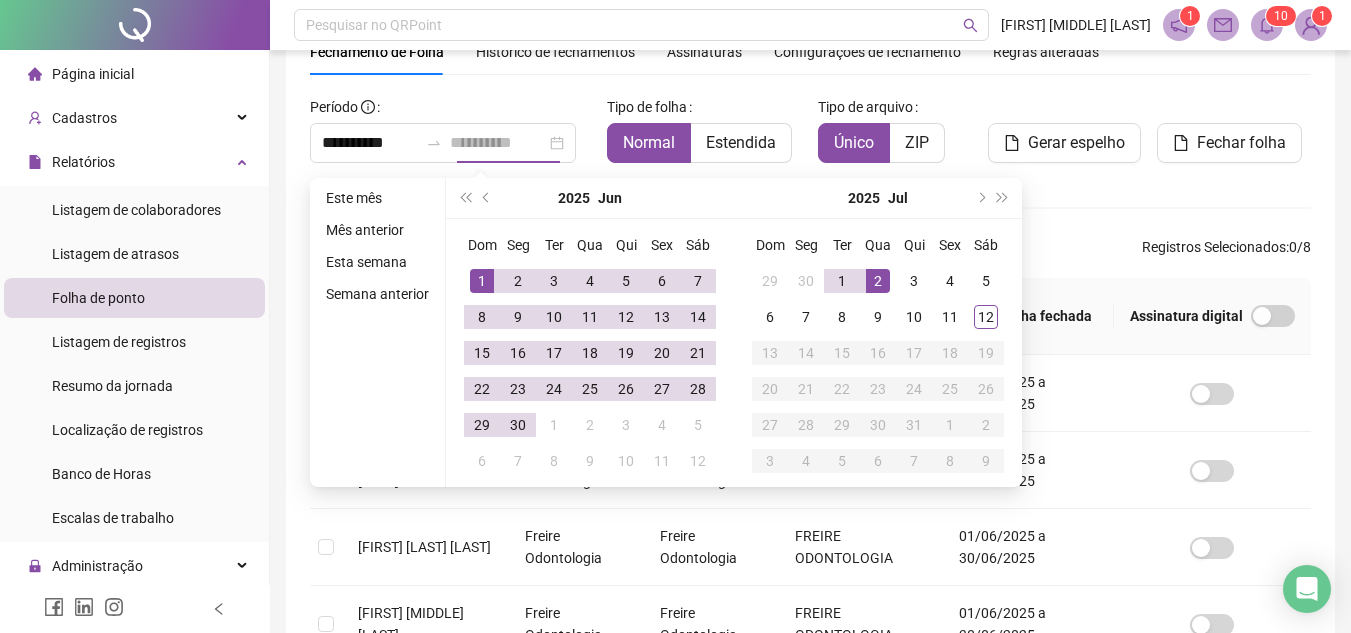 click on "2" at bounding box center (878, 281) 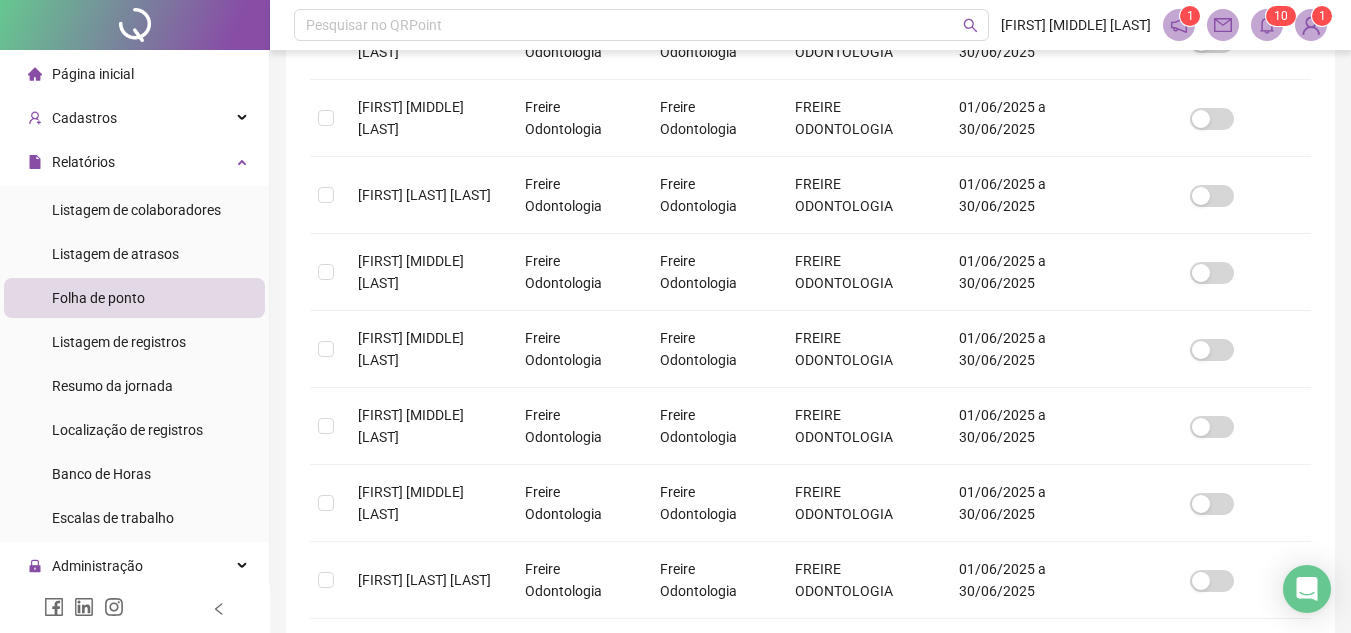 scroll, scrollTop: 605, scrollLeft: 0, axis: vertical 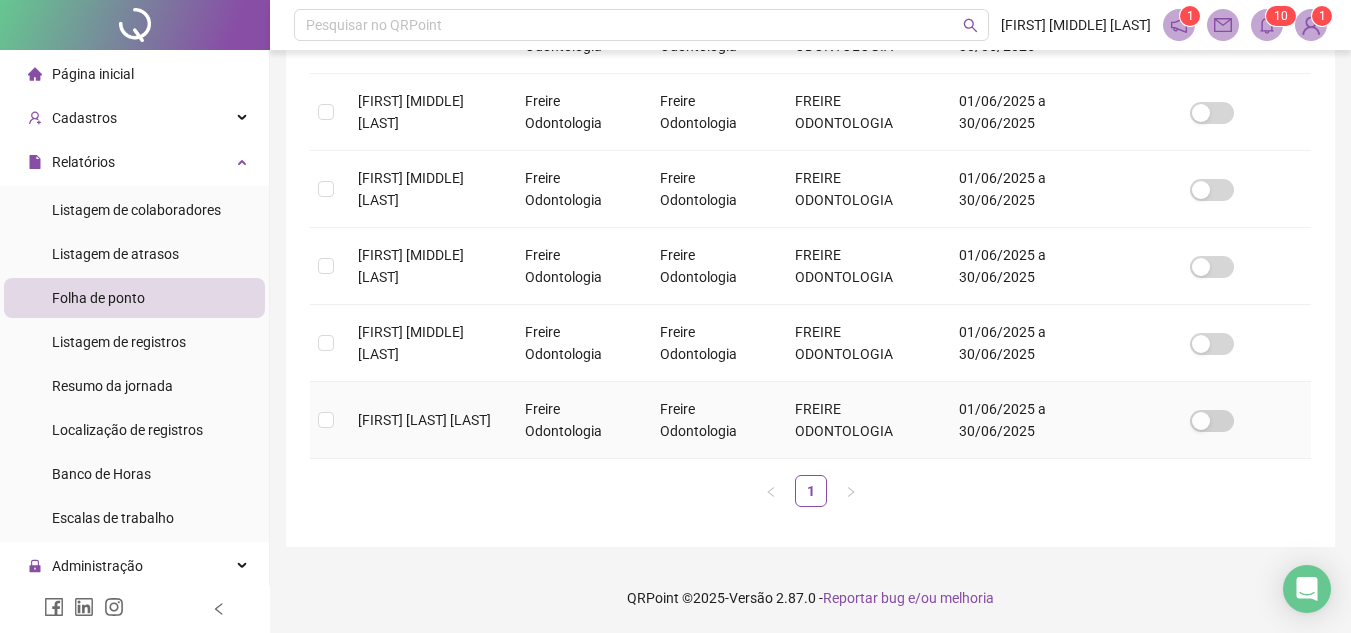 click on "[FIRST] [LAST] [LAST]" at bounding box center [425, 420] 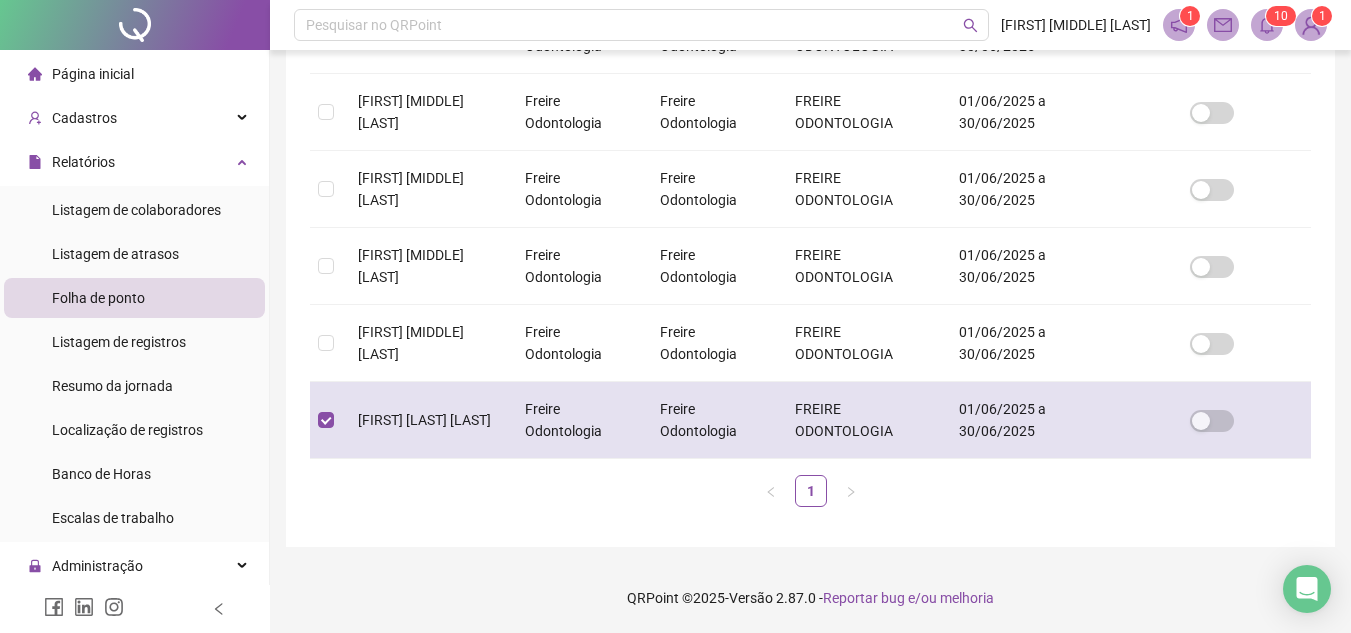scroll, scrollTop: 93, scrollLeft: 0, axis: vertical 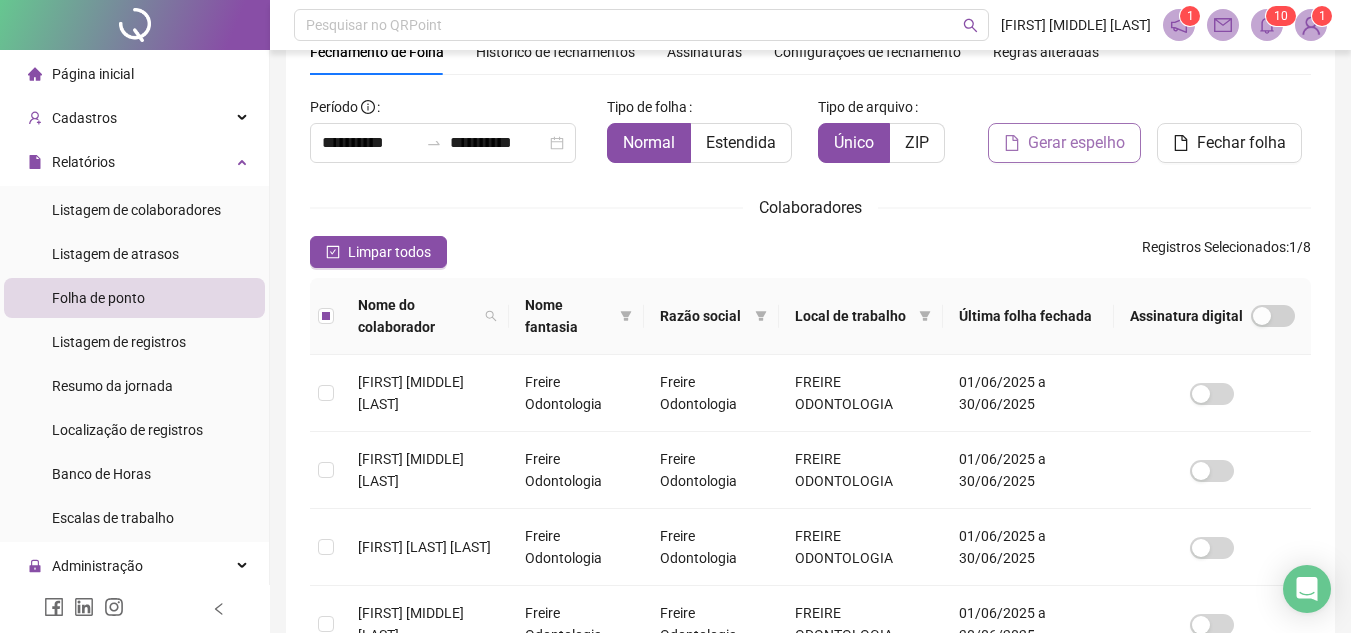 click on "Gerar espelho" at bounding box center (1076, 143) 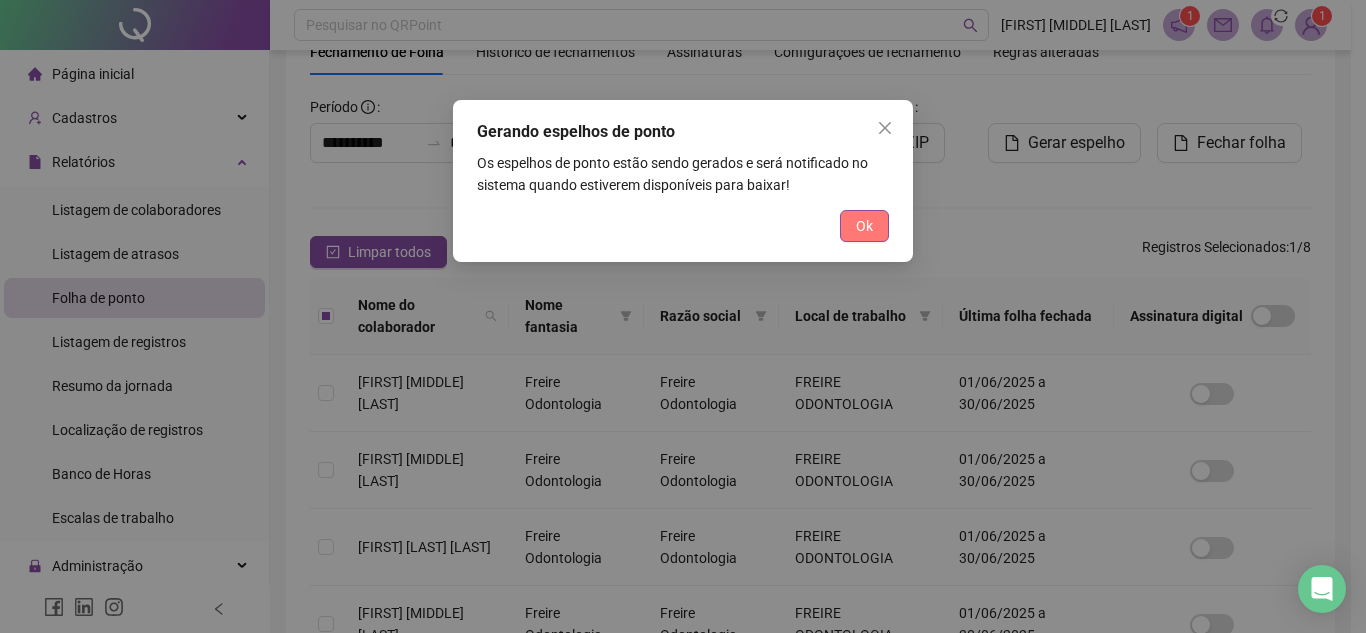 click on "Ok" at bounding box center (864, 226) 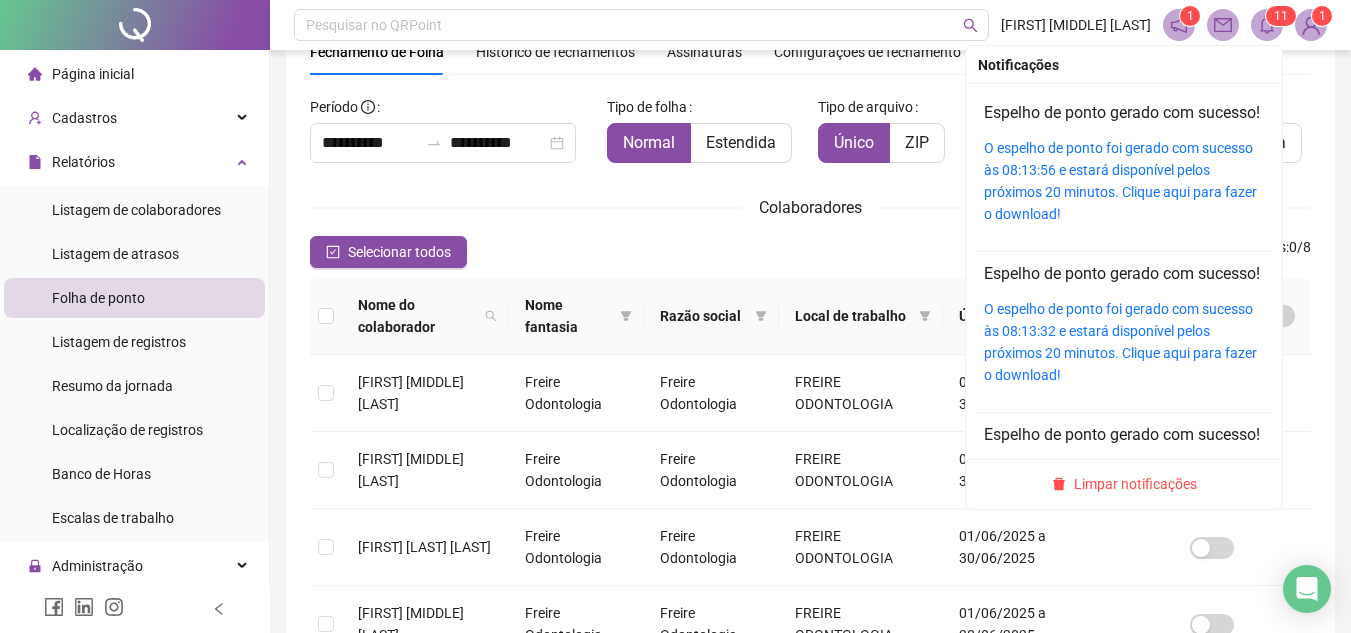 click at bounding box center [1267, 25] 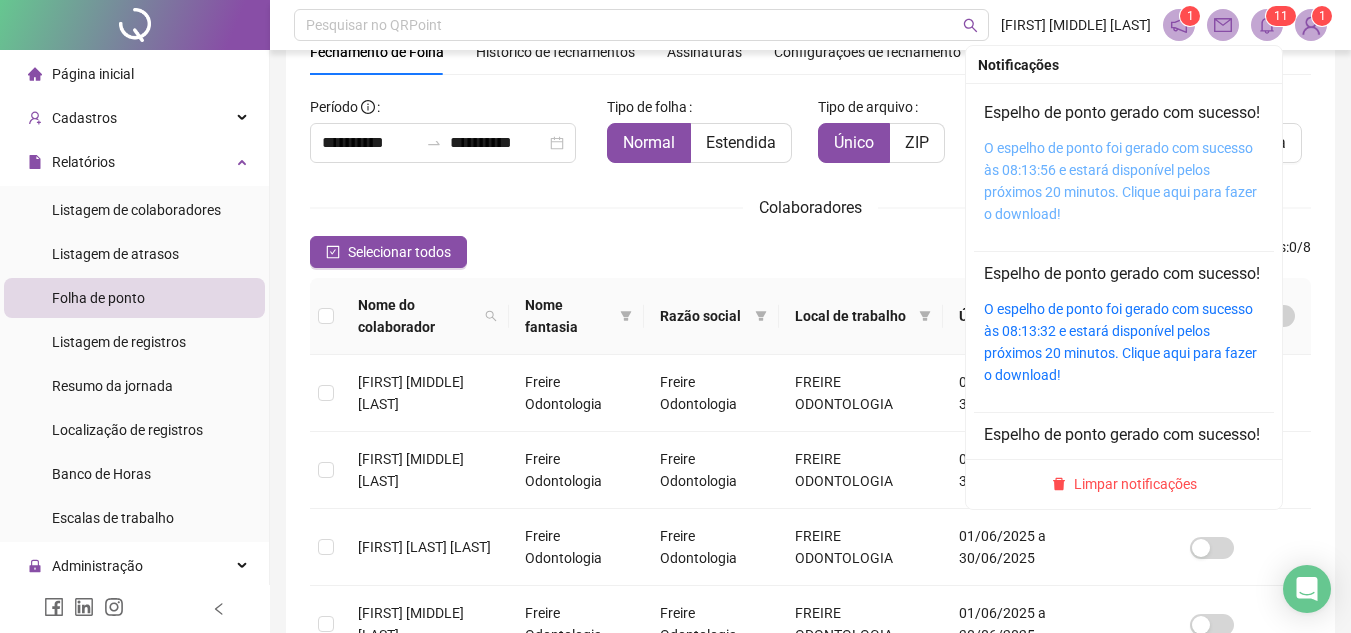 click on "O espelho de ponto foi gerado com sucesso às 08:13:56 e estará disponível pelos próximos 20 minutos.
Clique aqui para fazer o download!" at bounding box center [1120, 181] 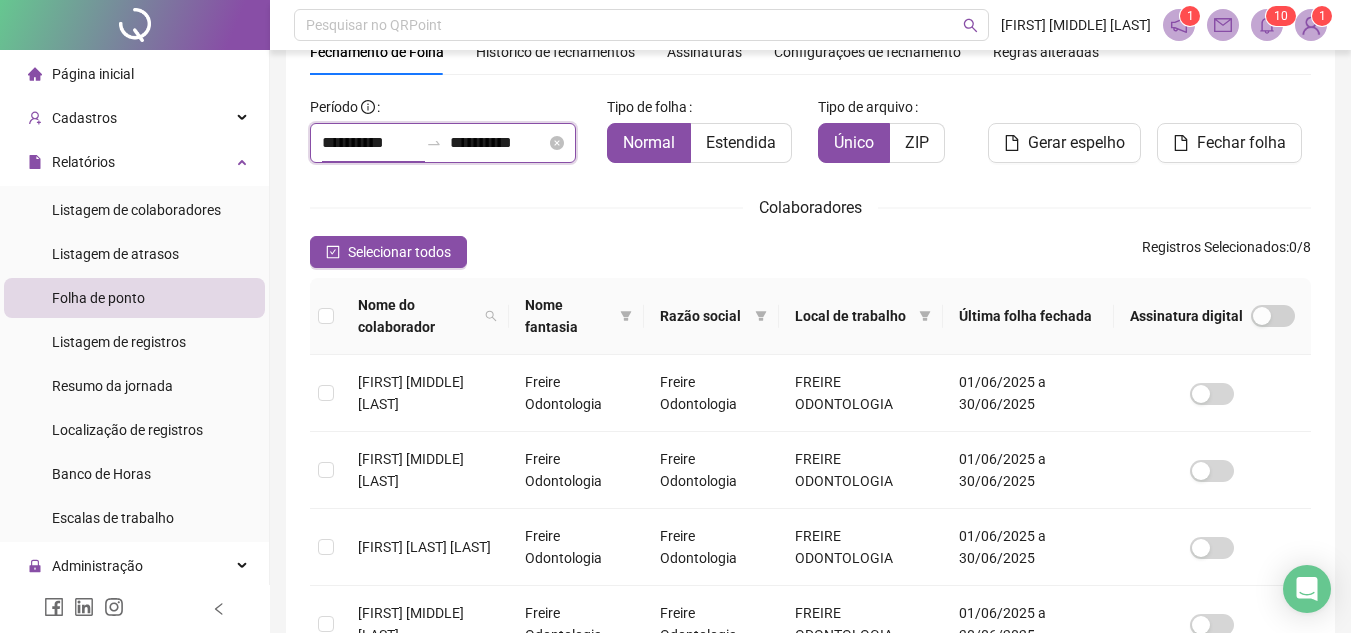 click on "**********" at bounding box center [370, 143] 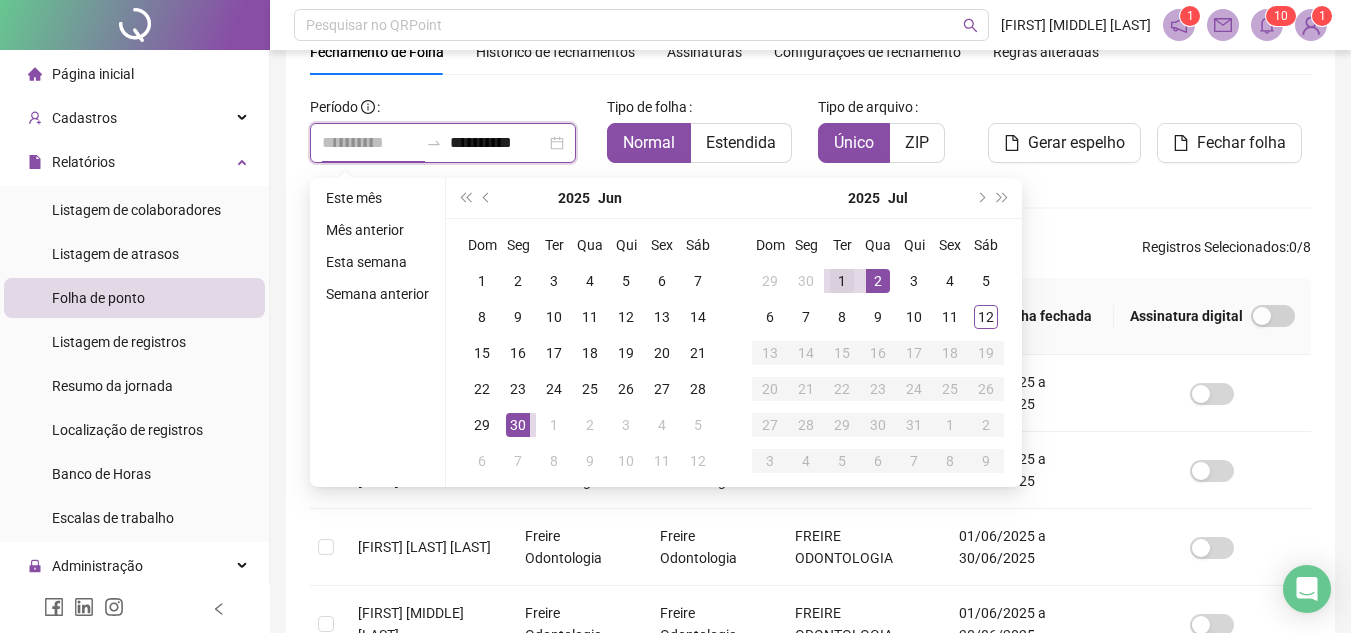 type on "**********" 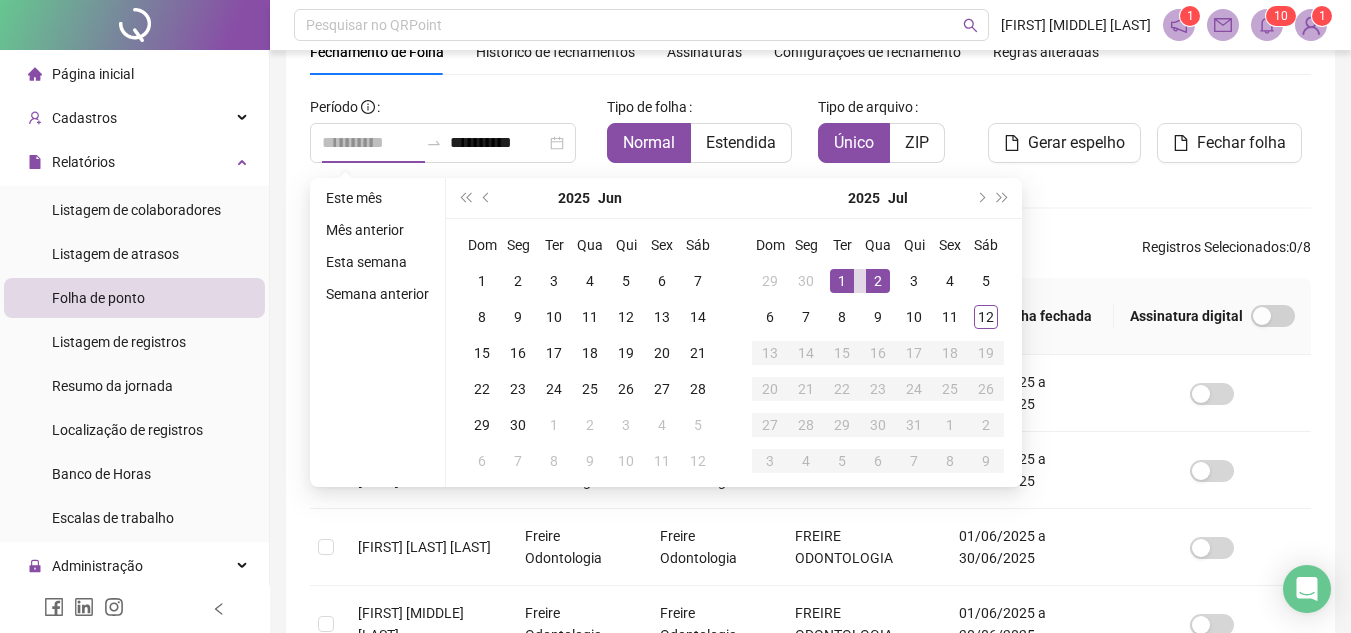 click on "1" at bounding box center [842, 281] 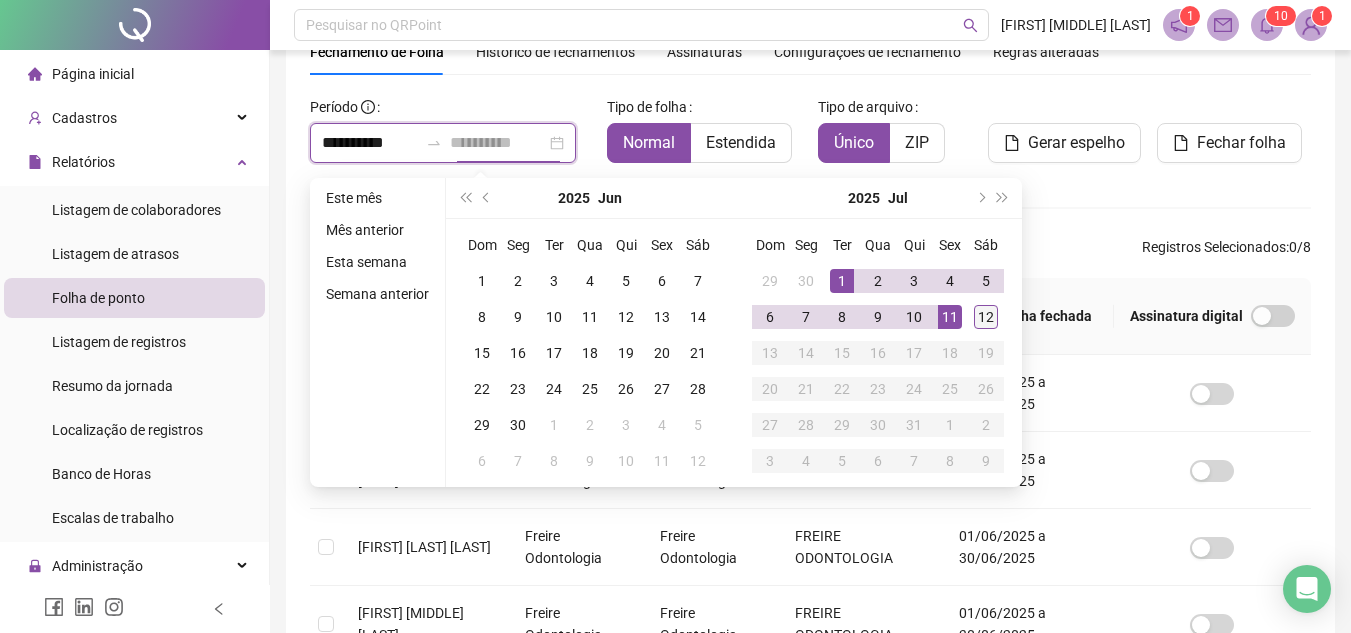 type on "**********" 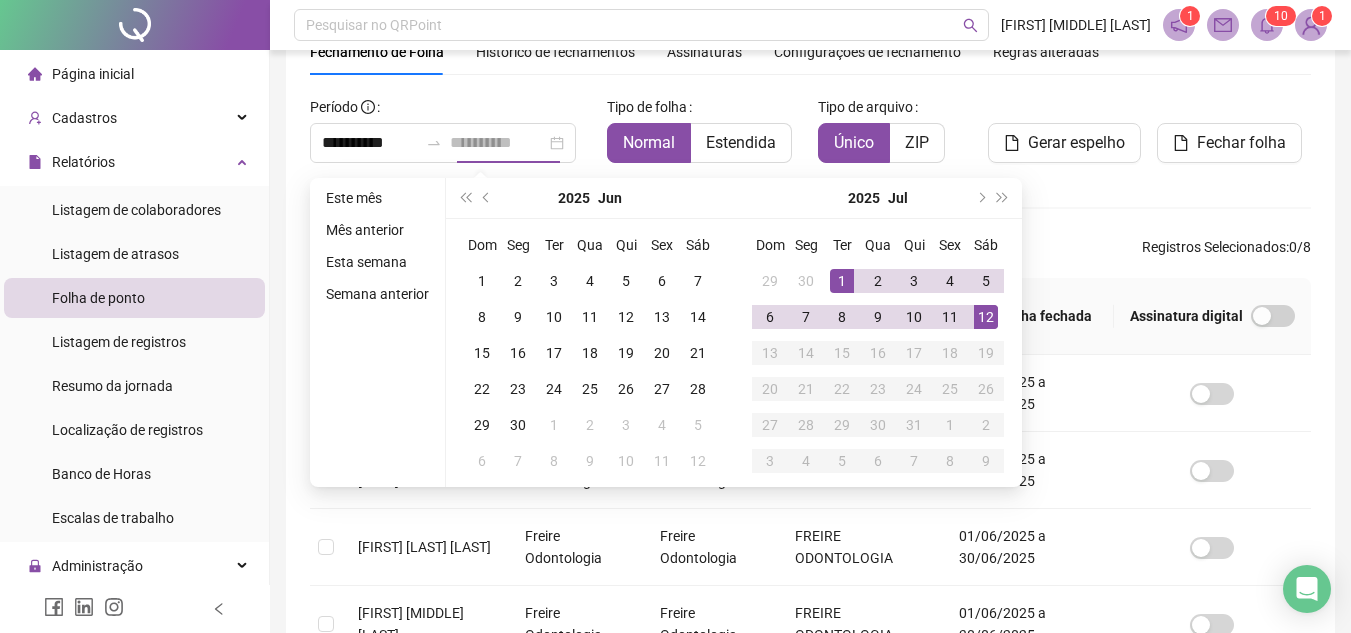 click on "12" at bounding box center [986, 317] 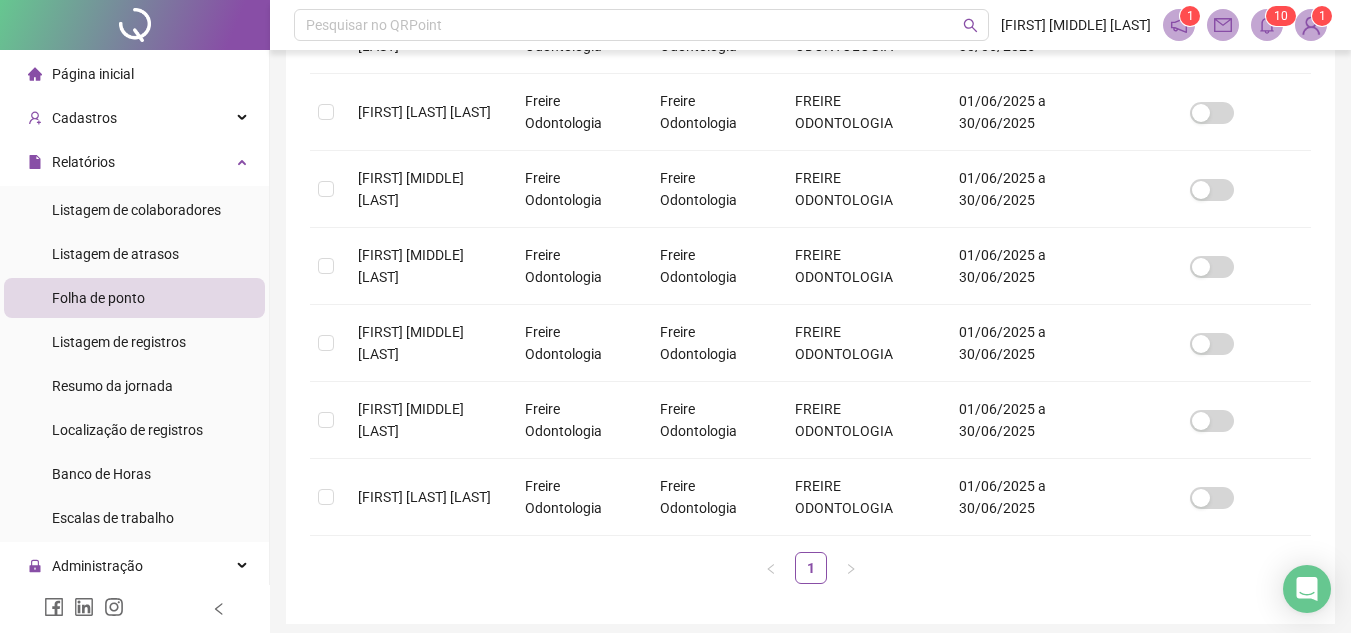 scroll, scrollTop: 605, scrollLeft: 0, axis: vertical 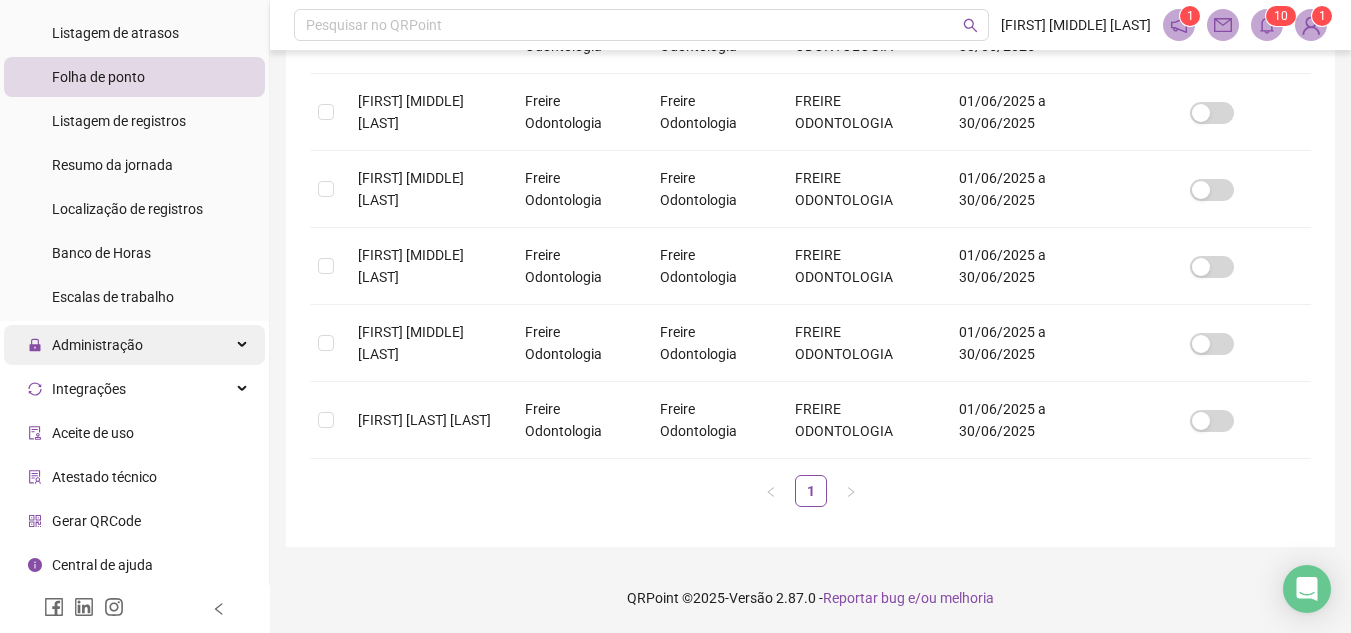 click on "Administração" at bounding box center (85, 345) 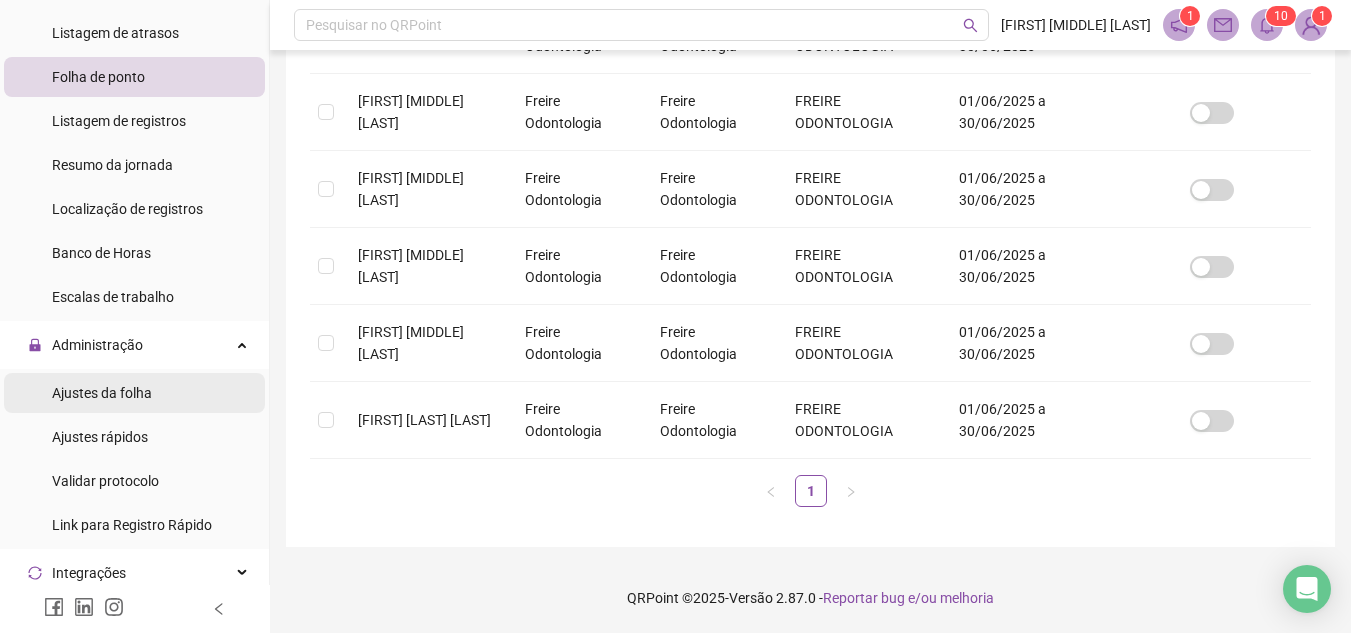 click on "Ajustes da folha" at bounding box center [102, 393] 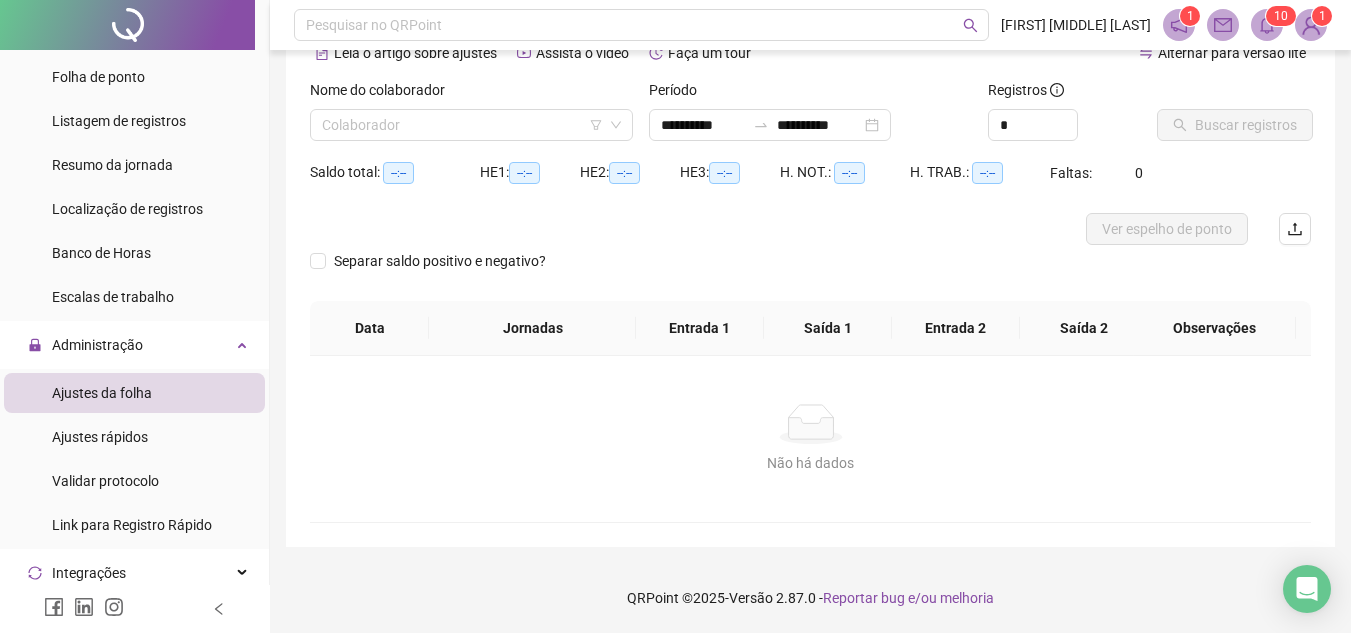 scroll, scrollTop: 105, scrollLeft: 0, axis: vertical 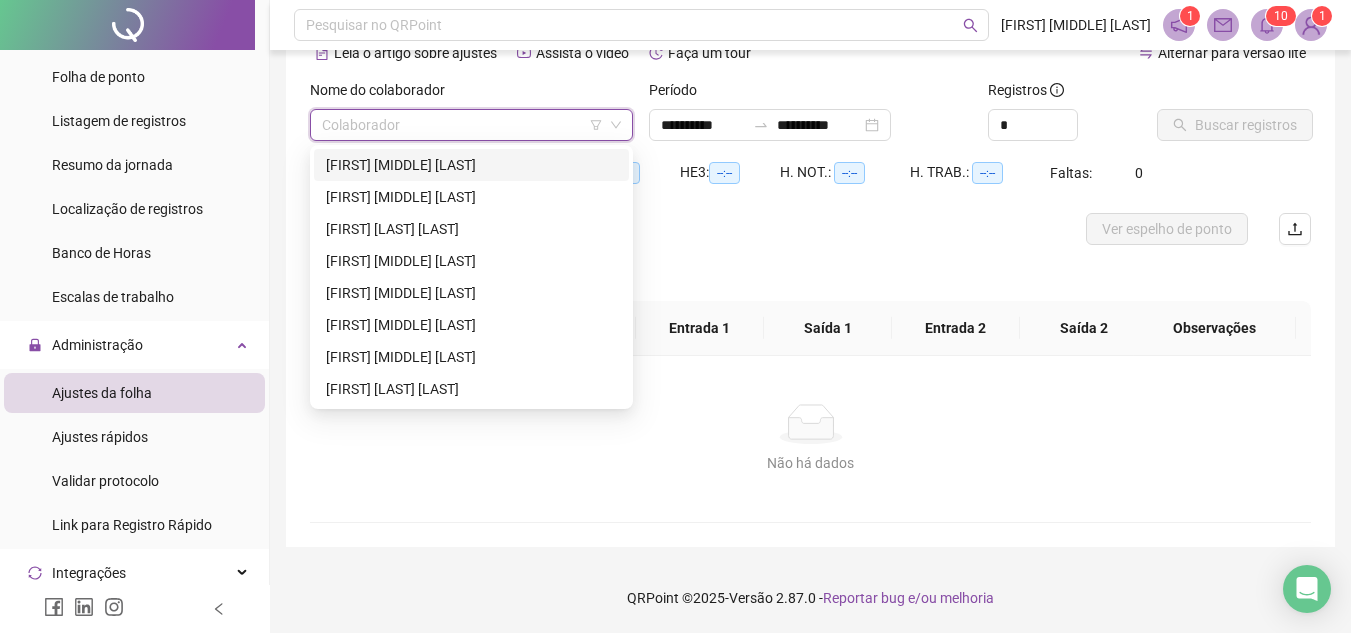 click at bounding box center (465, 125) 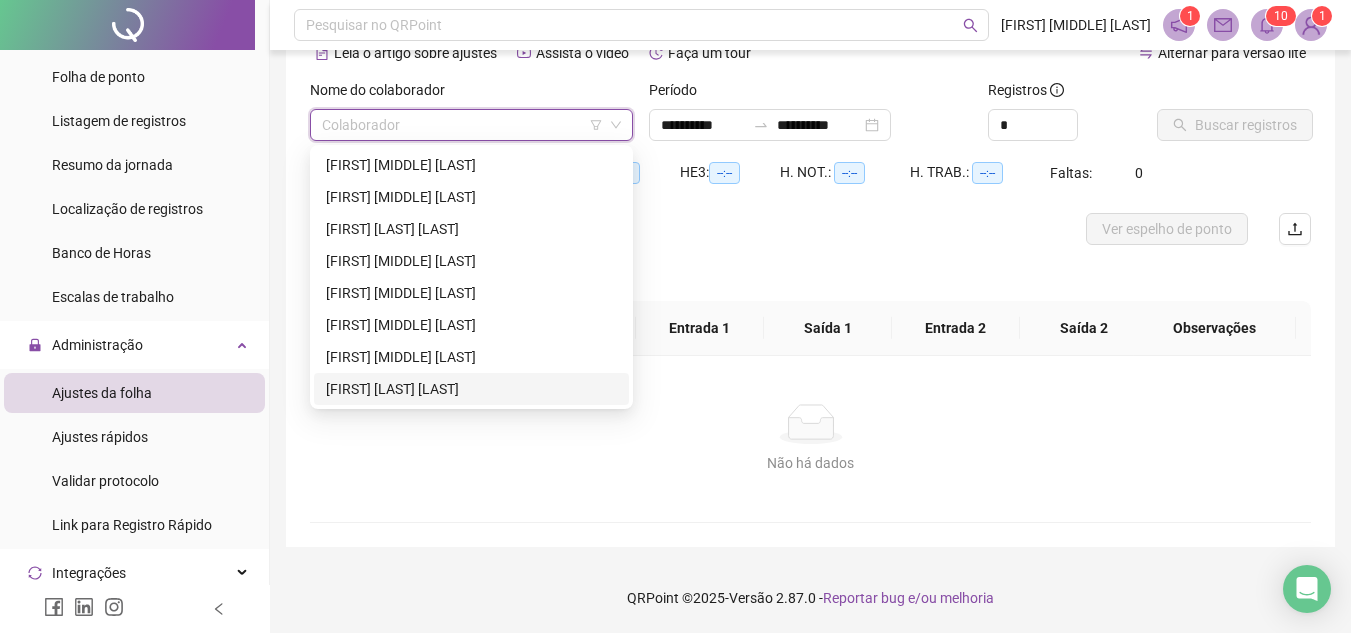 click on "[FIRST] [LAST] [LAST]" at bounding box center [471, 389] 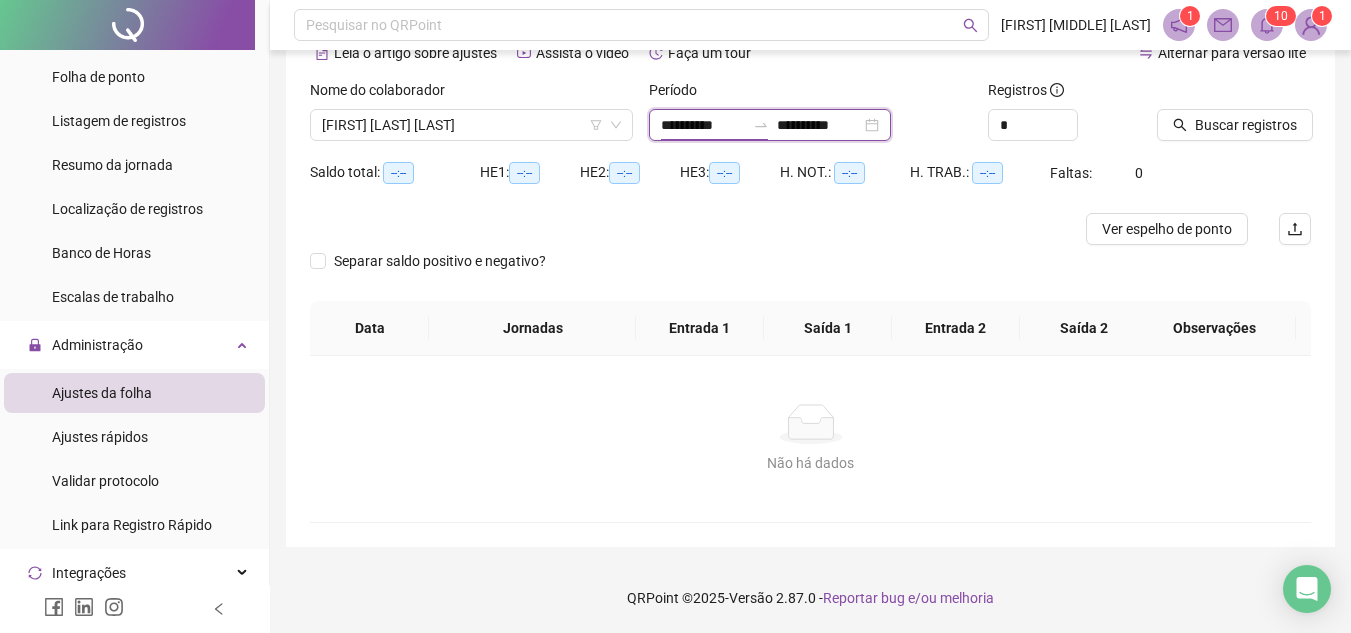 click on "**********" at bounding box center (703, 125) 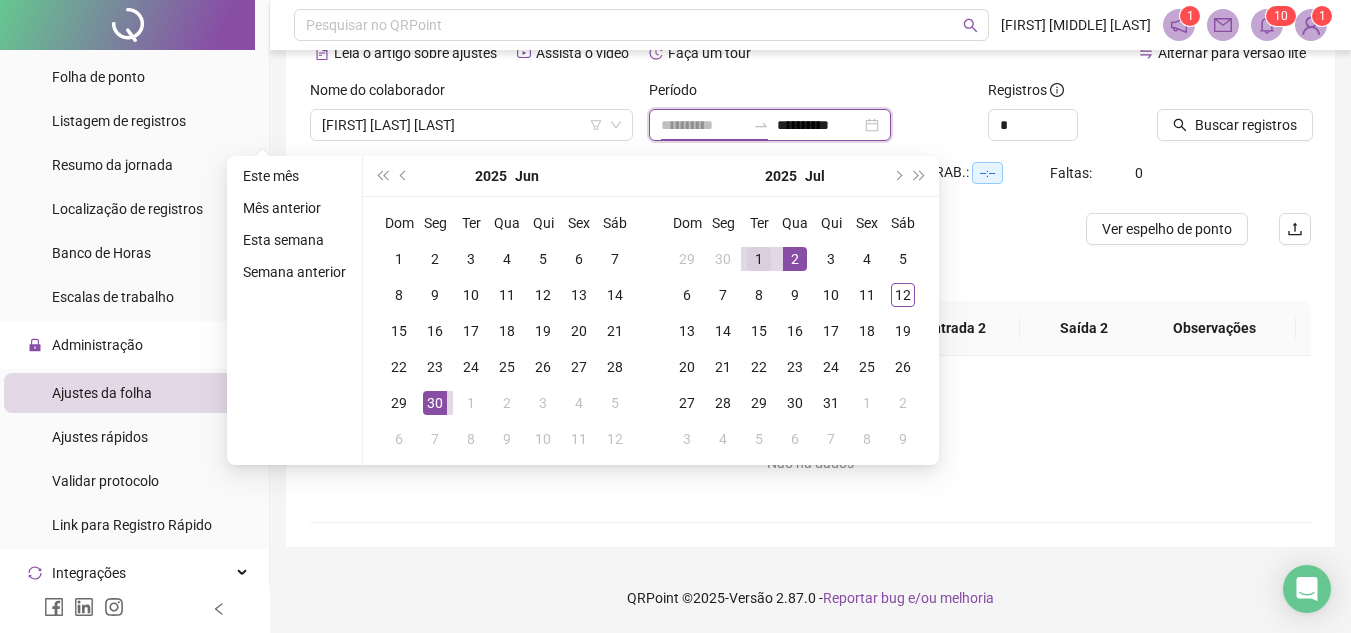 type on "**********" 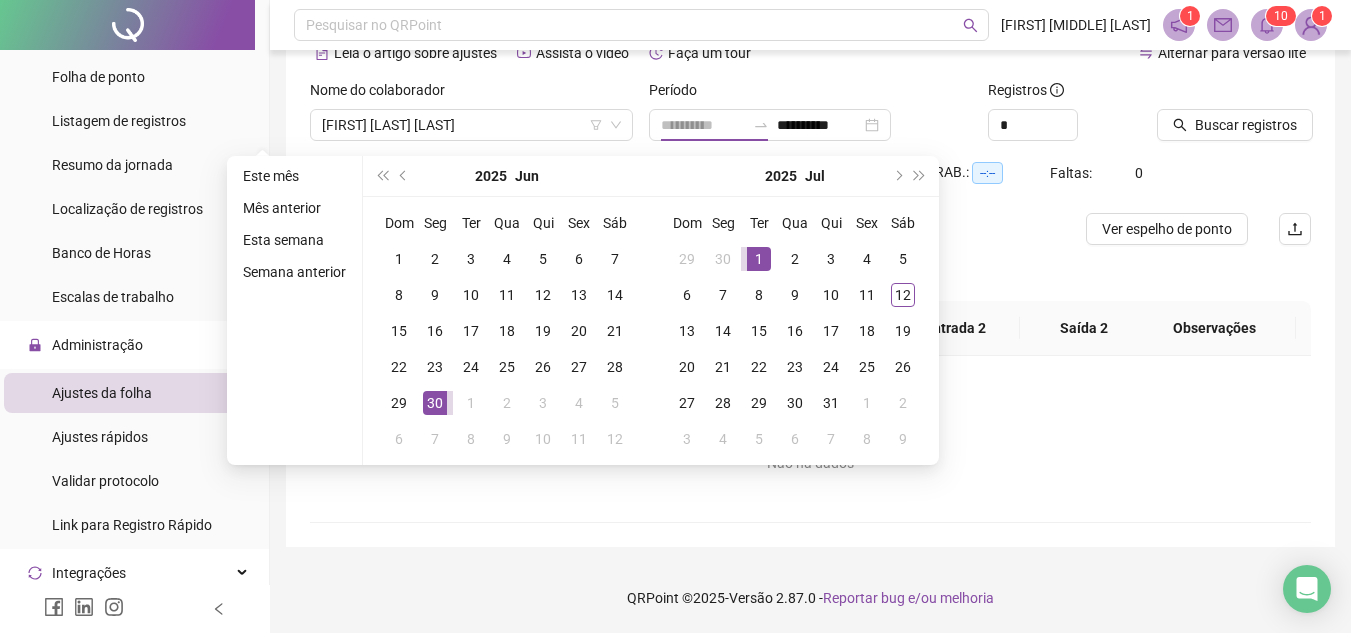 click on "1" at bounding box center [759, 259] 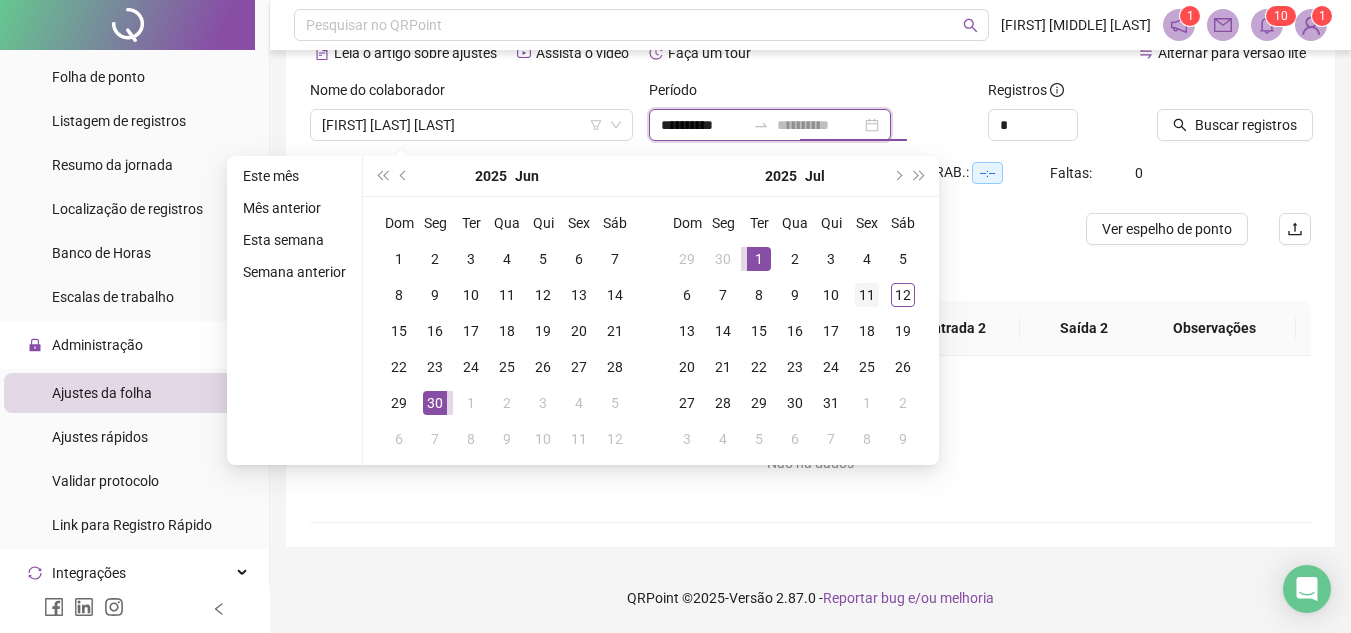 type on "**********" 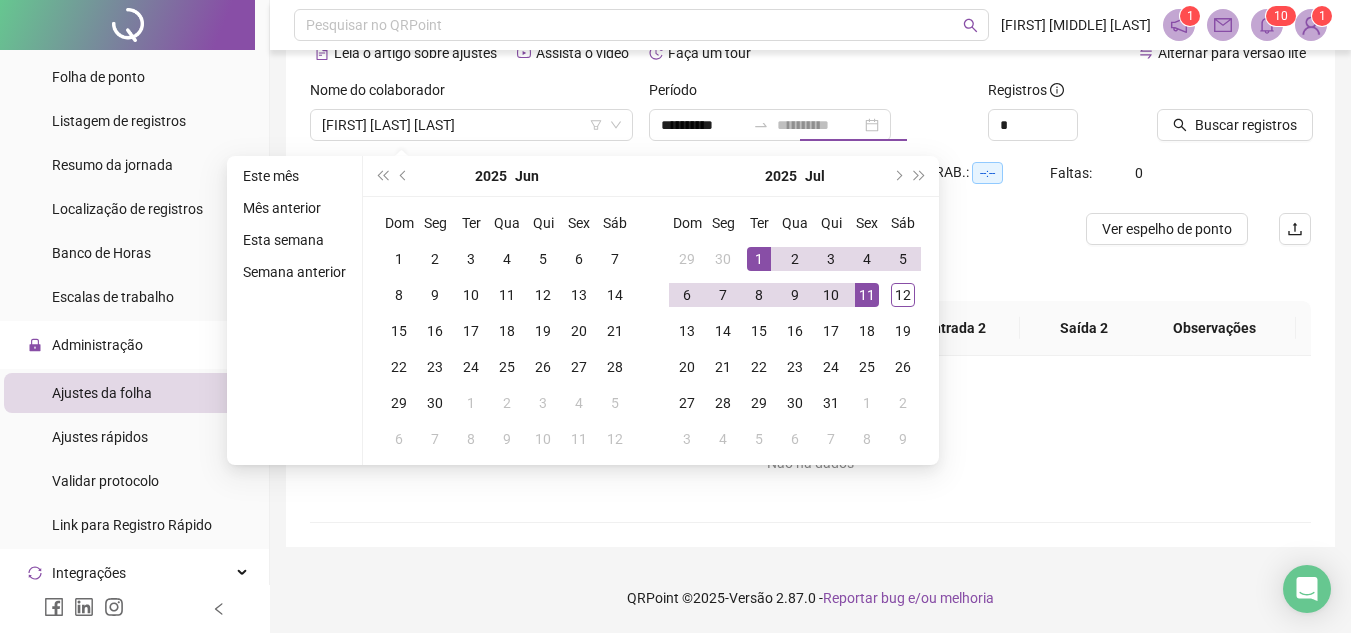 click on "11" at bounding box center [867, 295] 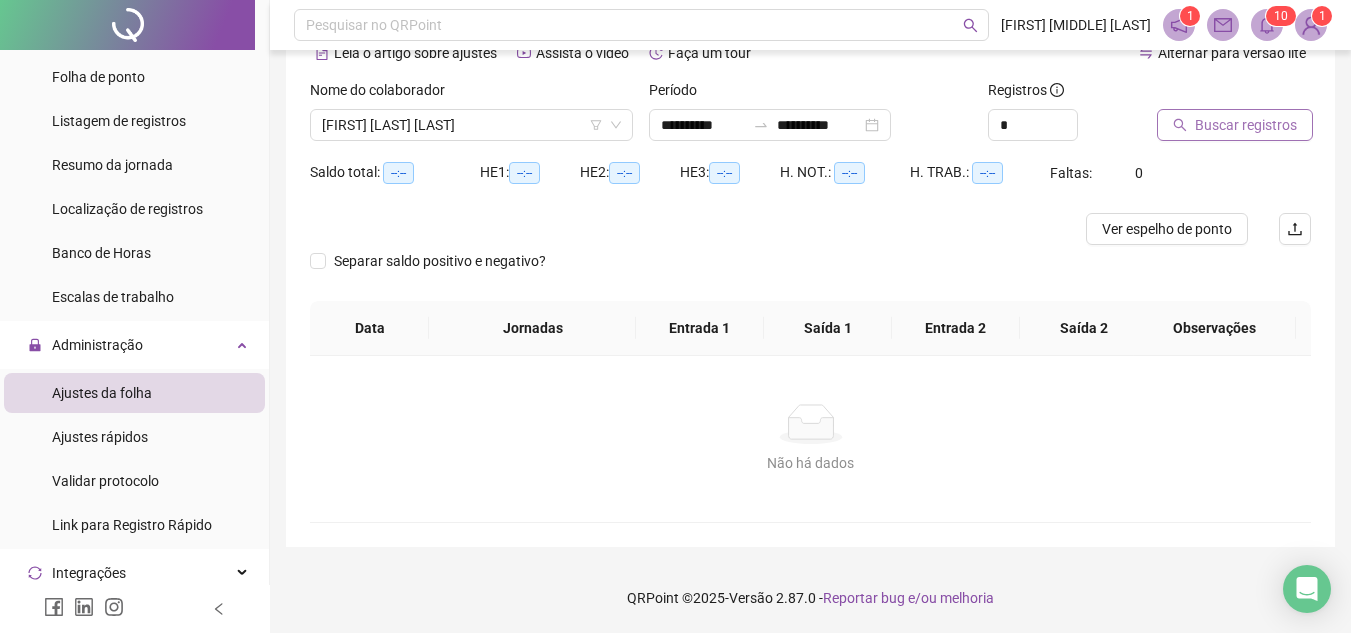 click on "Buscar registros" at bounding box center (1235, 125) 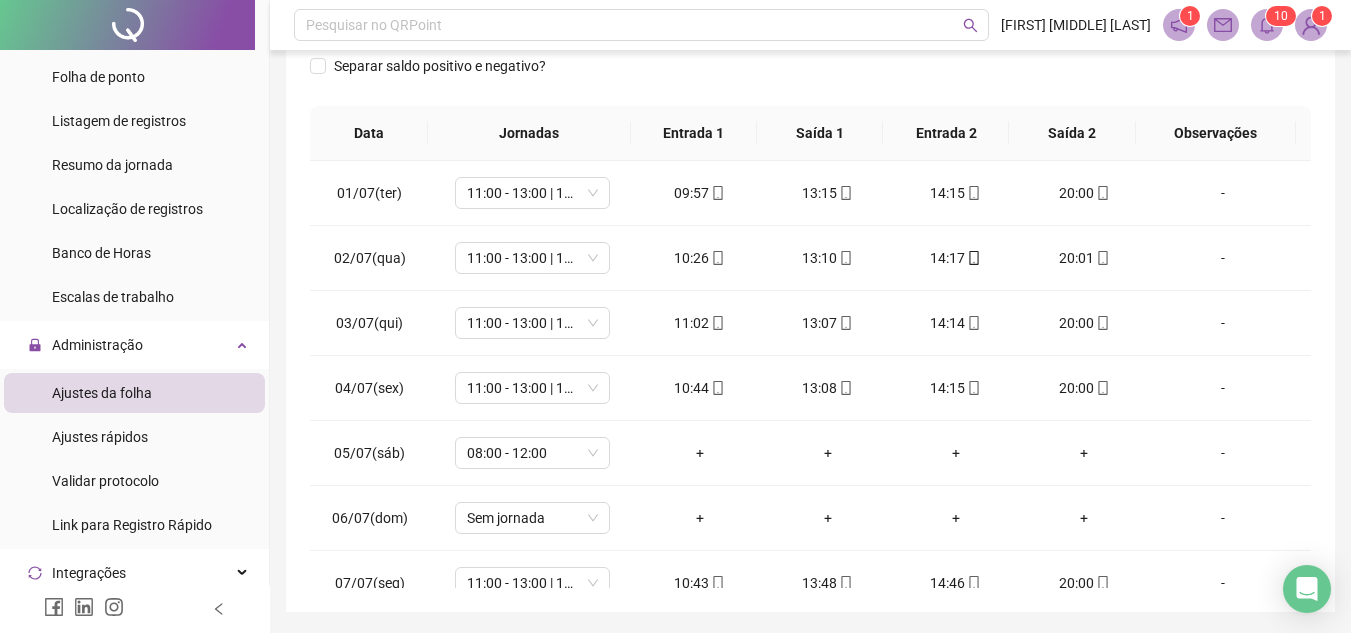 scroll, scrollTop: 326, scrollLeft: 0, axis: vertical 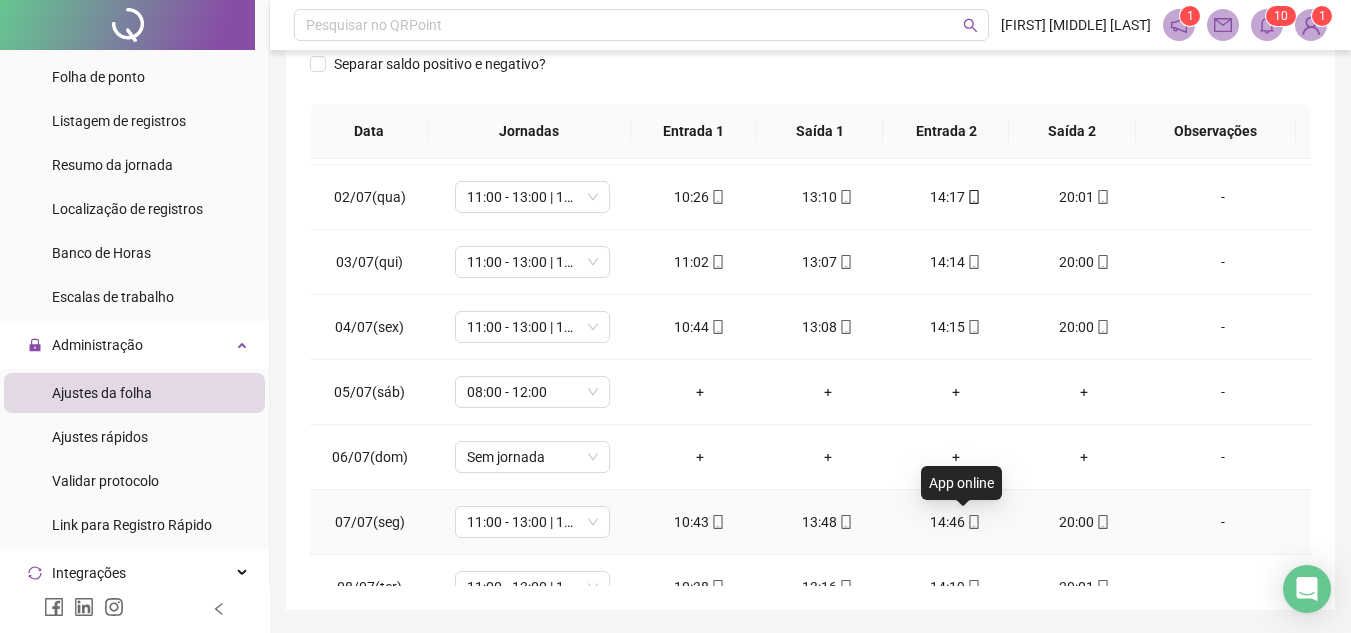 click 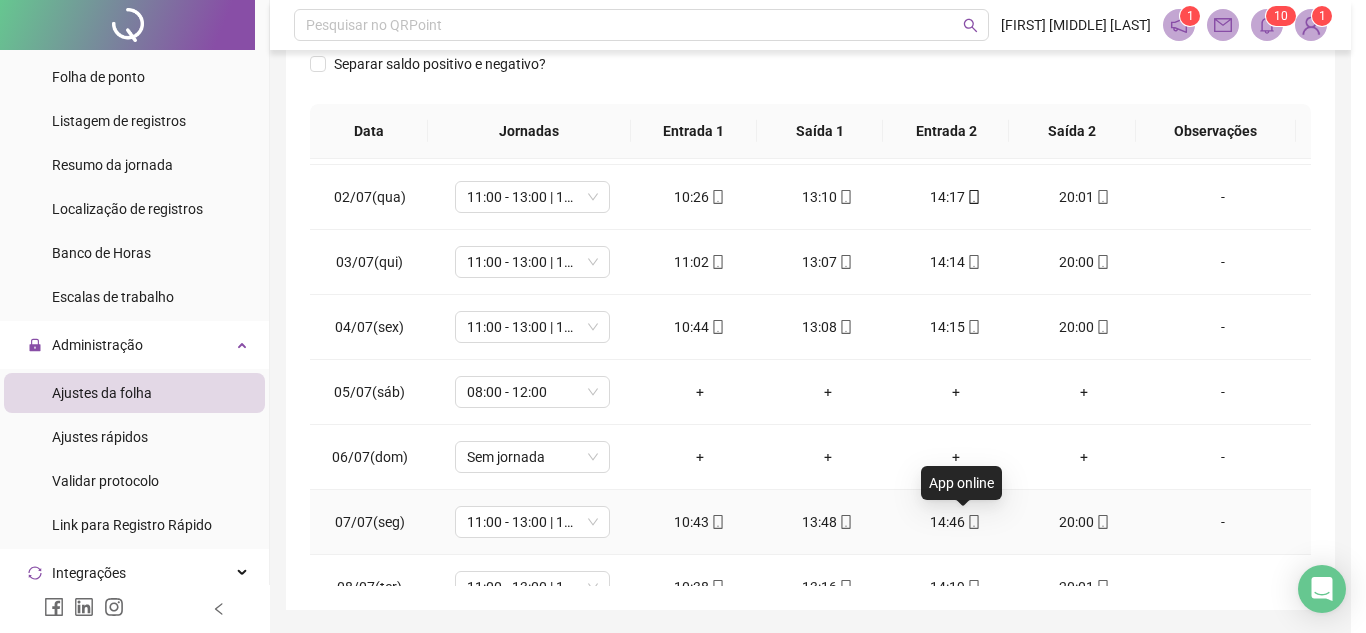 type on "**********" 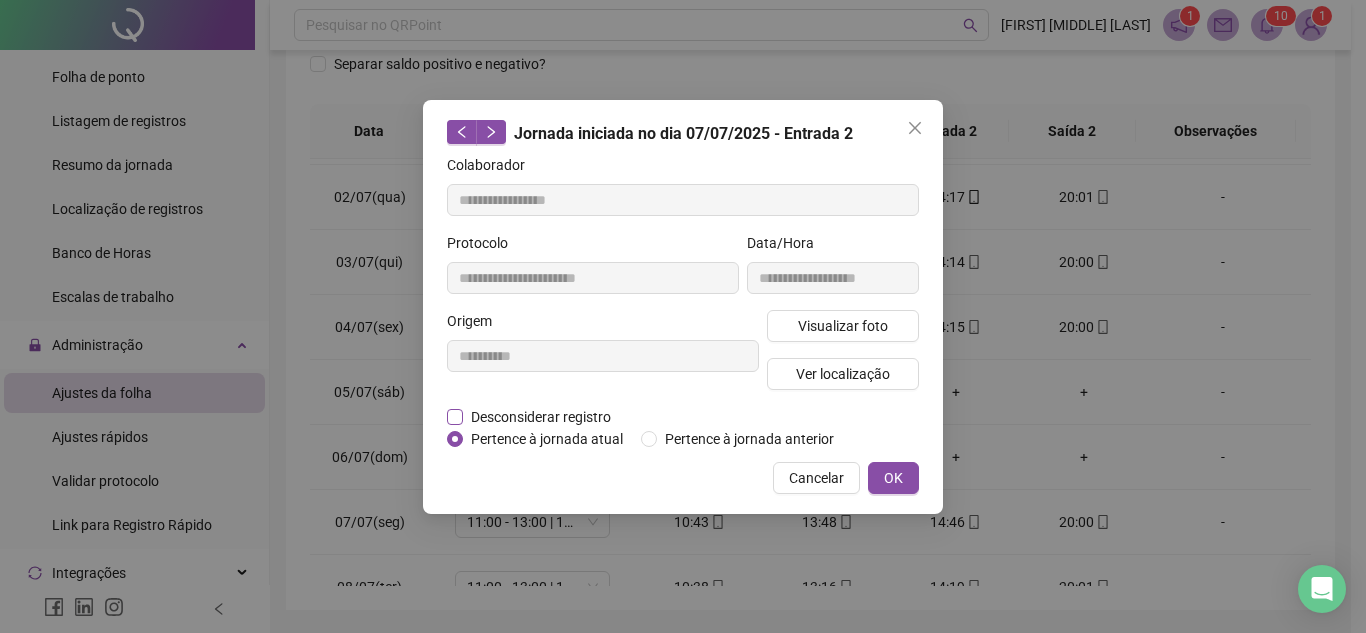 click on "Desconsiderar registro" at bounding box center [541, 417] 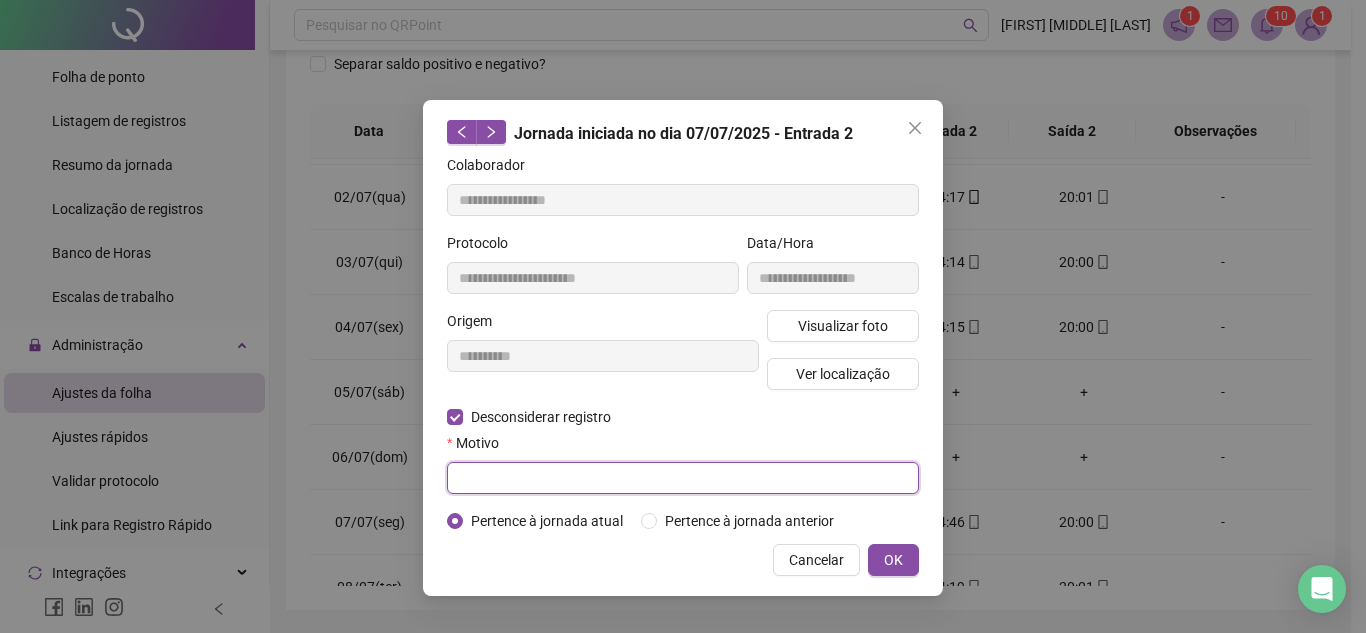 click at bounding box center (683, 478) 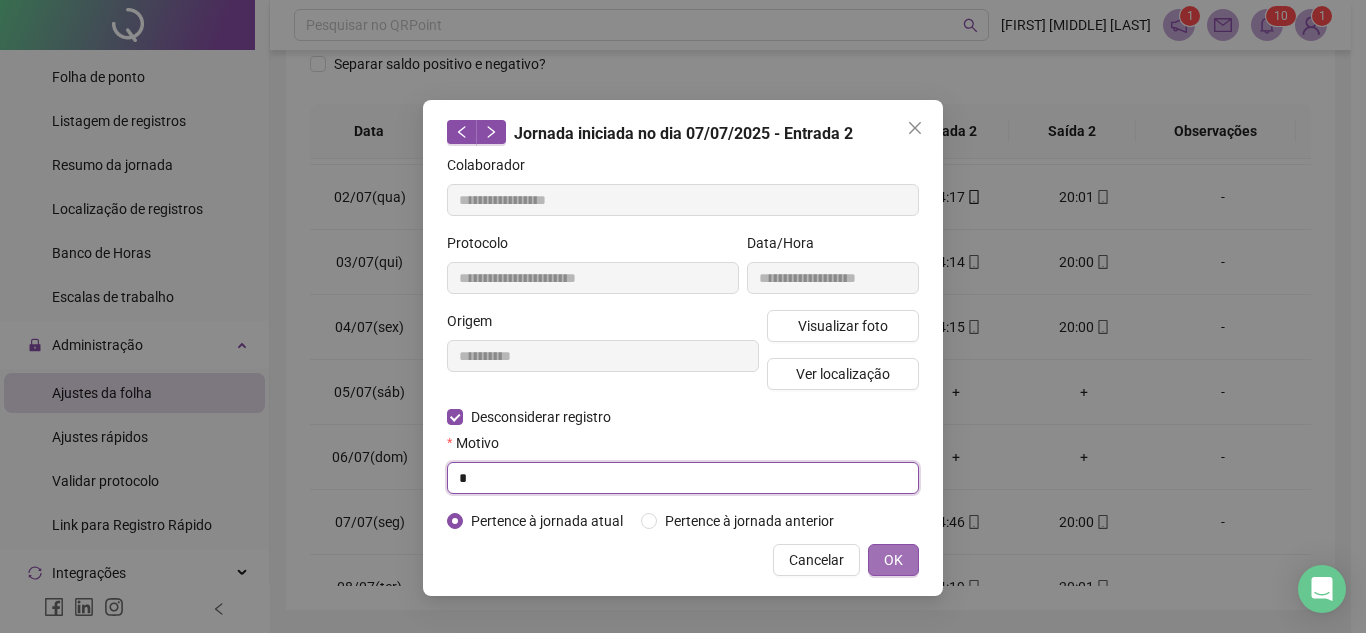 type on "*" 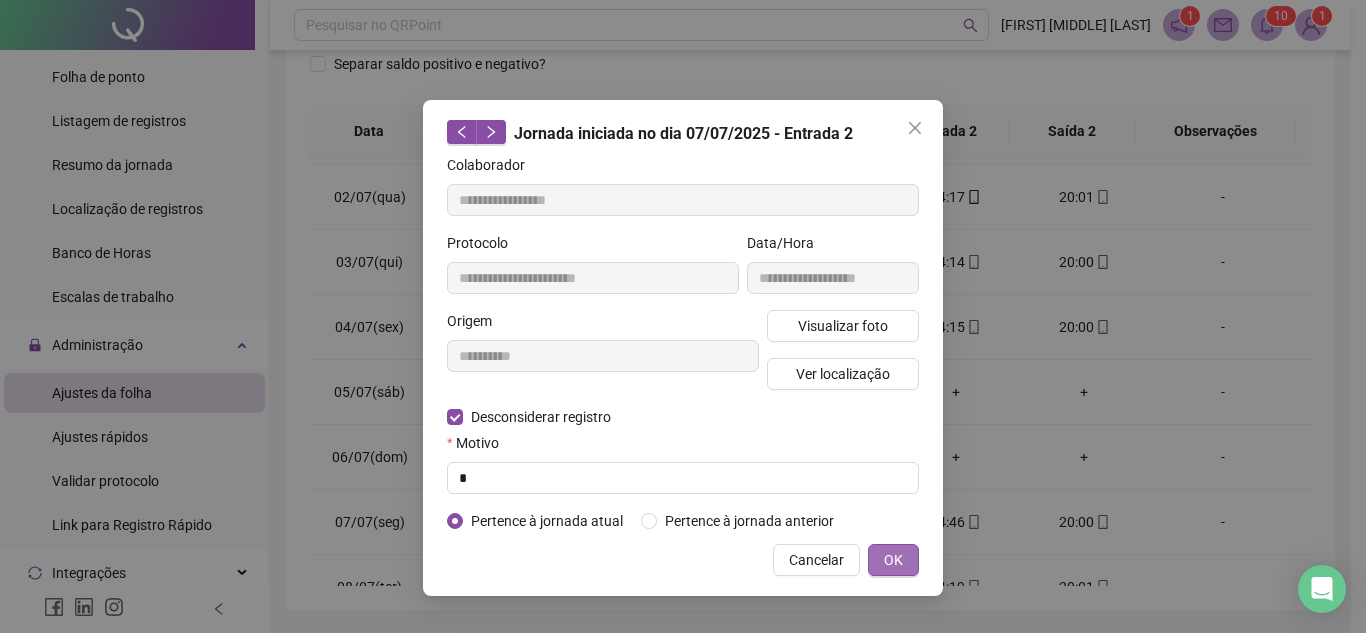 click on "OK" at bounding box center (893, 560) 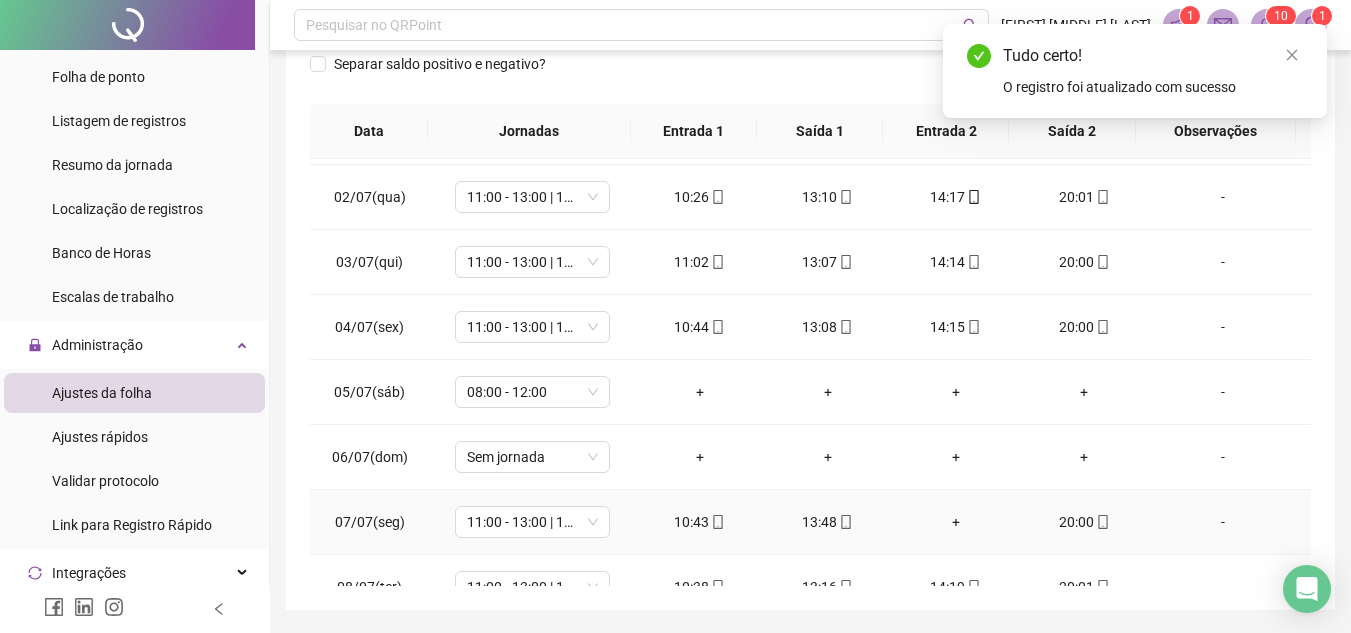 click on "+" at bounding box center (956, 522) 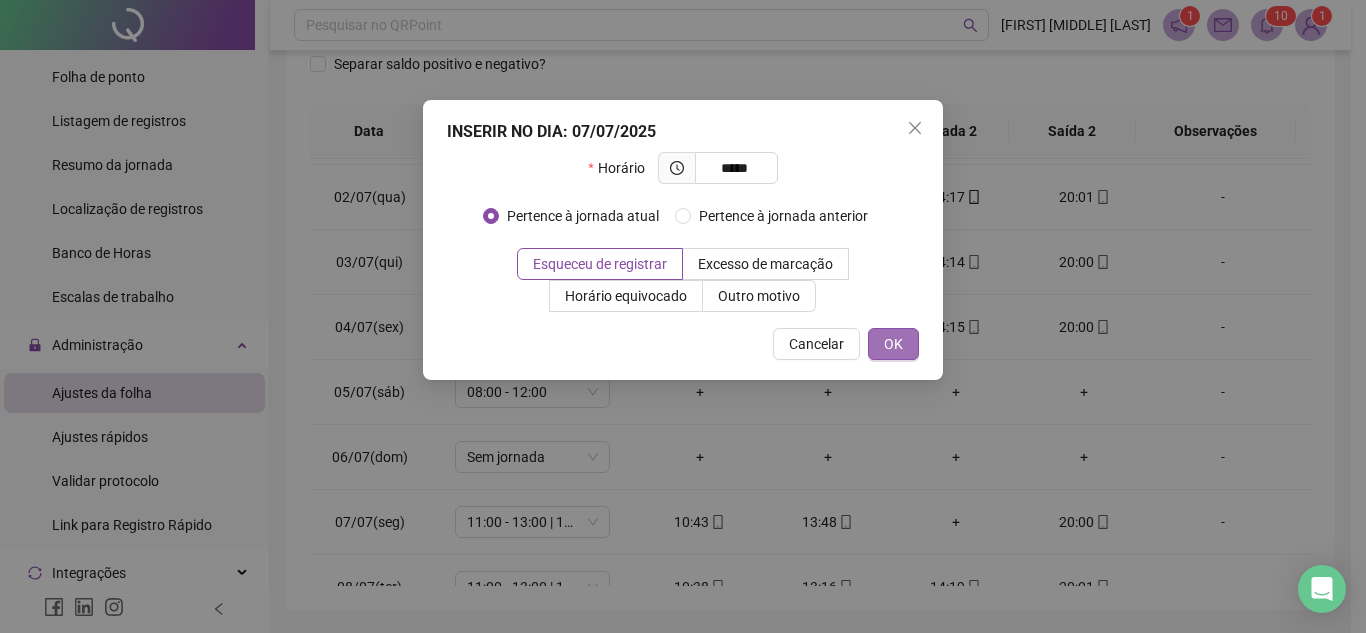 type on "*****" 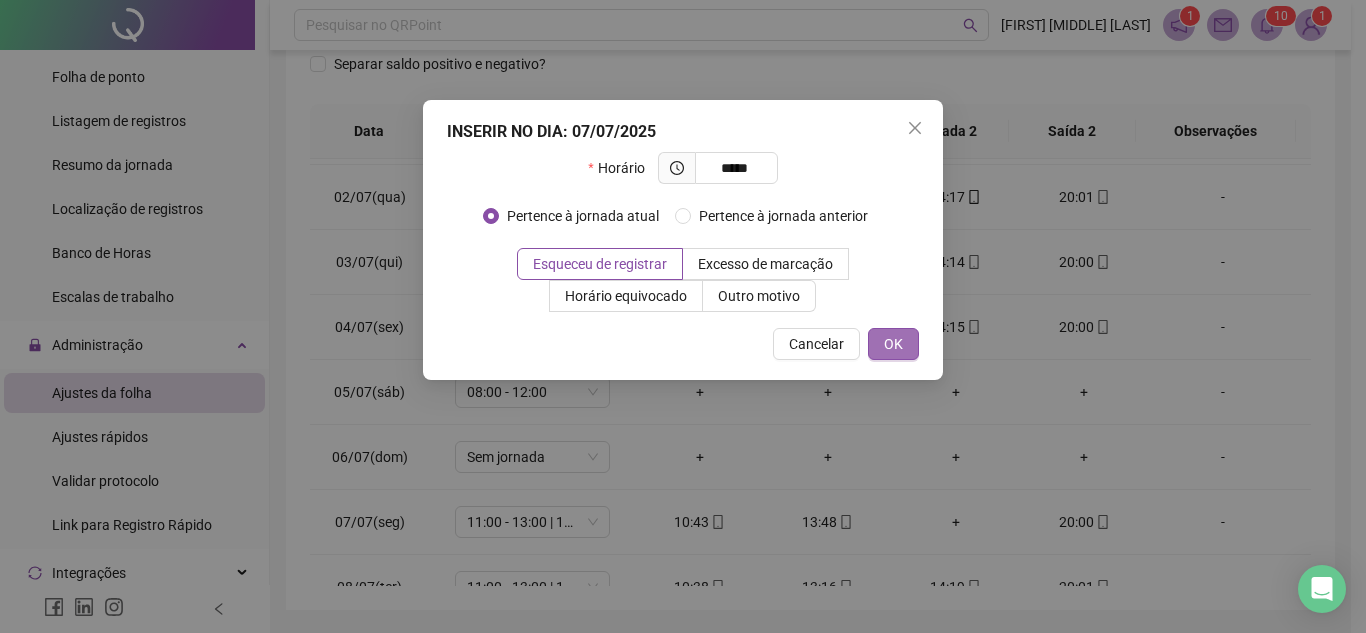 click on "OK" at bounding box center [893, 344] 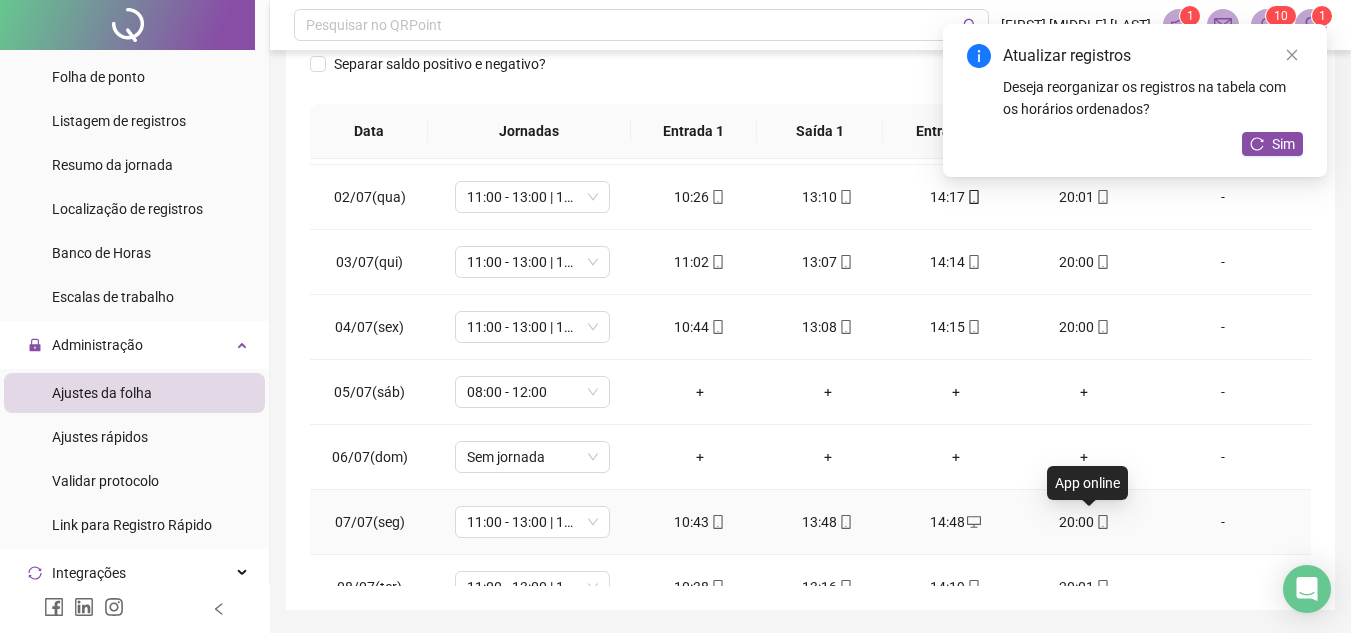 click 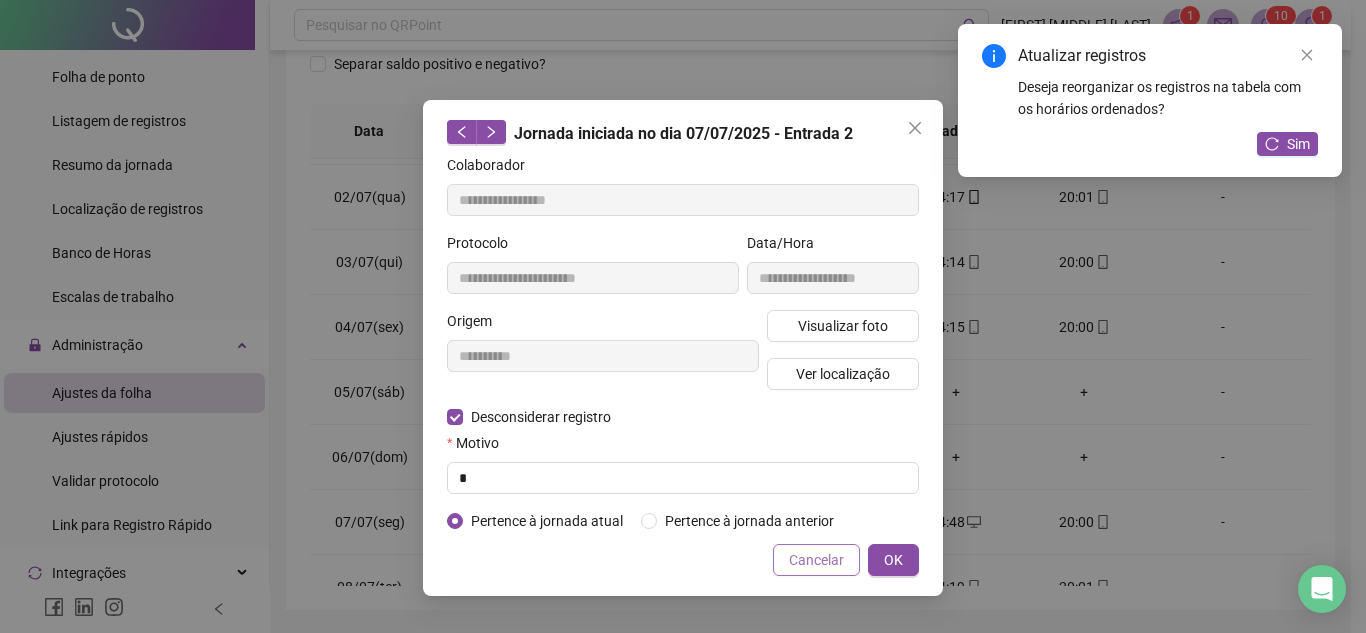 type on "**********" 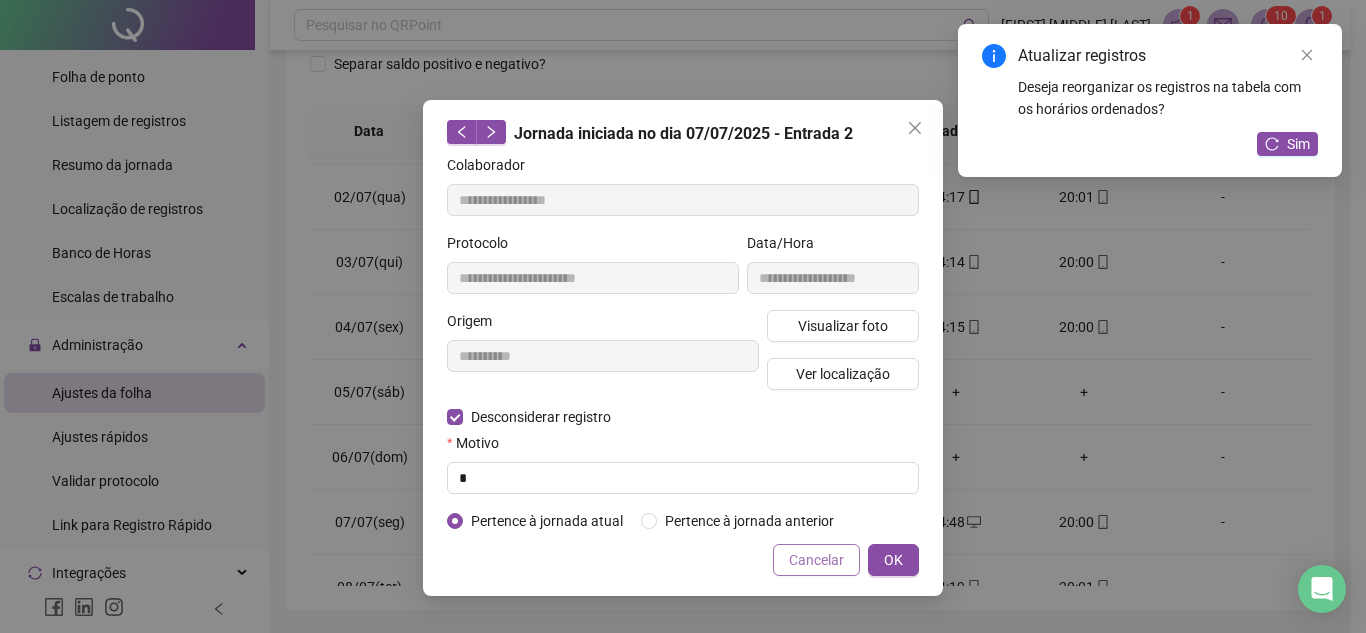 type on "**********" 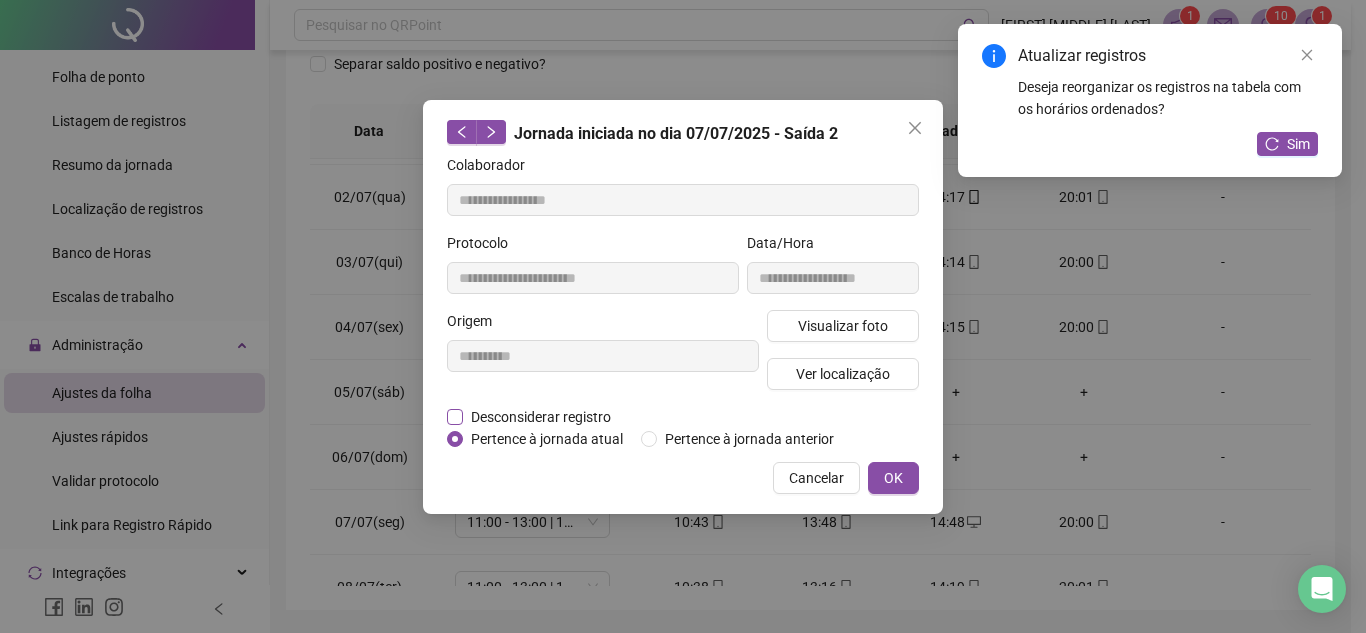 click on "Desconsiderar registro" at bounding box center [541, 417] 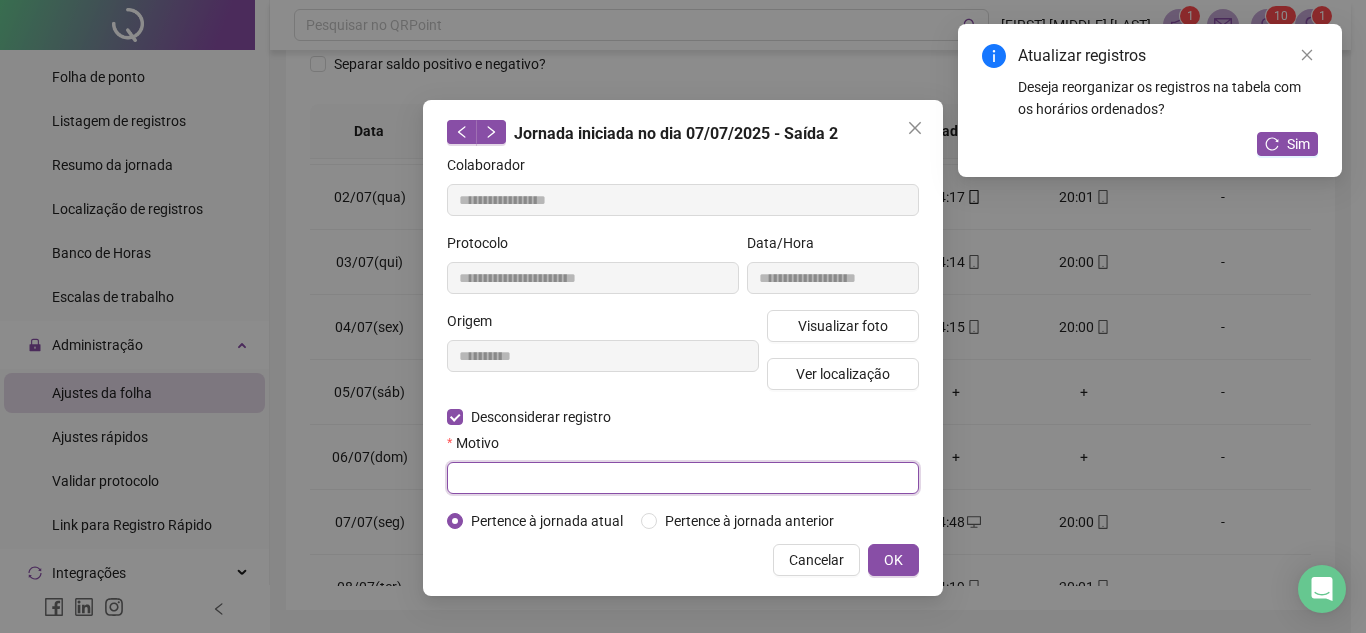 click at bounding box center (683, 478) 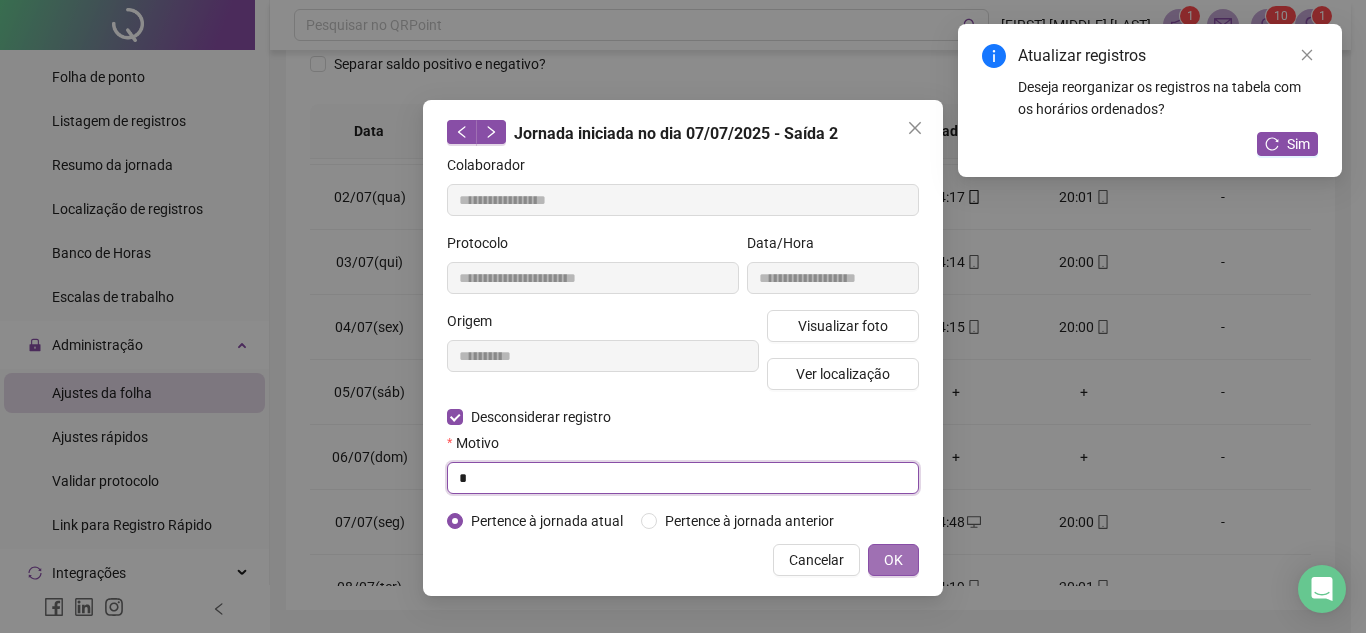 type on "*" 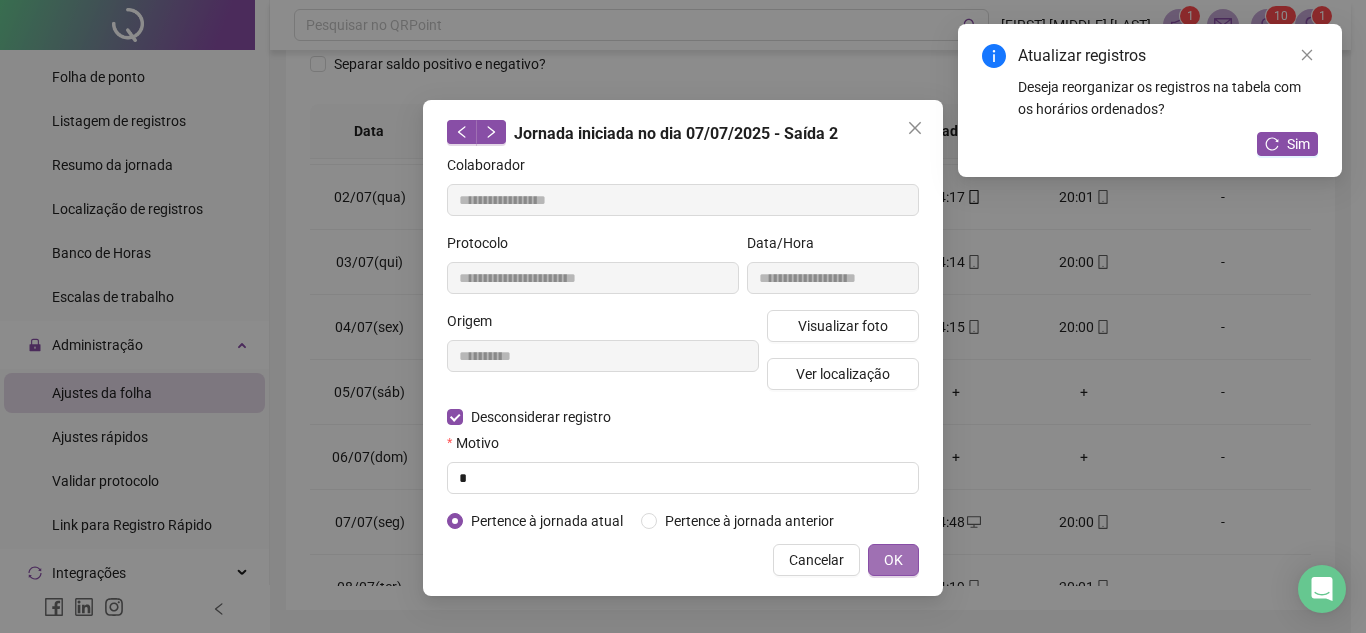 click on "OK" at bounding box center [893, 560] 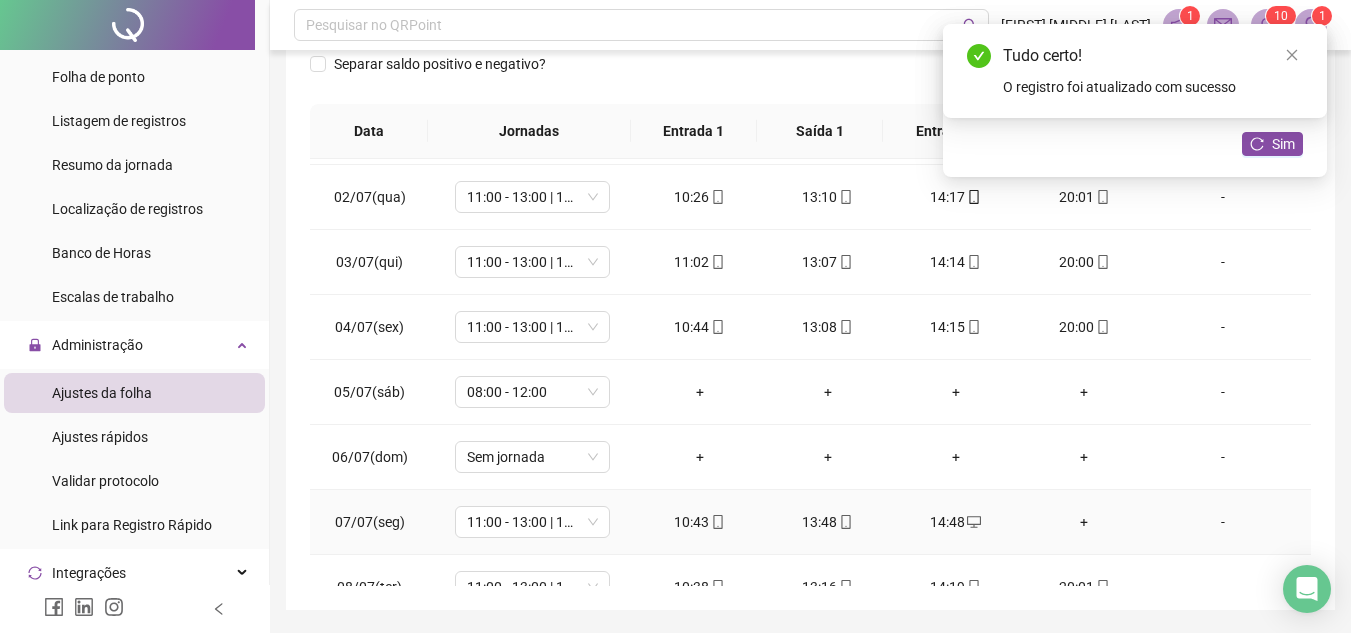 click on "+" at bounding box center [1084, 522] 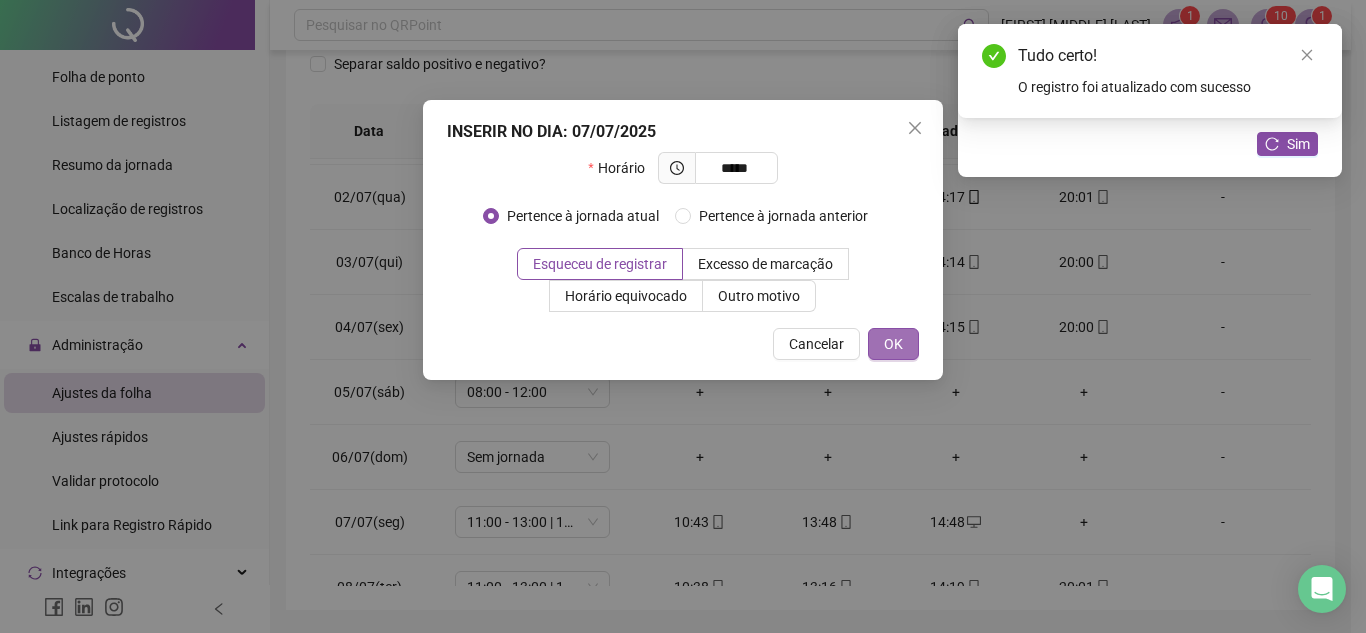 type on "*****" 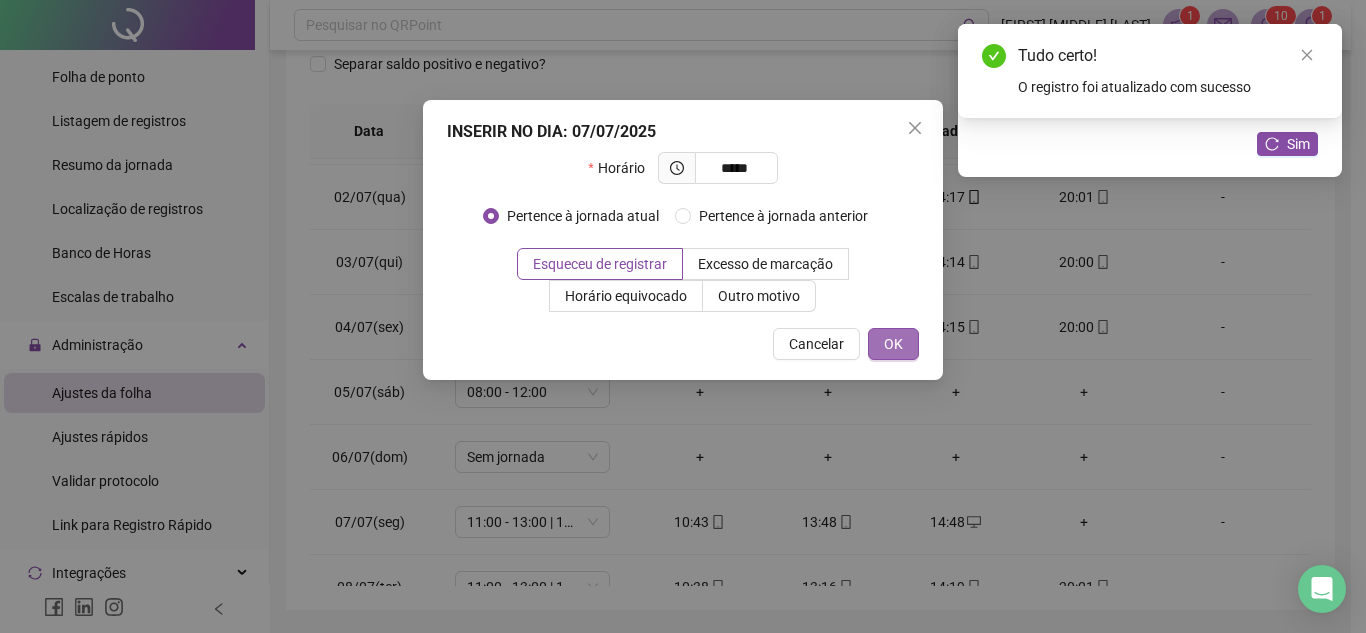 click on "OK" at bounding box center [893, 344] 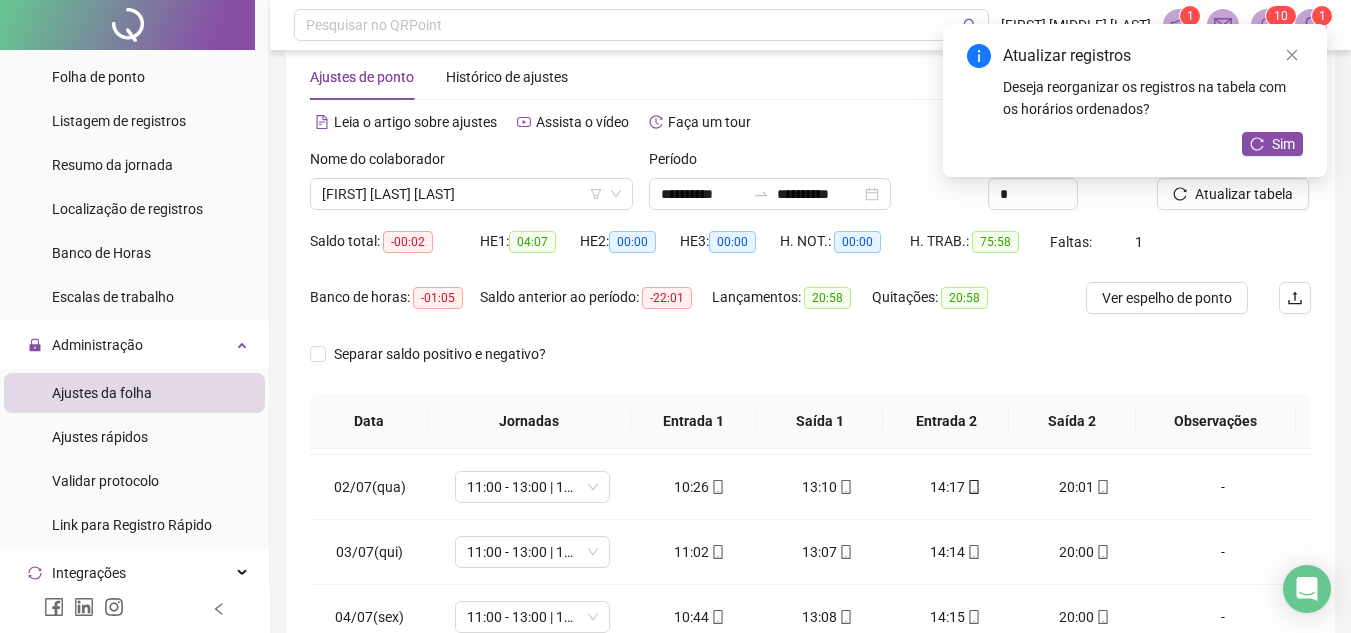 scroll, scrollTop: 33, scrollLeft: 0, axis: vertical 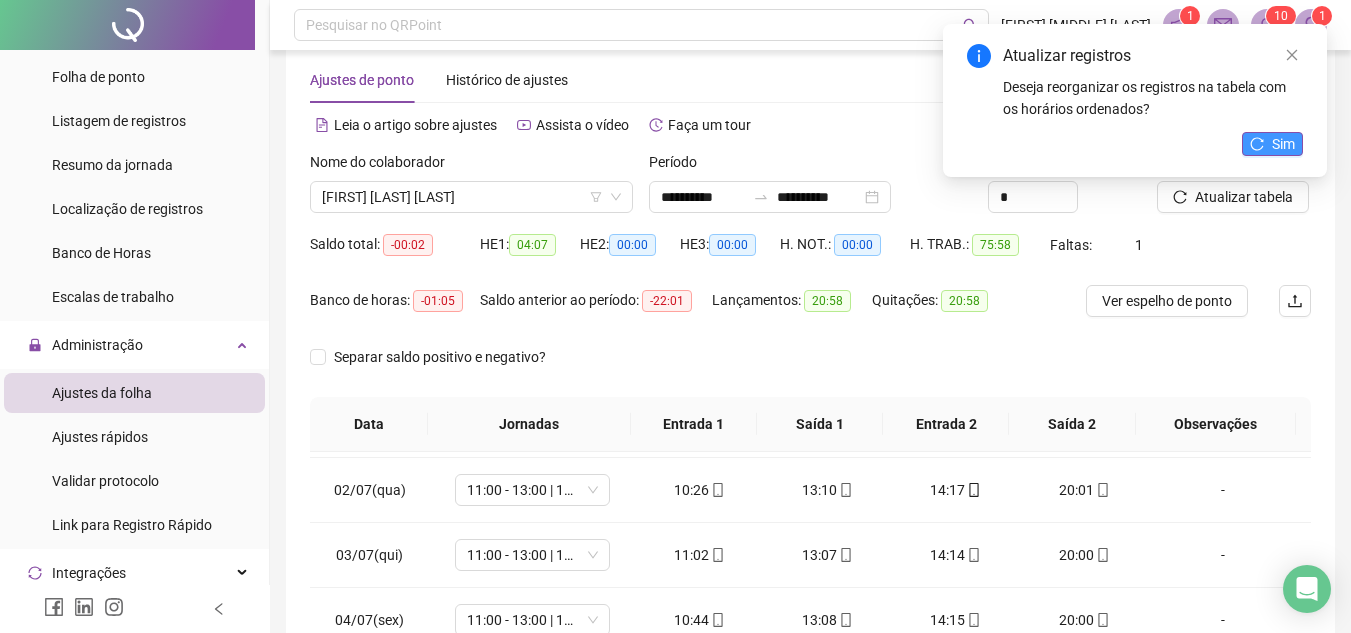 click 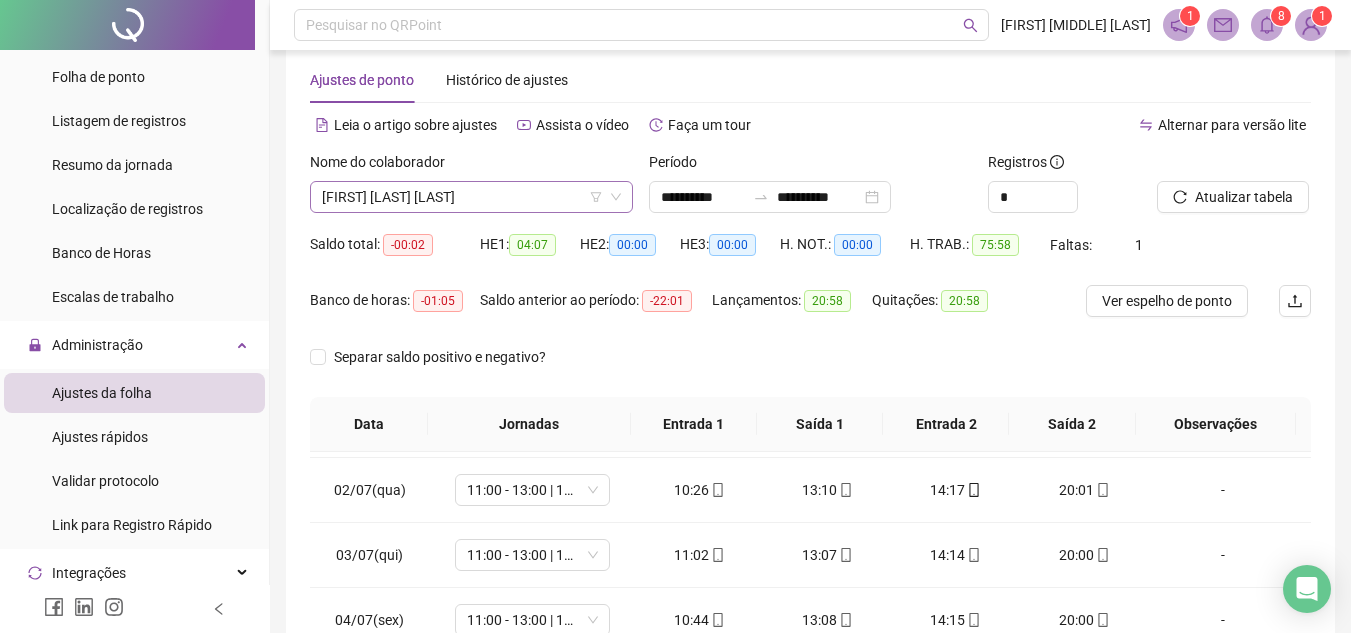 click on "[FIRST] [LAST] [LAST]" at bounding box center [471, 197] 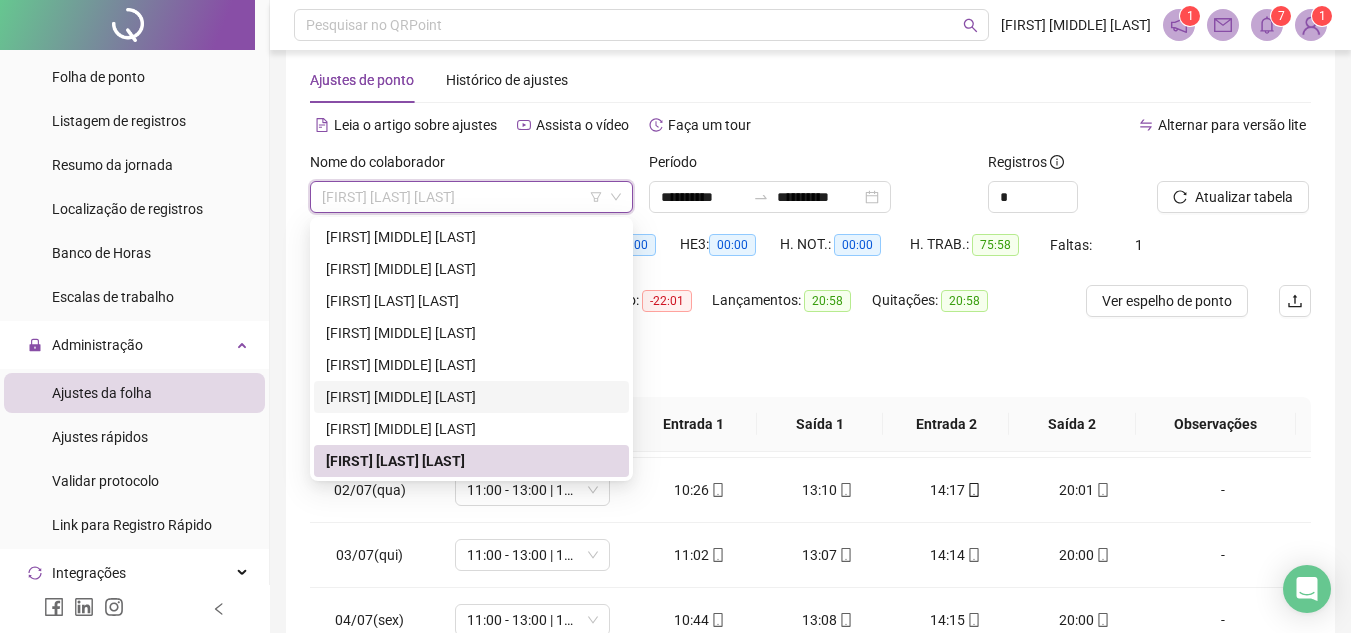 click on "[FIRST] [MIDDLE] [LAST]" at bounding box center (471, 397) 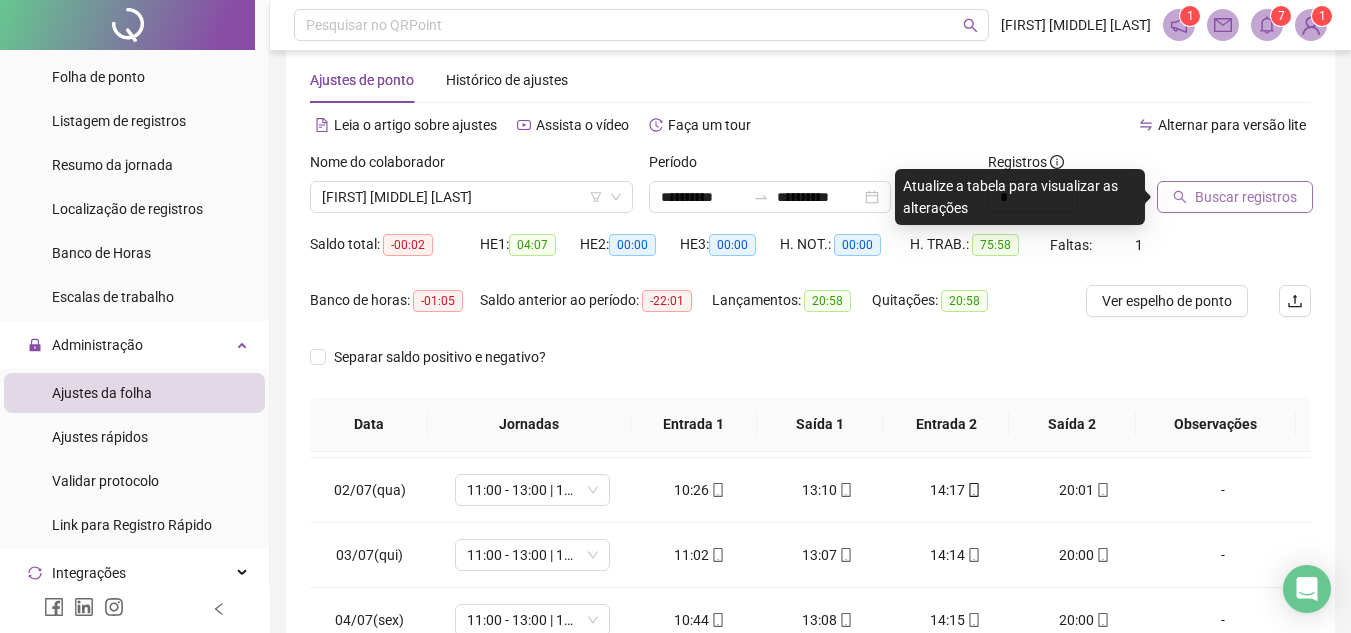 click on "Buscar registros" at bounding box center (1246, 197) 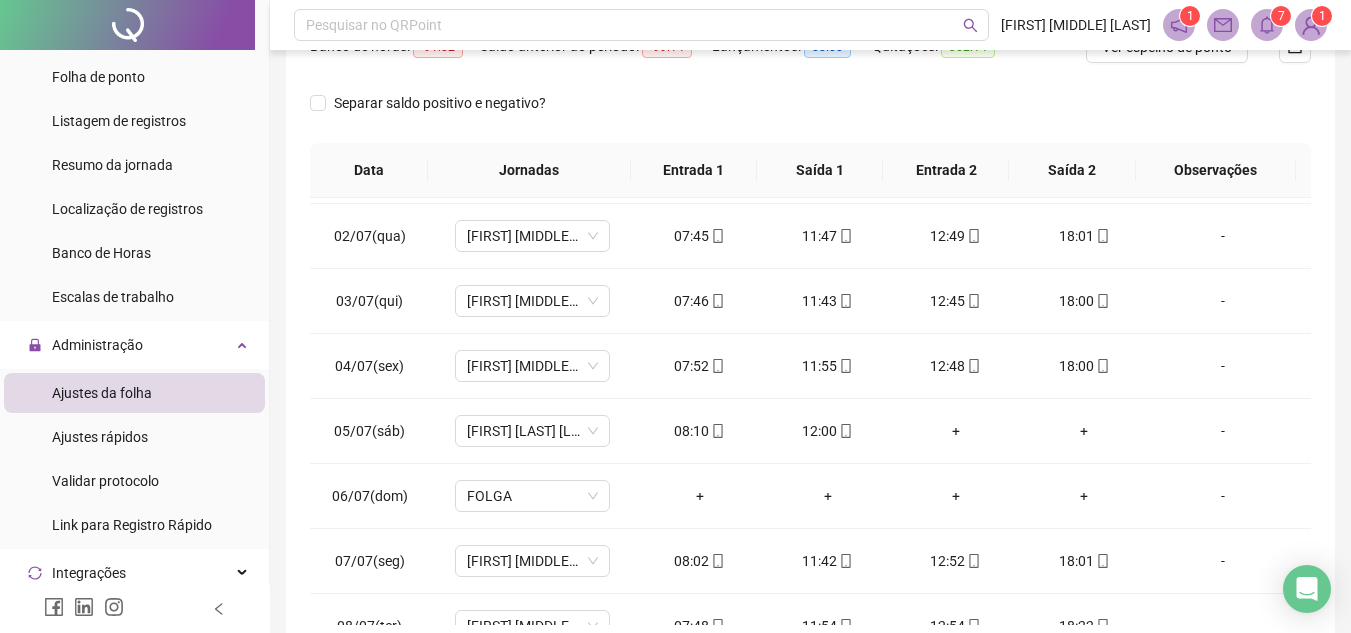 scroll, scrollTop: 389, scrollLeft: 0, axis: vertical 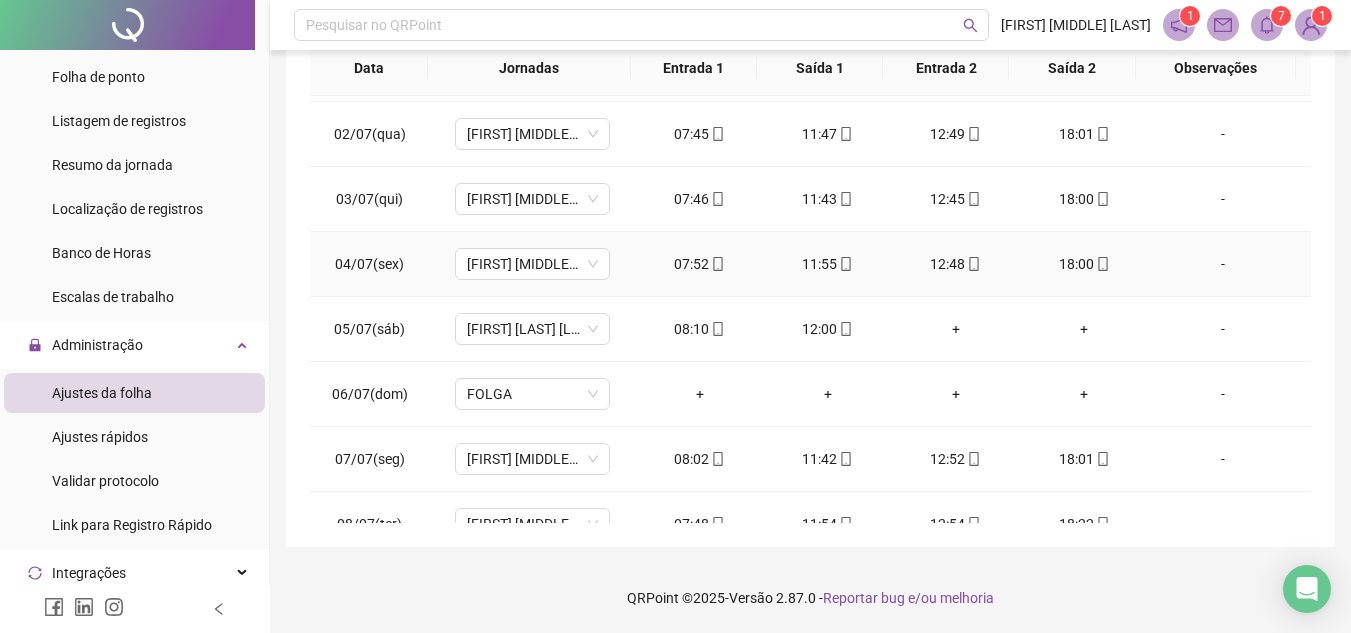 click on "12:48" at bounding box center (956, 264) 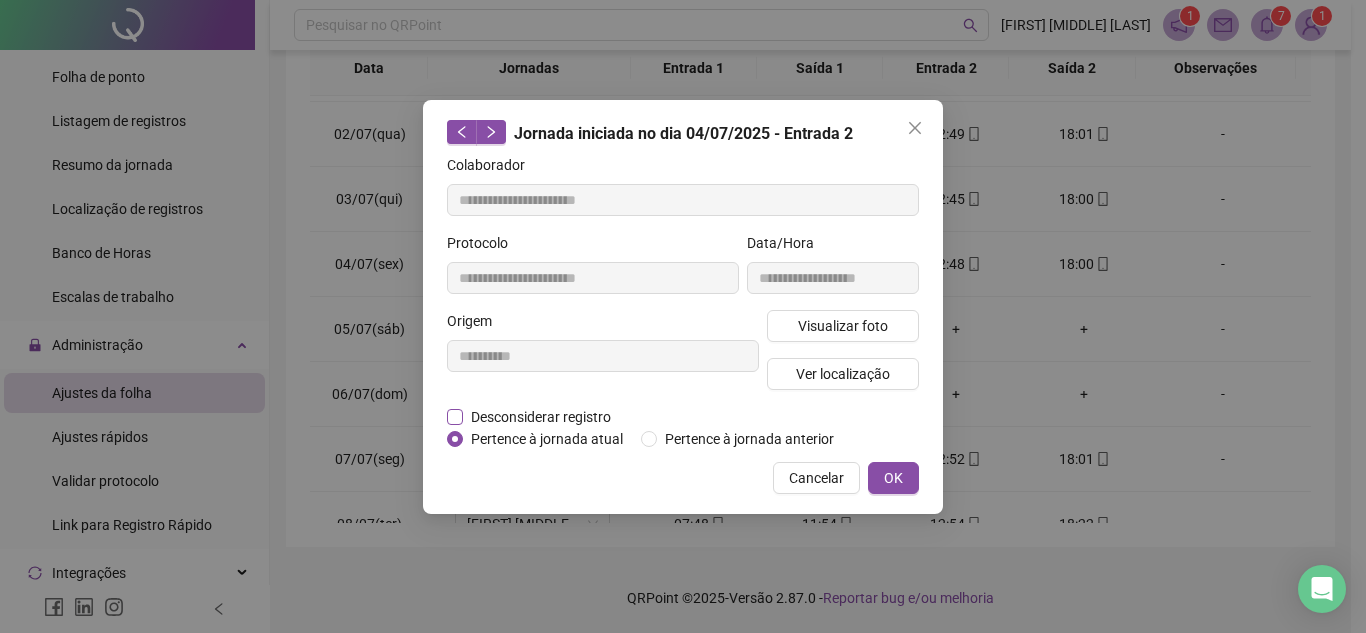 click on "Desconsiderar registro" at bounding box center (541, 417) 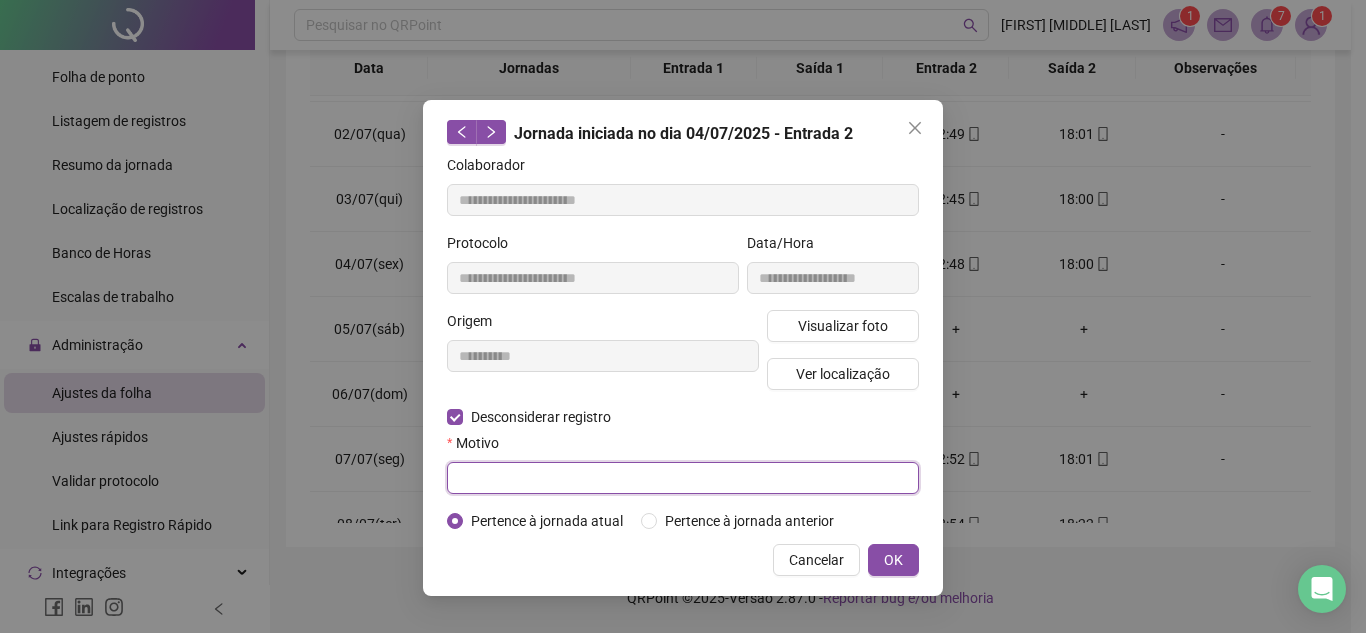 click at bounding box center [683, 478] 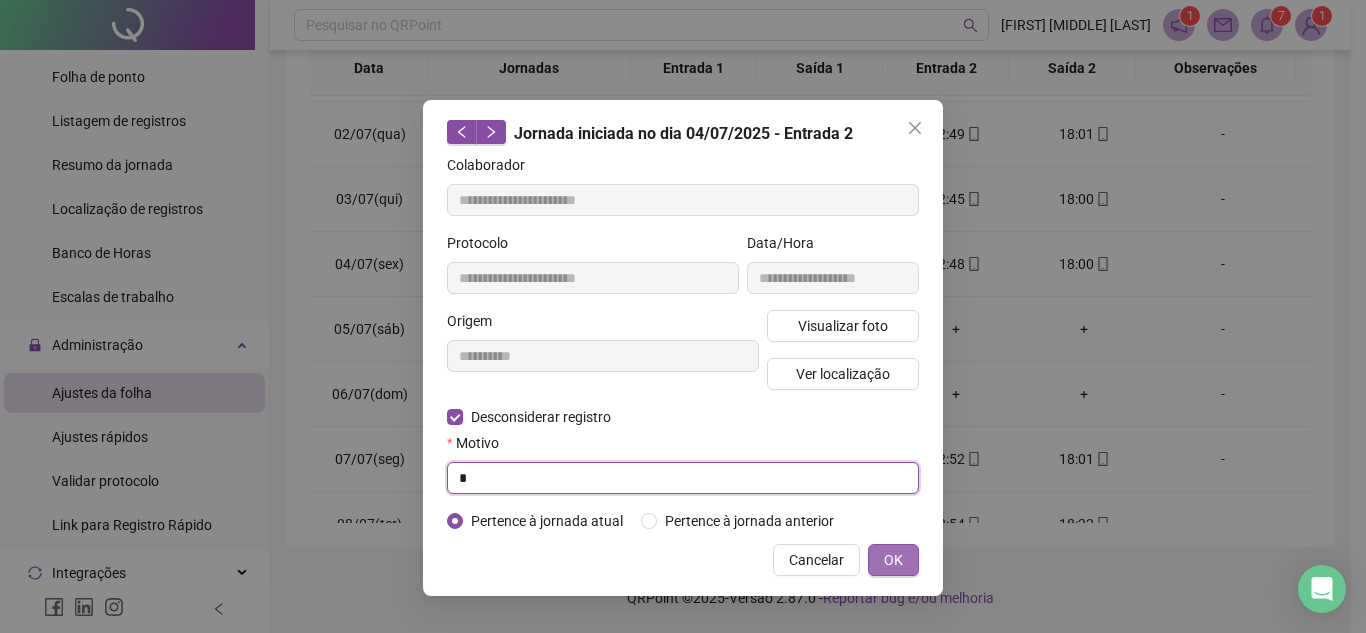 type on "*" 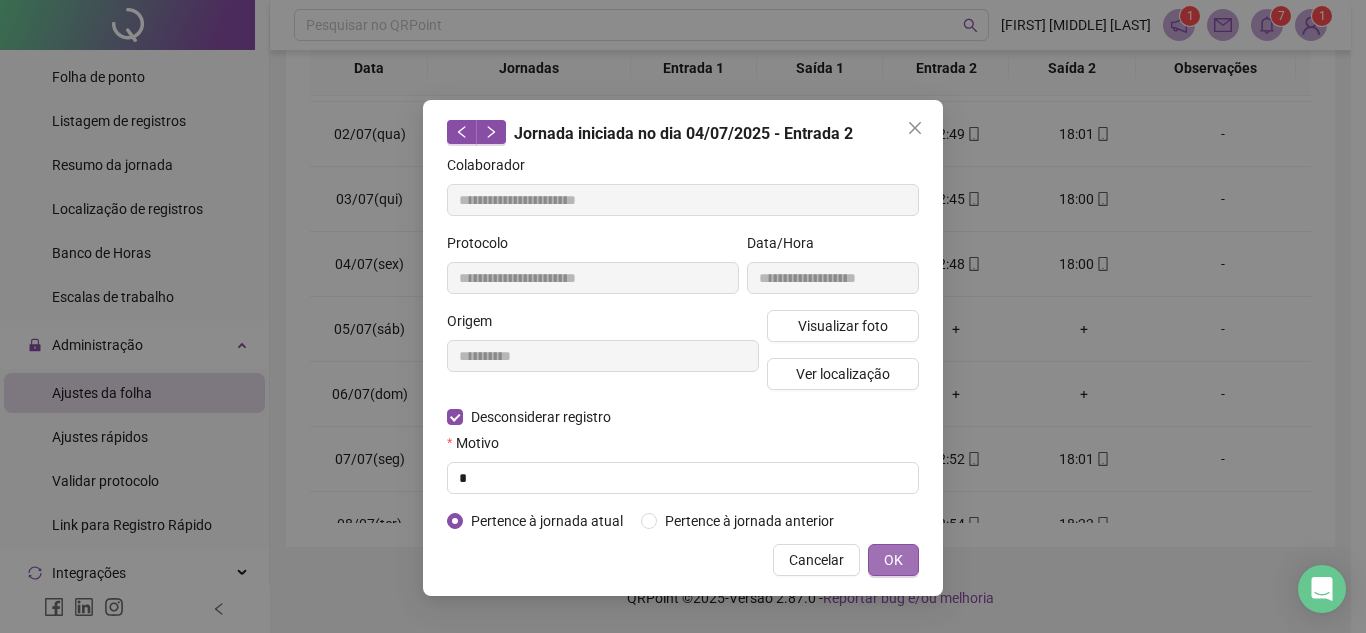 click on "OK" at bounding box center [893, 560] 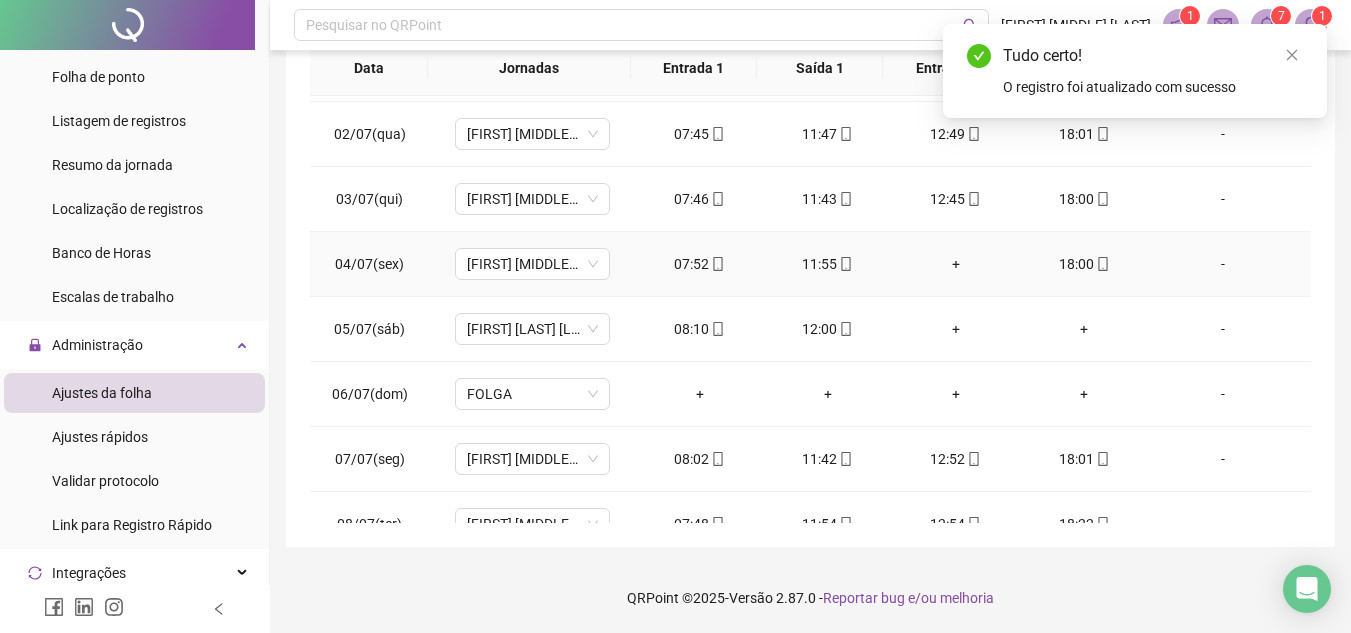 click on "+" at bounding box center [956, 264] 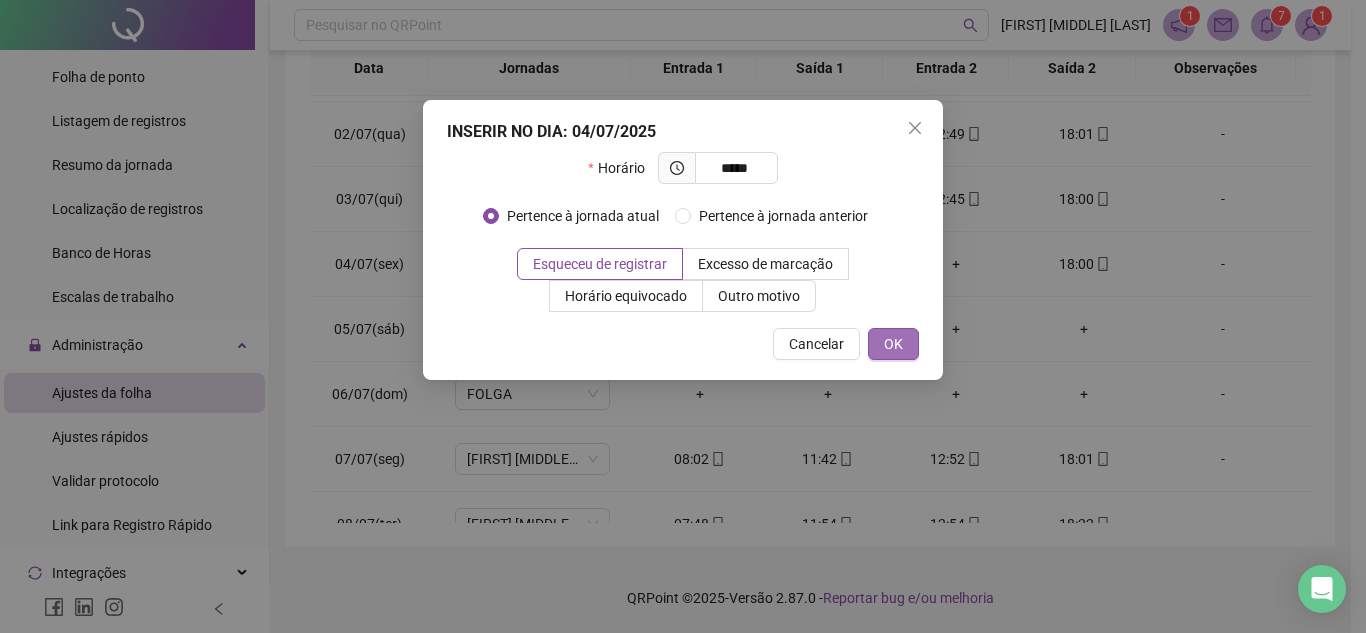 type on "*****" 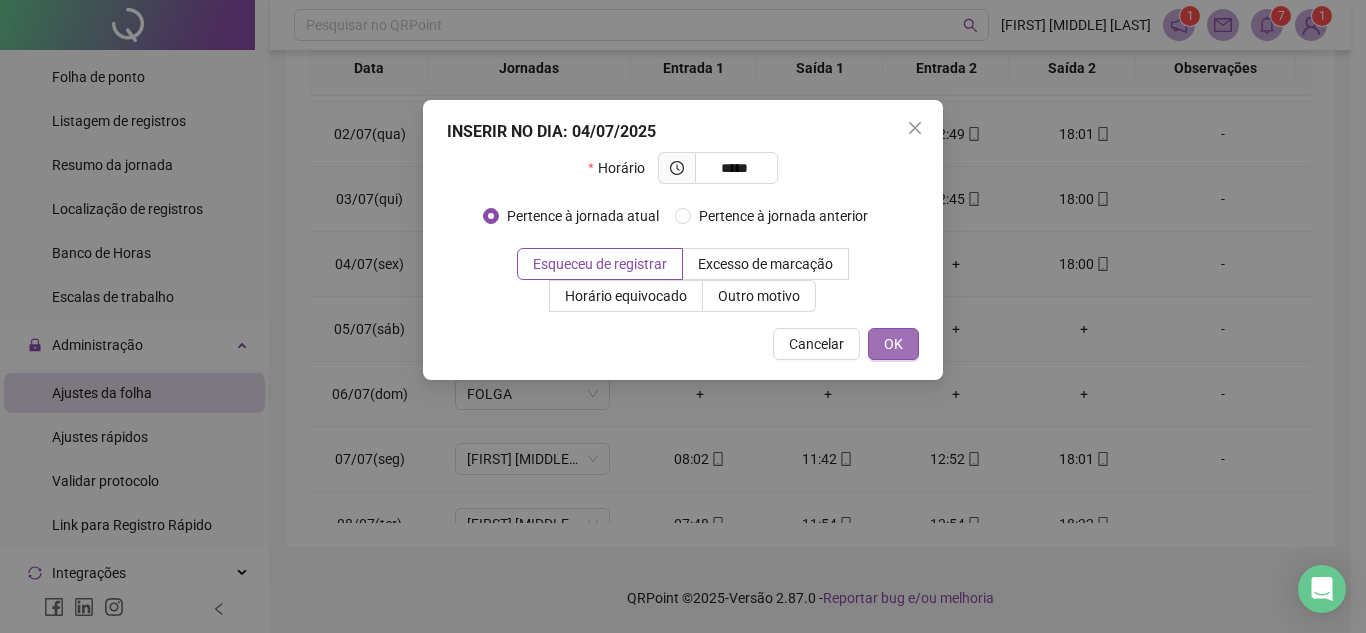 click on "OK" at bounding box center [893, 344] 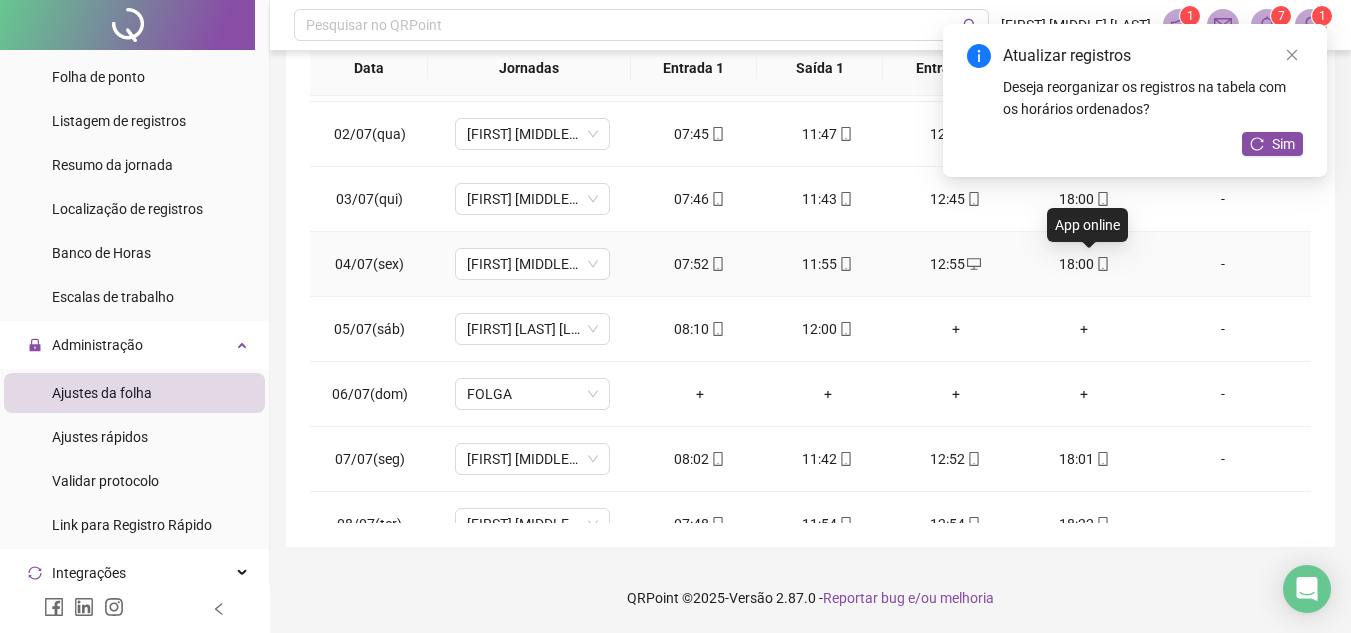click 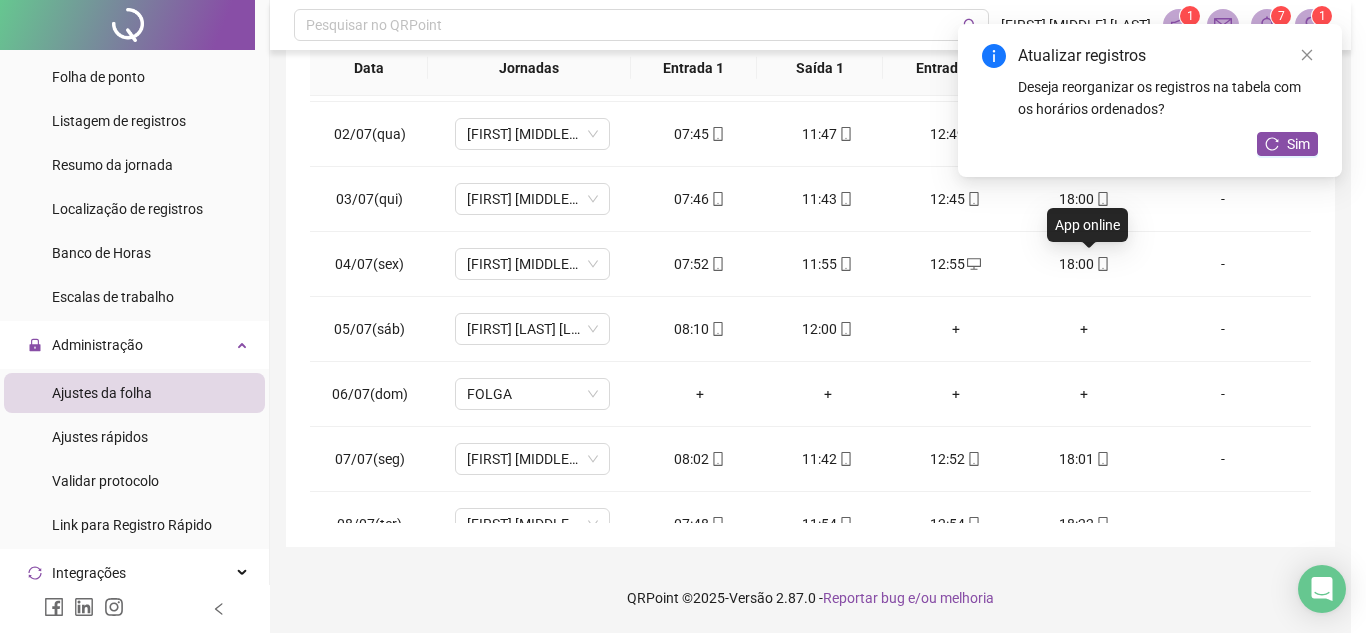 type on "**********" 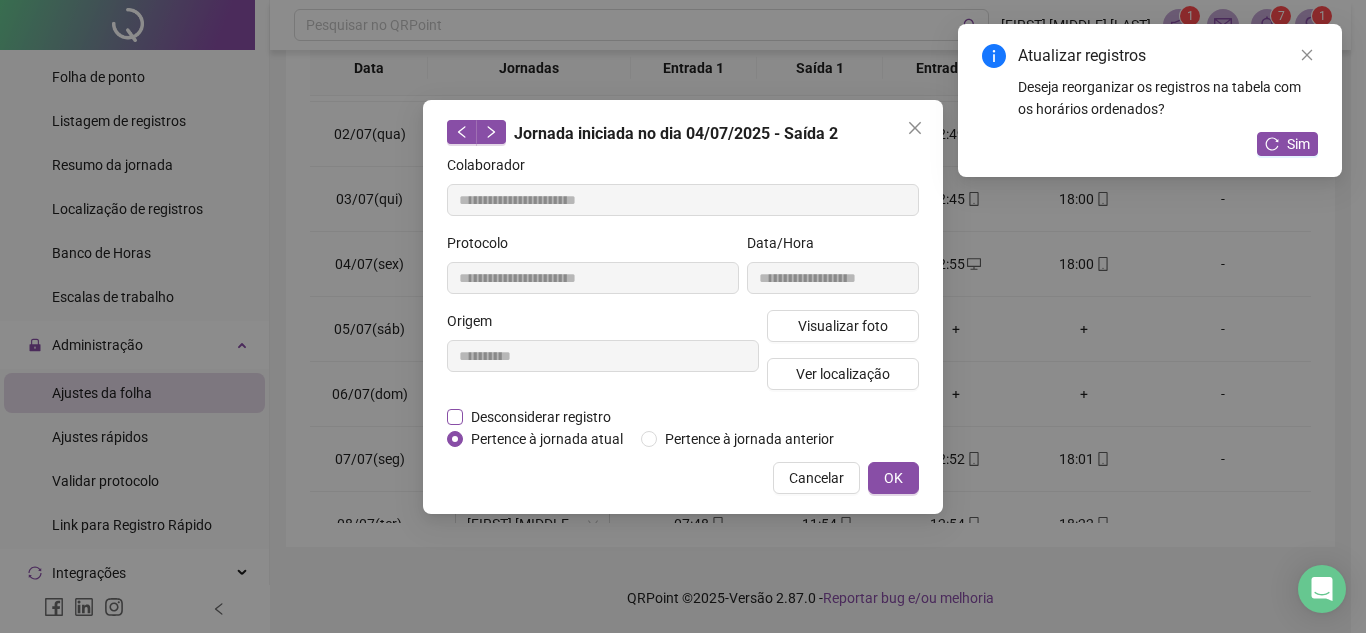 click on "Desconsiderar registro" at bounding box center (541, 417) 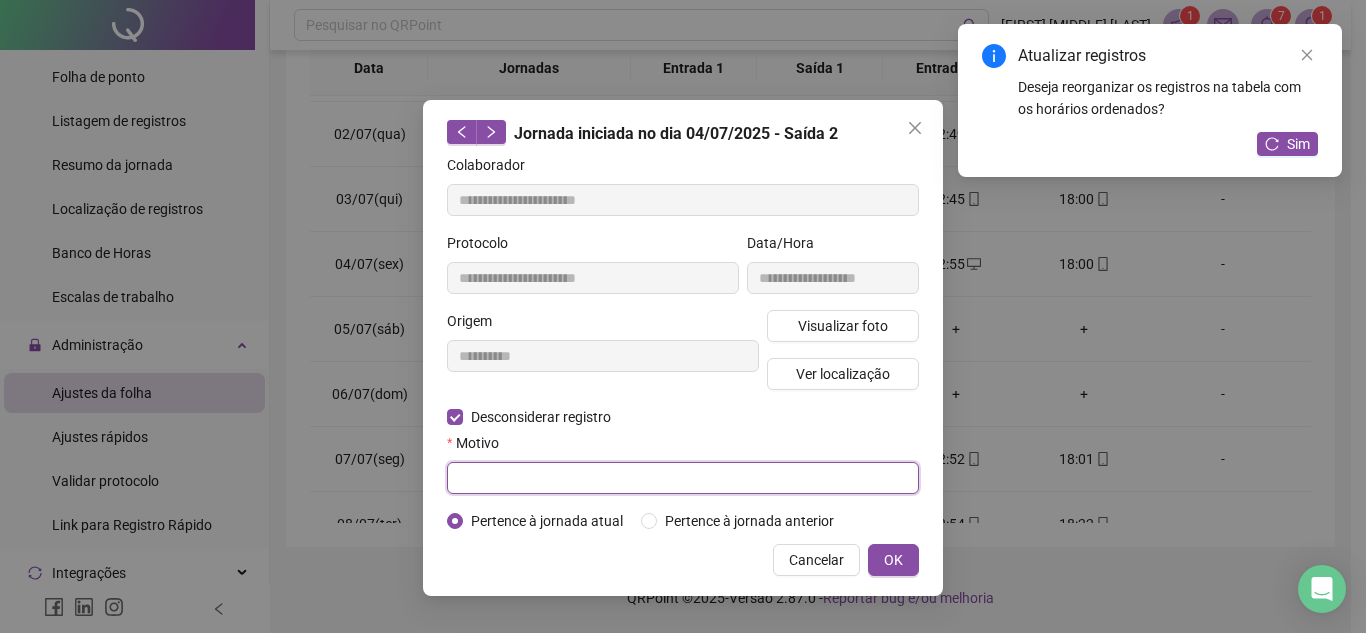 click at bounding box center (683, 478) 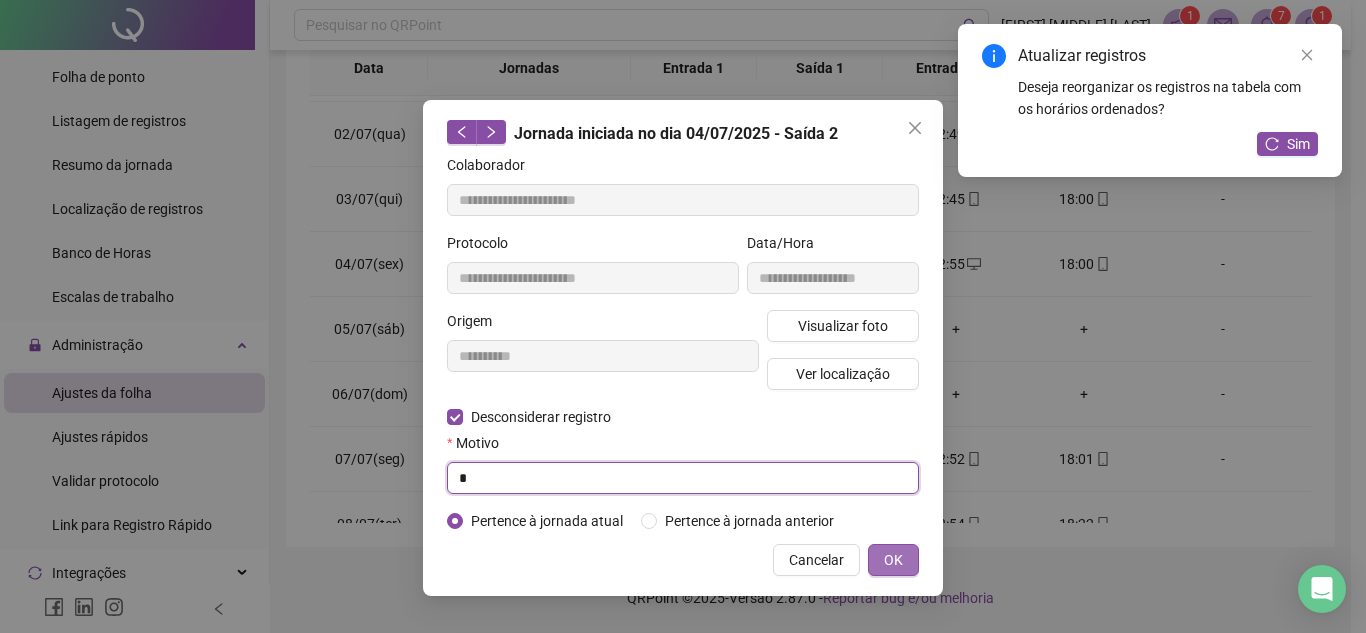 type on "*" 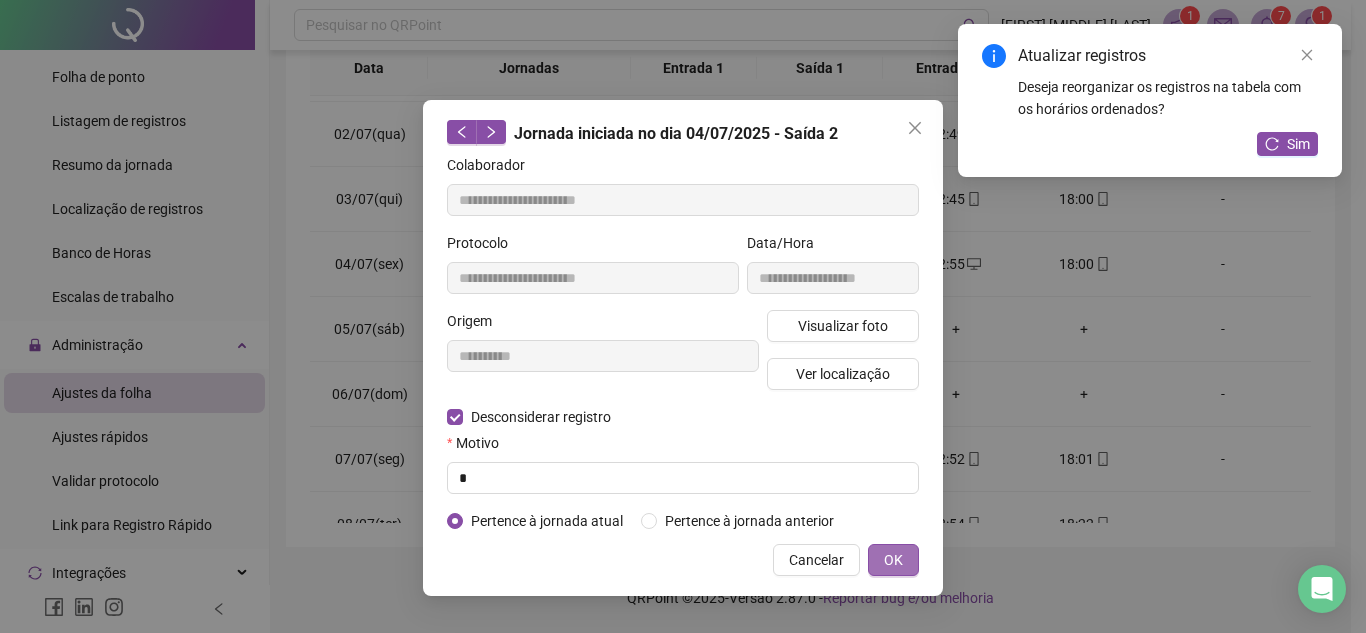 click on "OK" at bounding box center [893, 560] 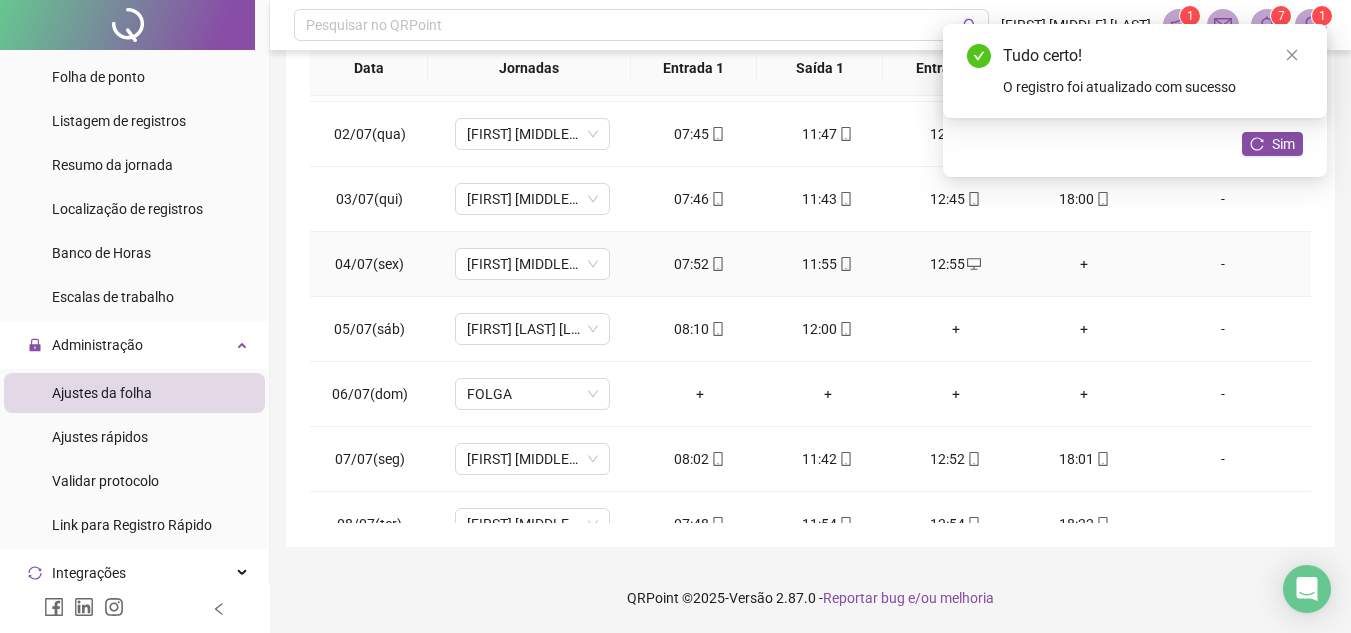click on "+" at bounding box center (1084, 264) 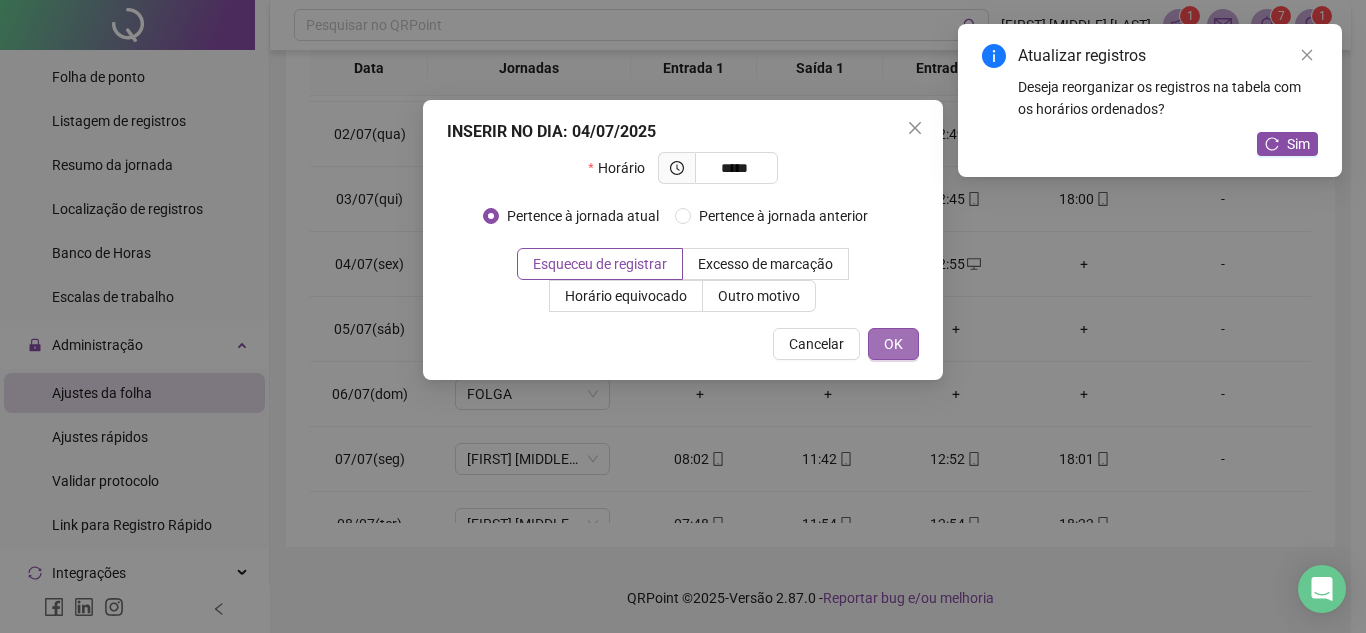 type on "*****" 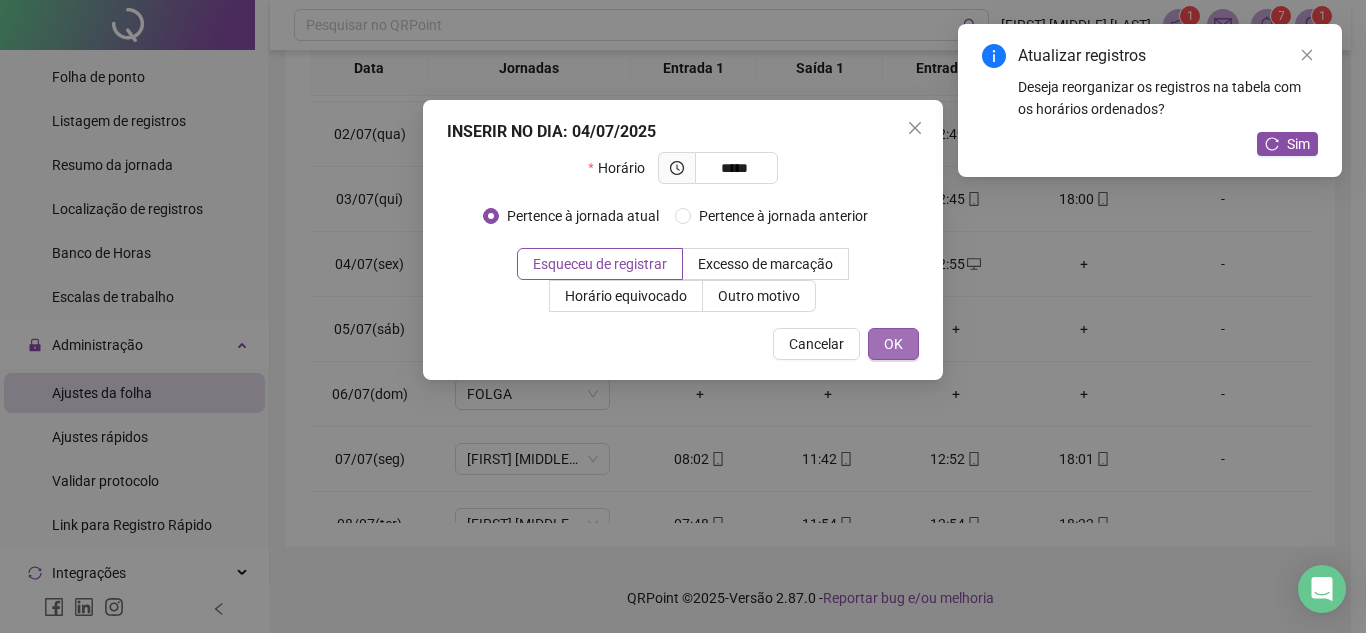 click on "OK" at bounding box center [893, 344] 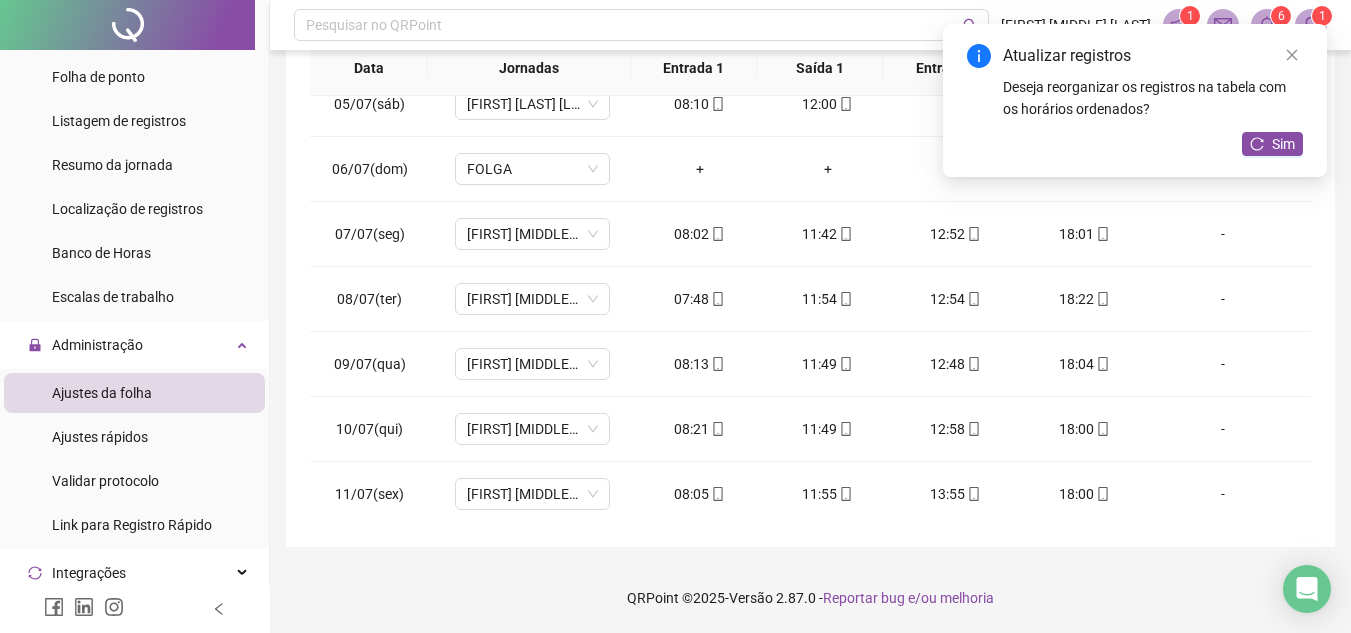 scroll, scrollTop: 288, scrollLeft: 0, axis: vertical 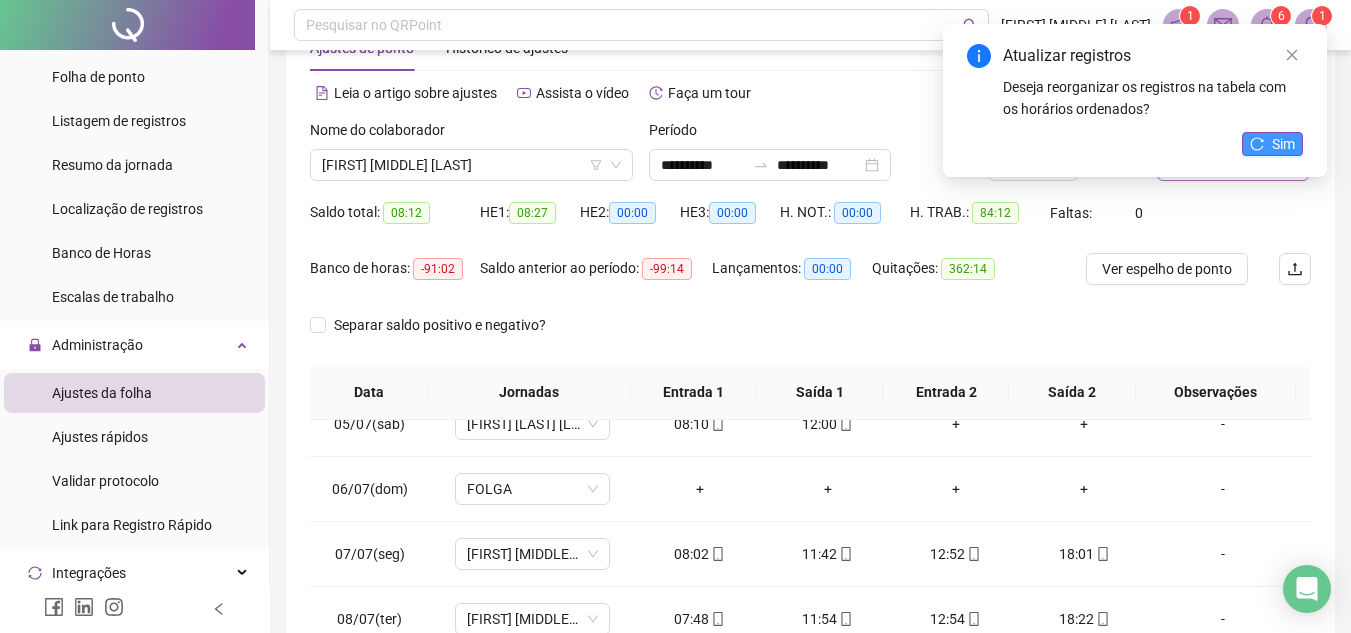 click on "Sim" at bounding box center (1283, 144) 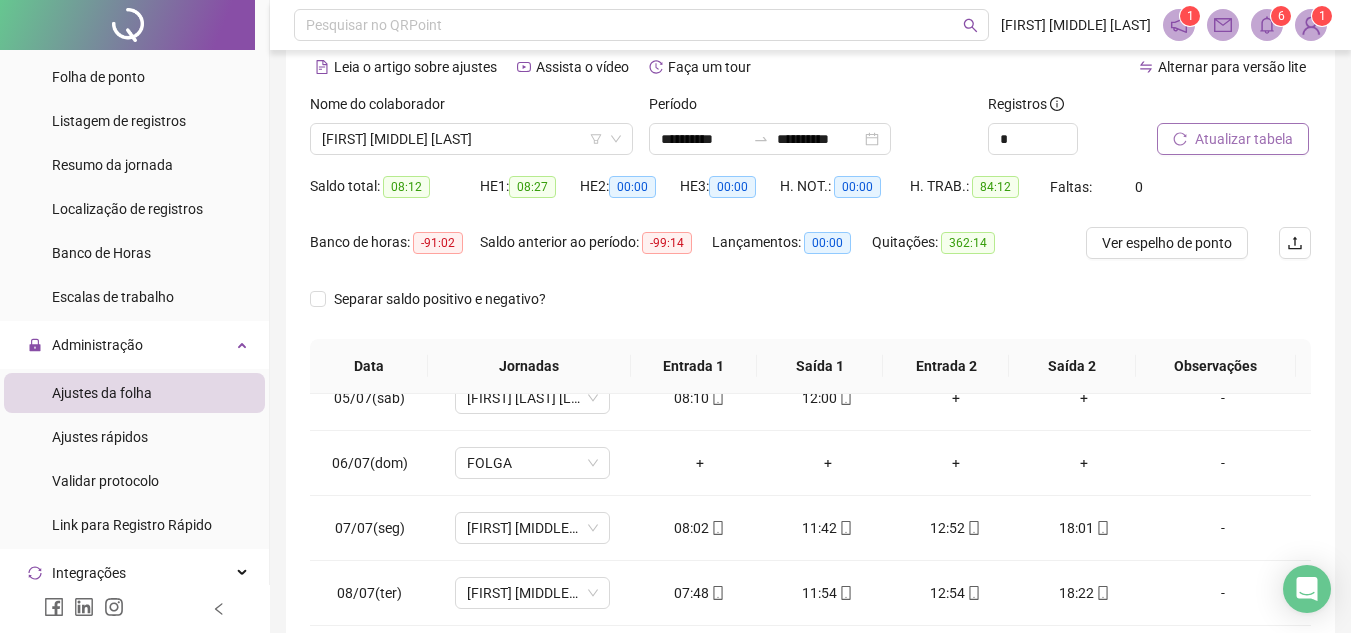 scroll, scrollTop: 389, scrollLeft: 0, axis: vertical 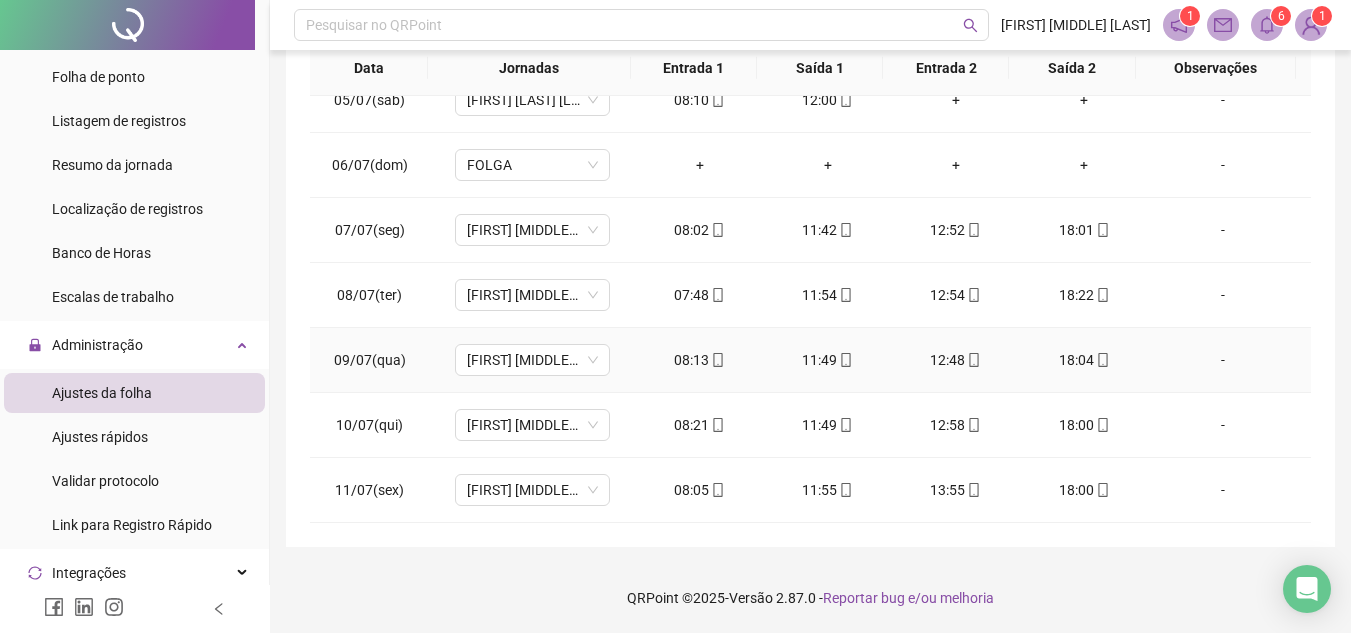click on "12:48" at bounding box center (956, 360) 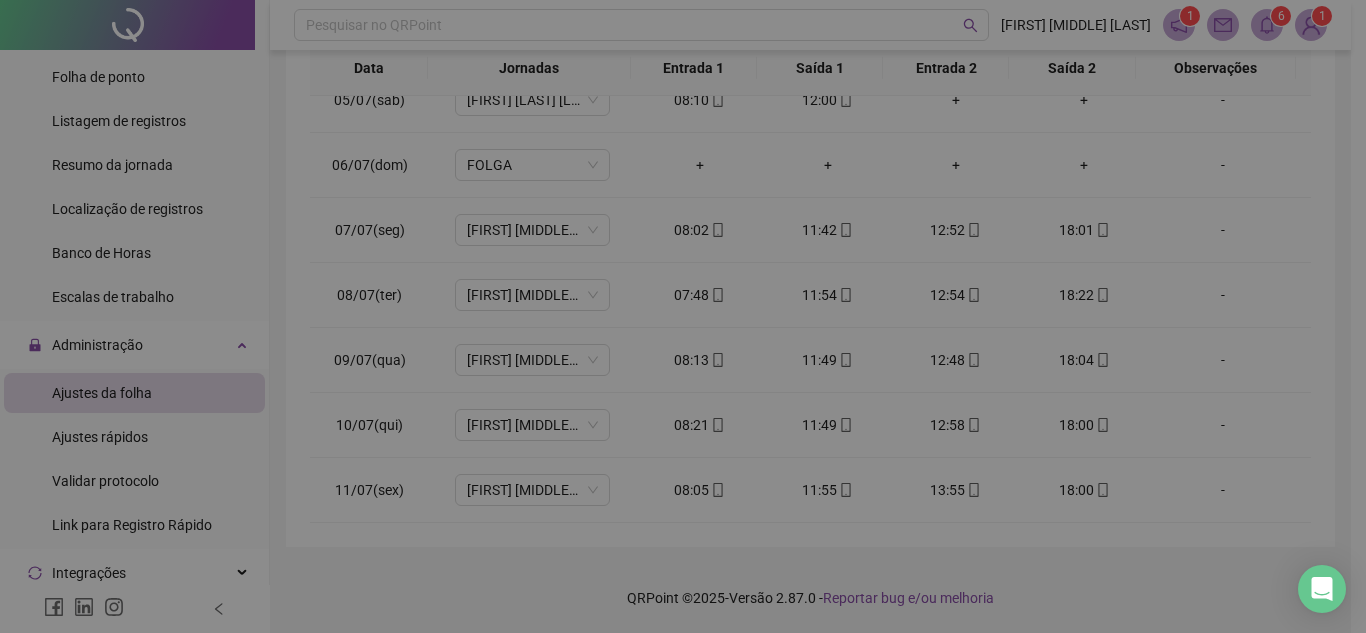 type on "**********" 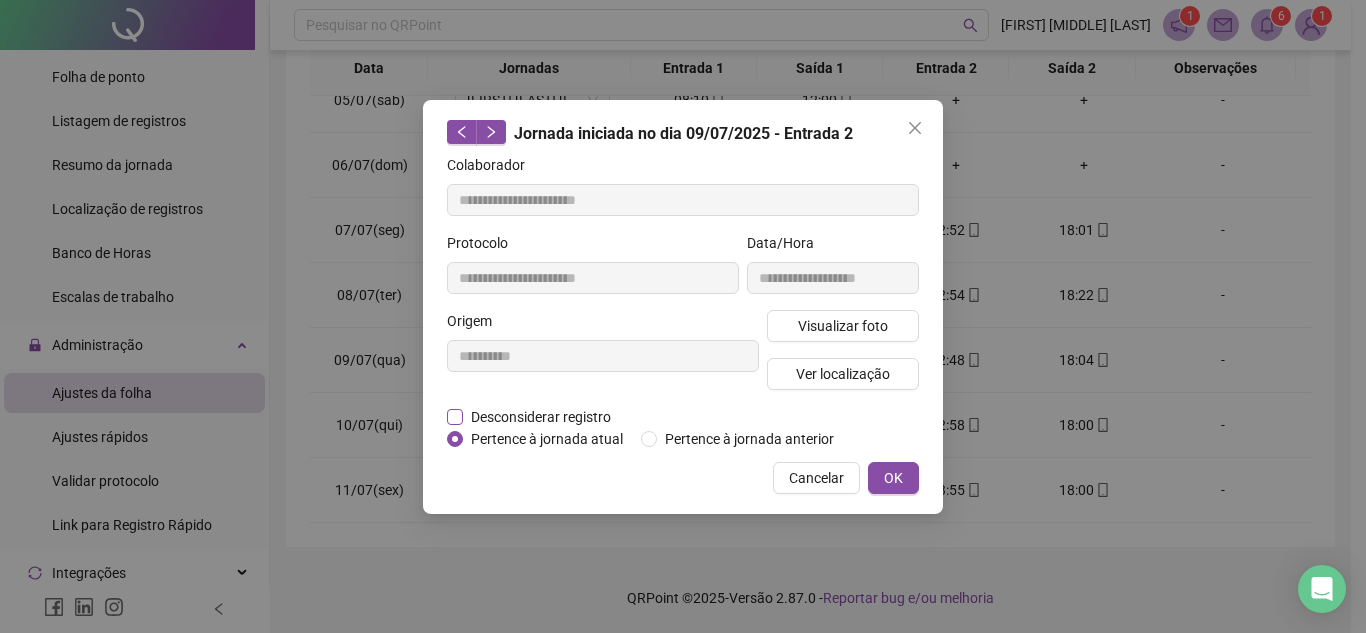 click on "Desconsiderar registro" at bounding box center (541, 417) 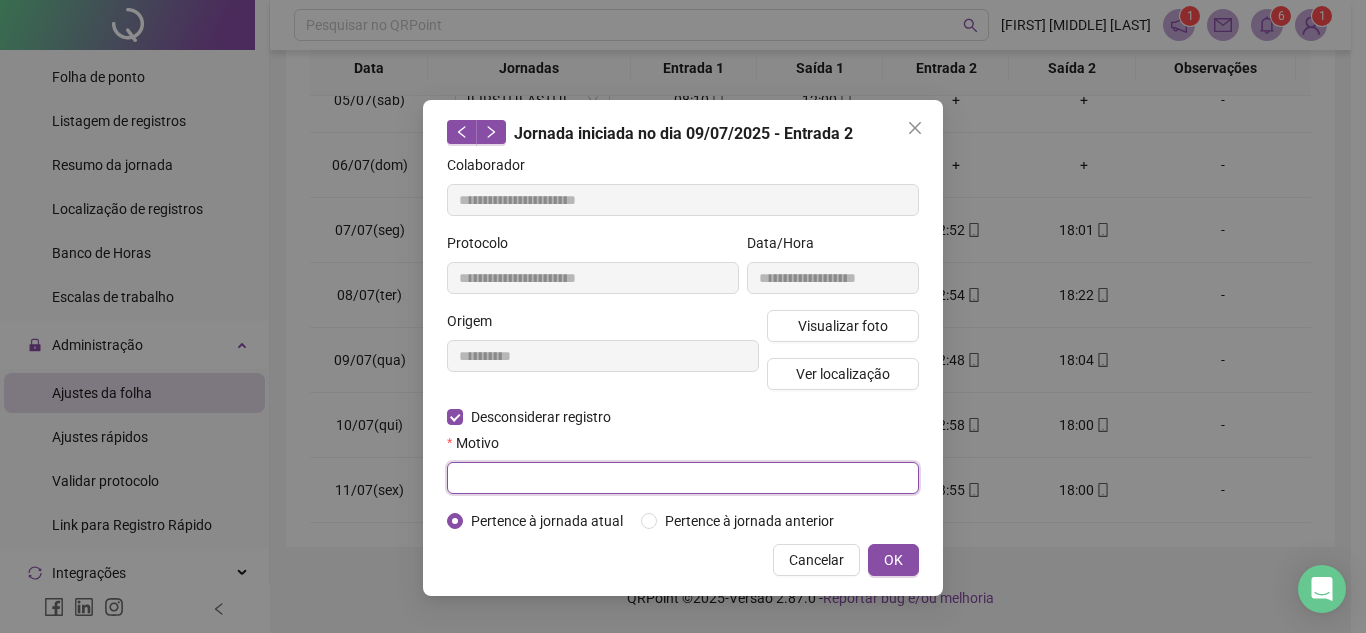 click at bounding box center (683, 478) 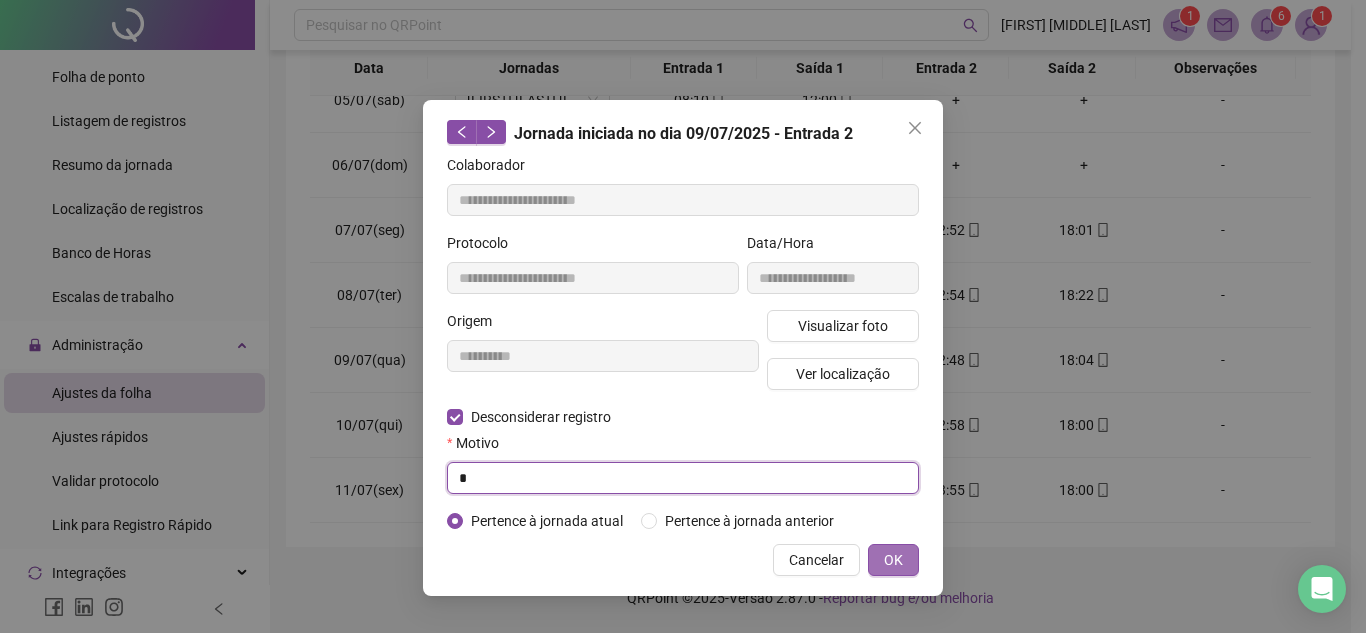 type on "*" 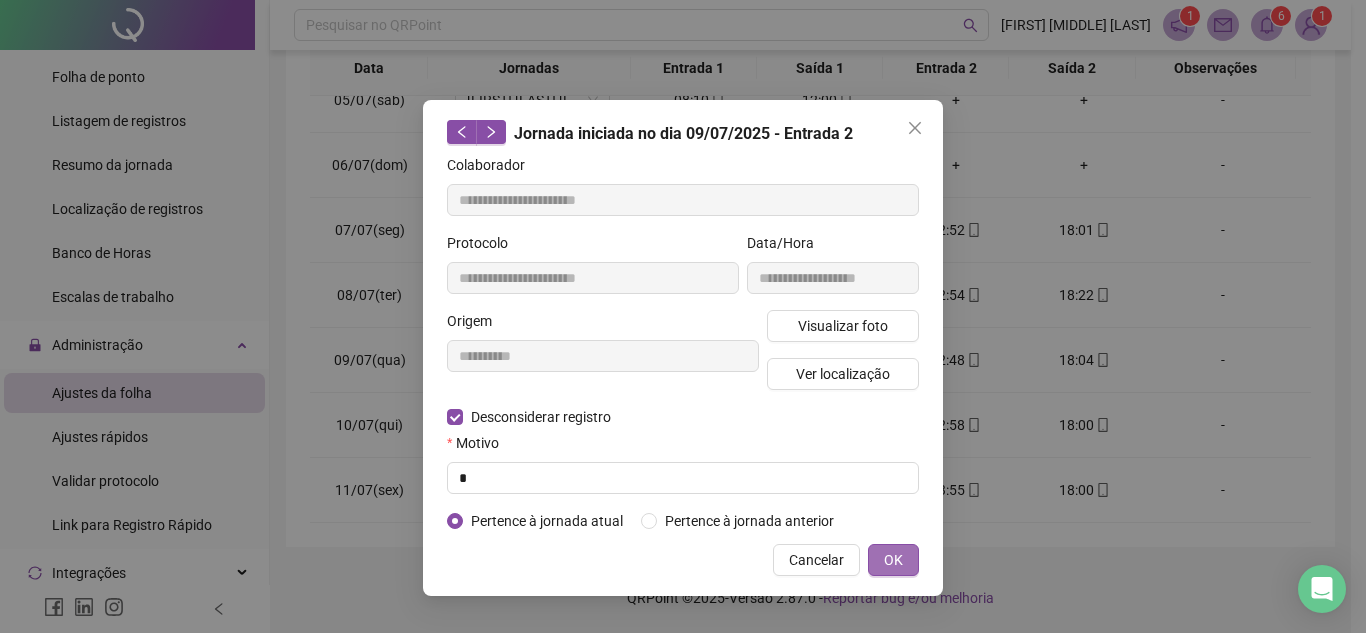 click on "OK" at bounding box center (893, 560) 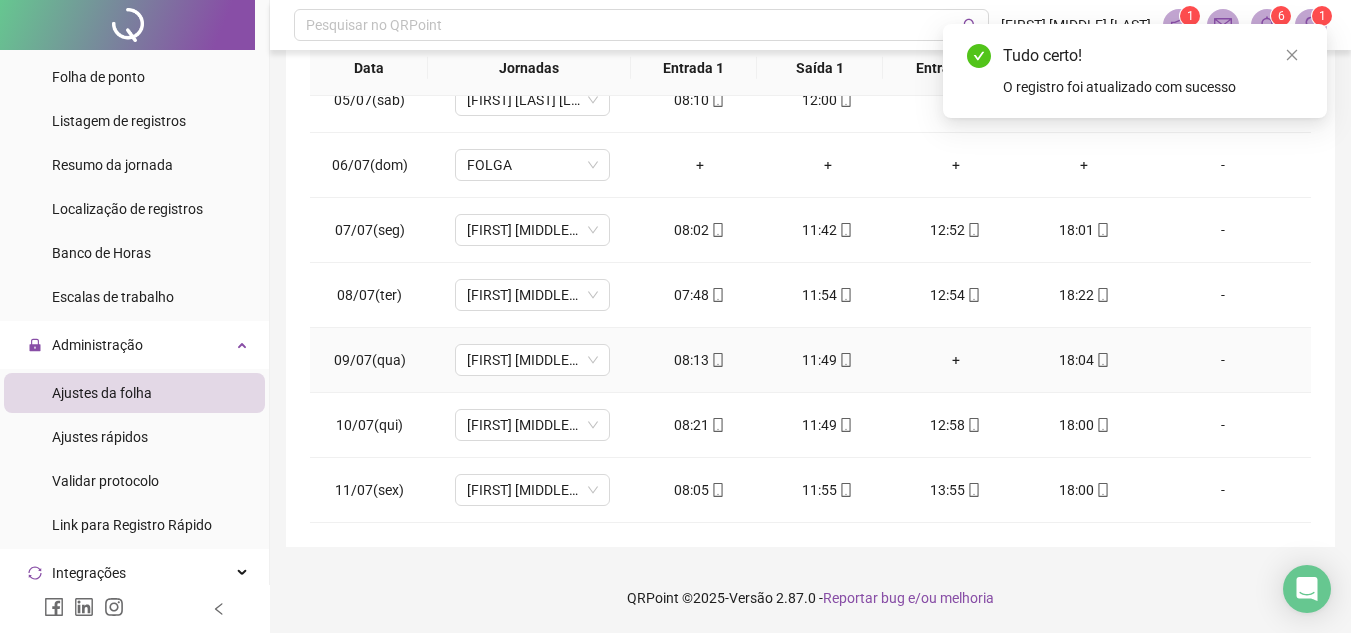 click on "+" at bounding box center [956, 360] 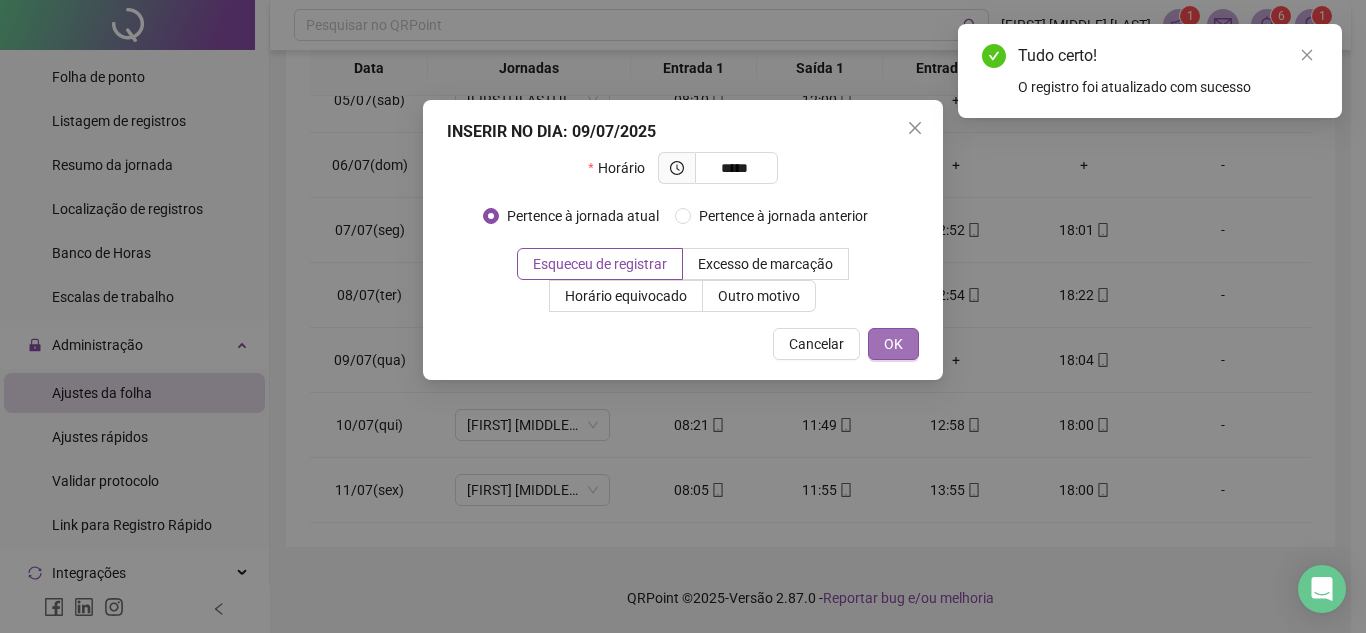 type on "*****" 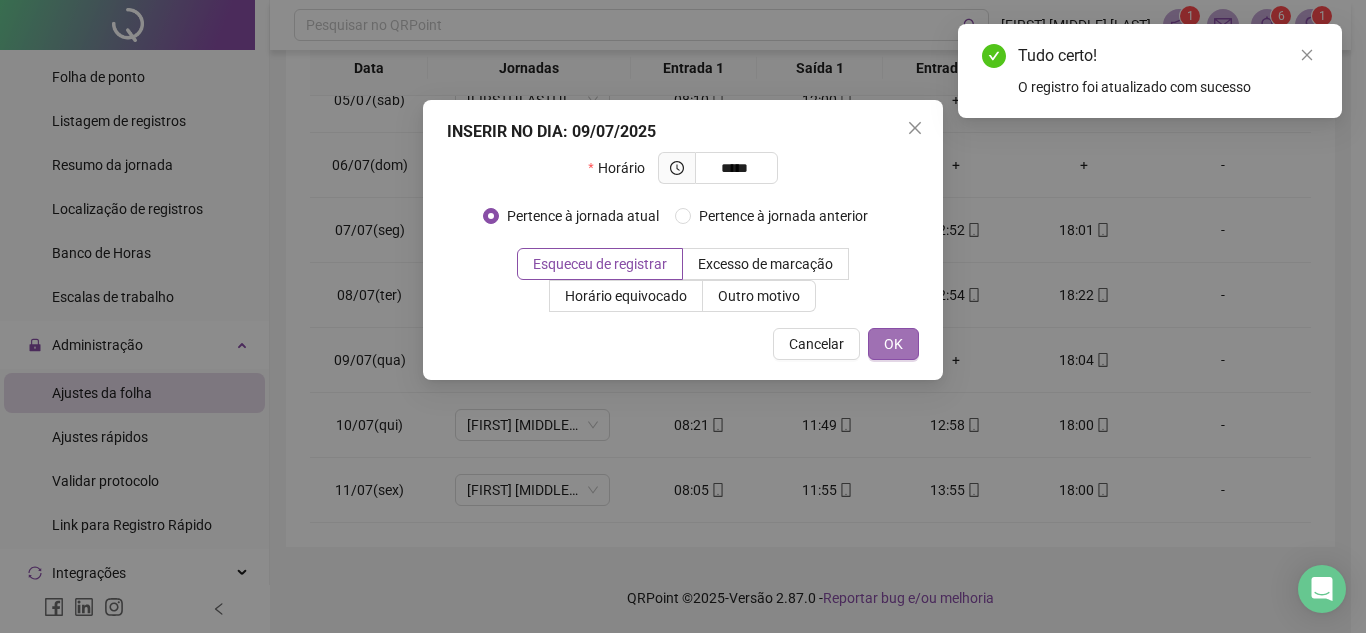 click on "OK" at bounding box center [893, 344] 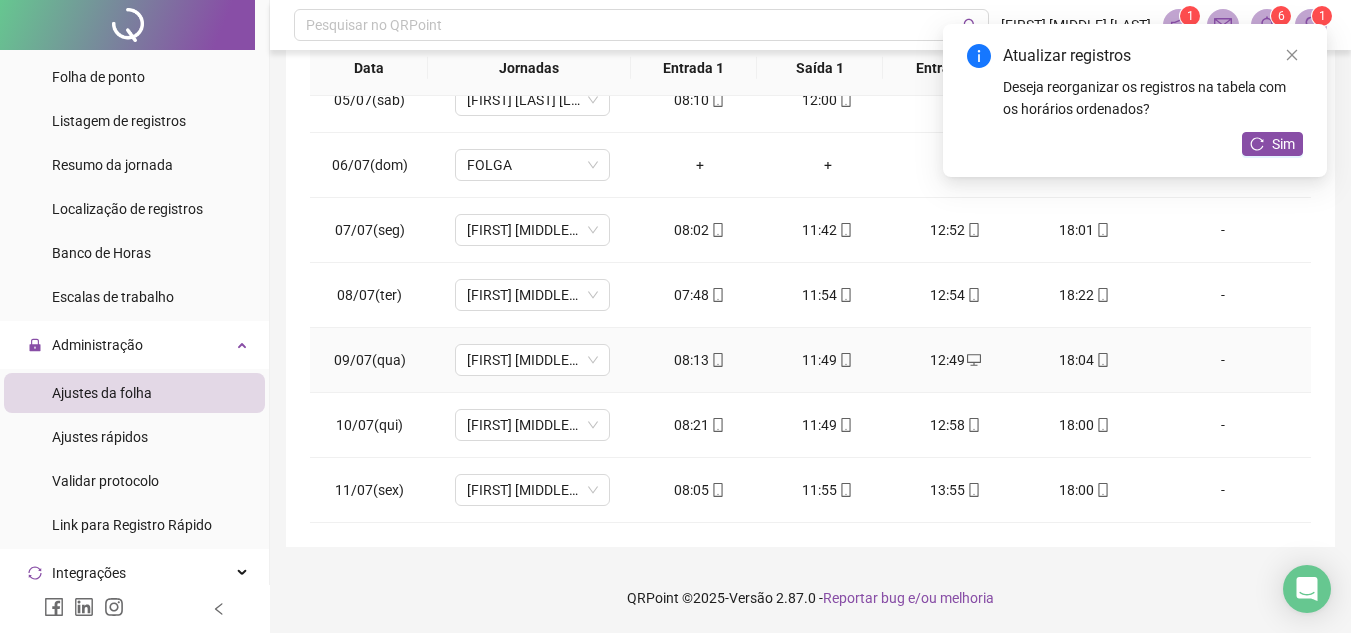 click on "18:04" at bounding box center [1084, 360] 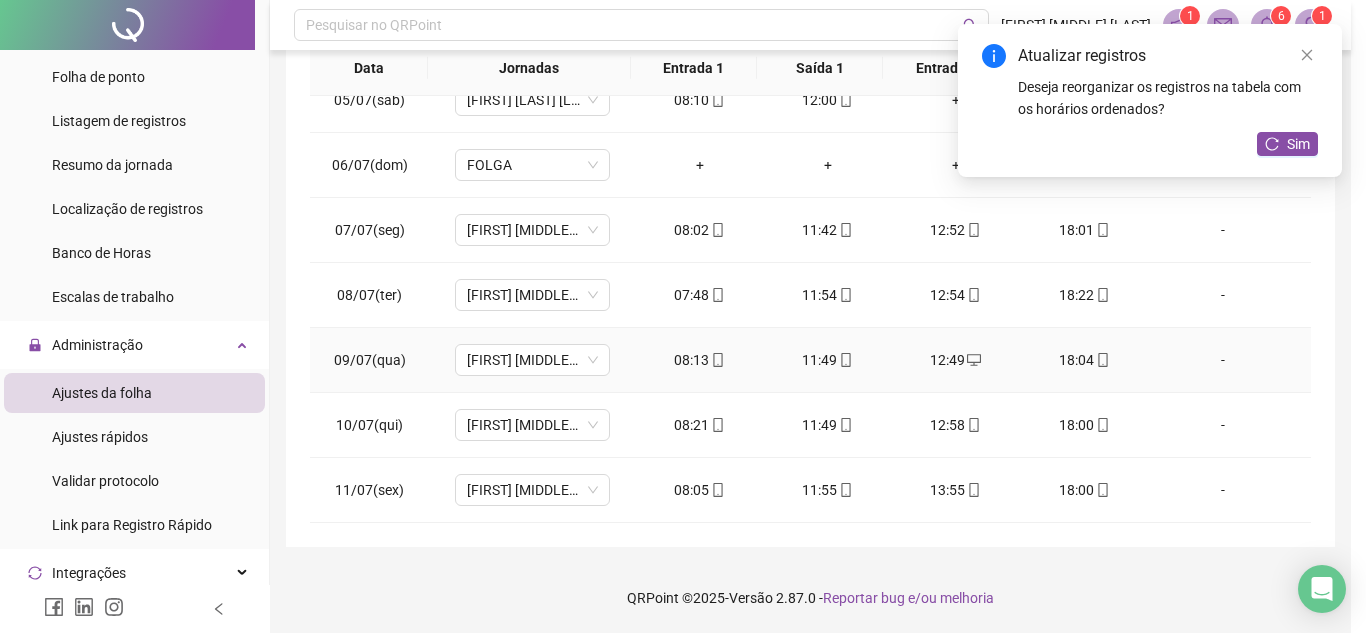 type on "**********" 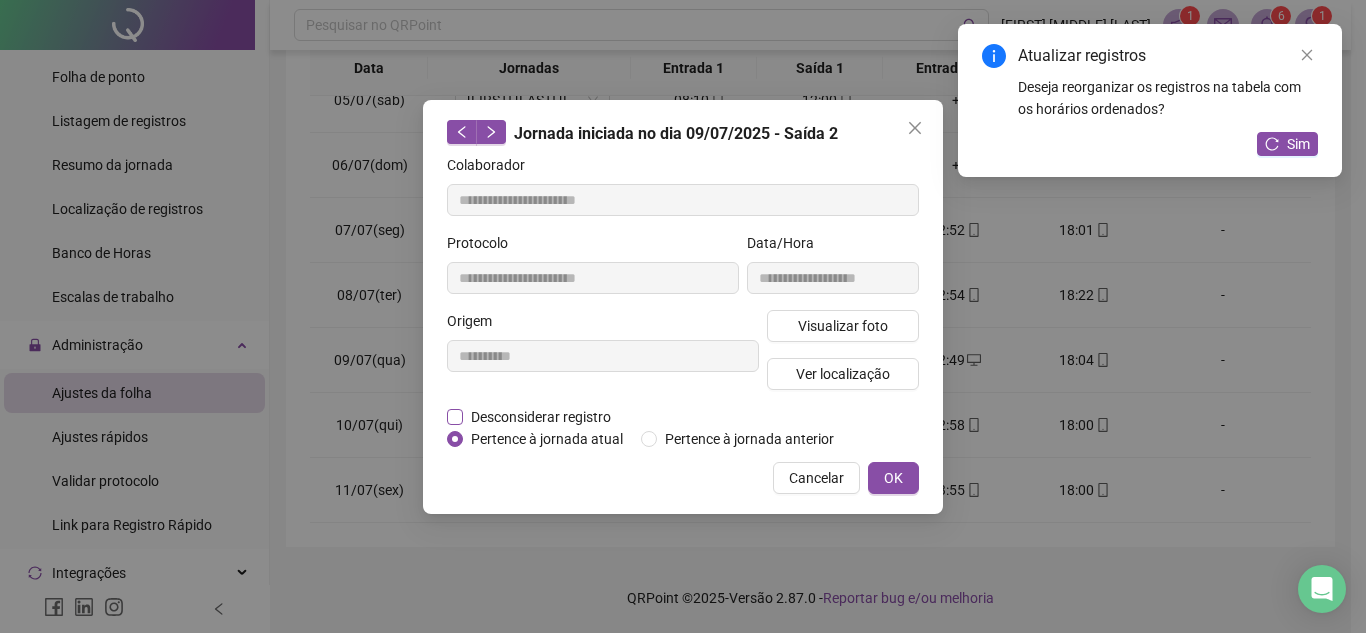 click on "Desconsiderar registro" at bounding box center (541, 417) 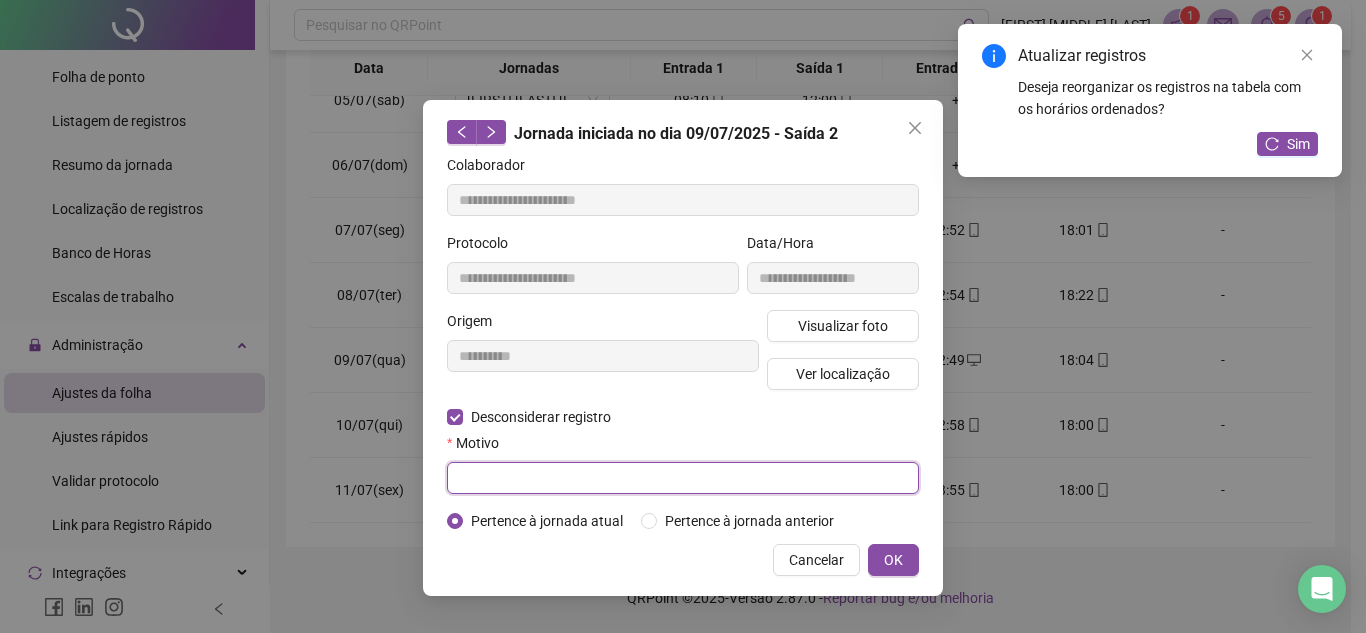 click at bounding box center (683, 478) 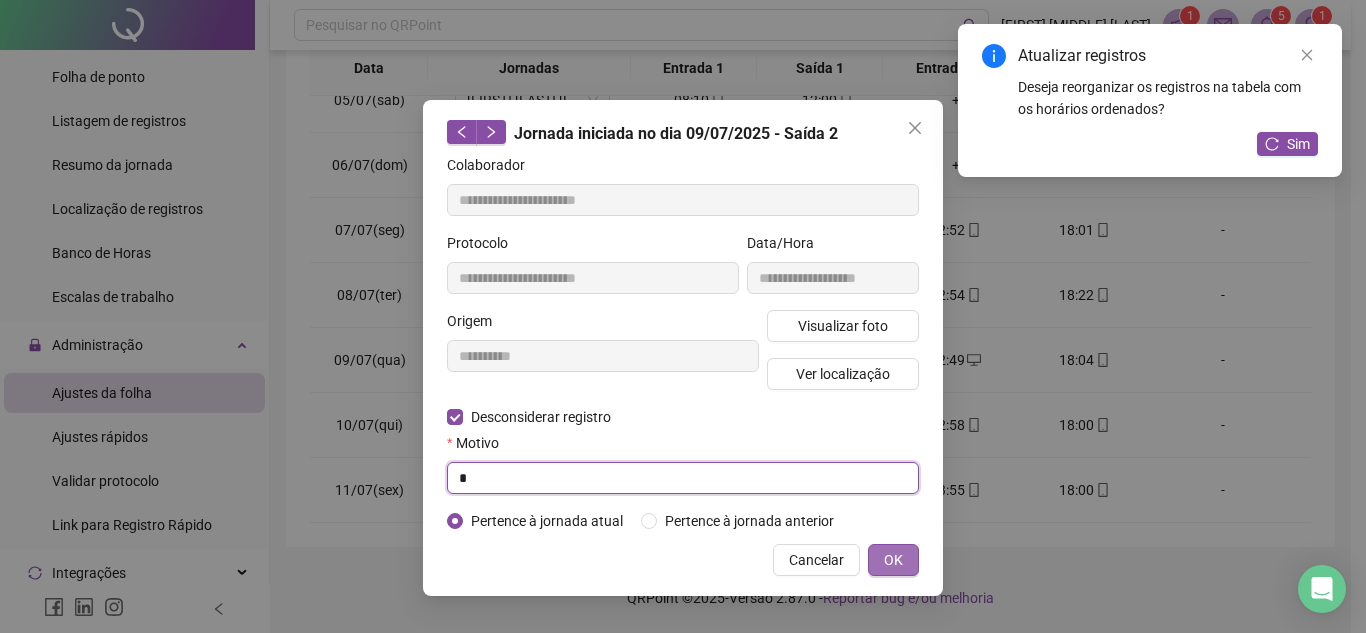 type on "*" 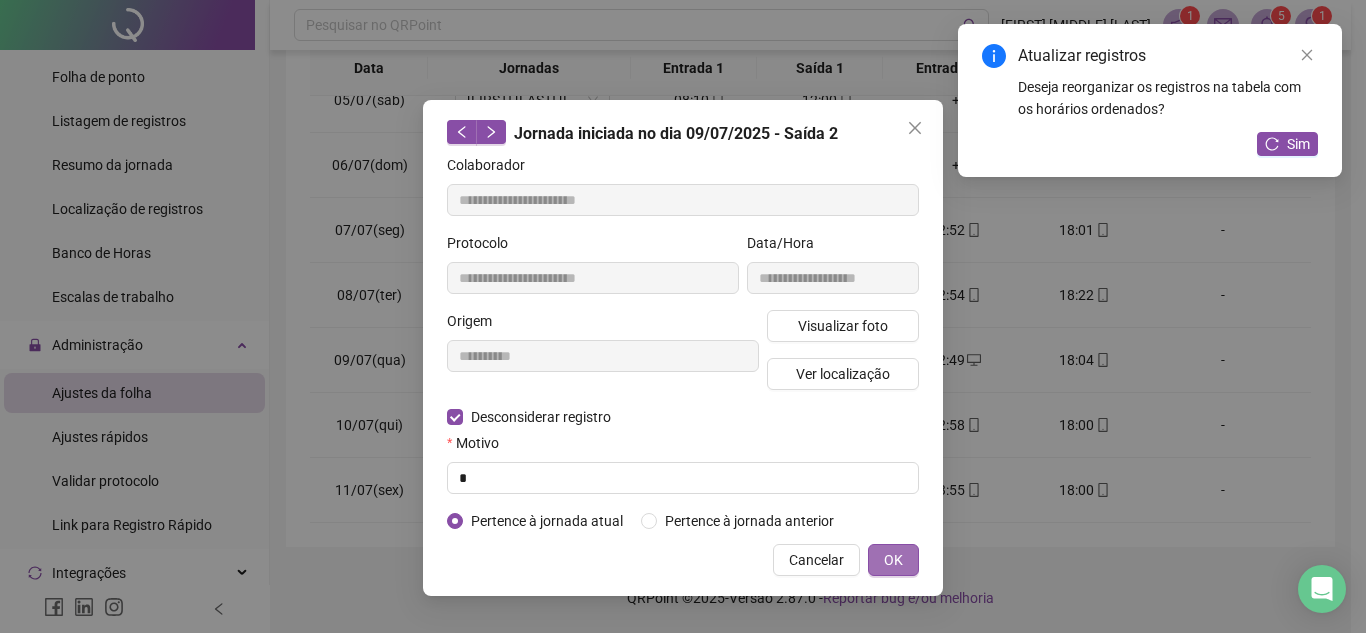 click on "OK" at bounding box center (893, 560) 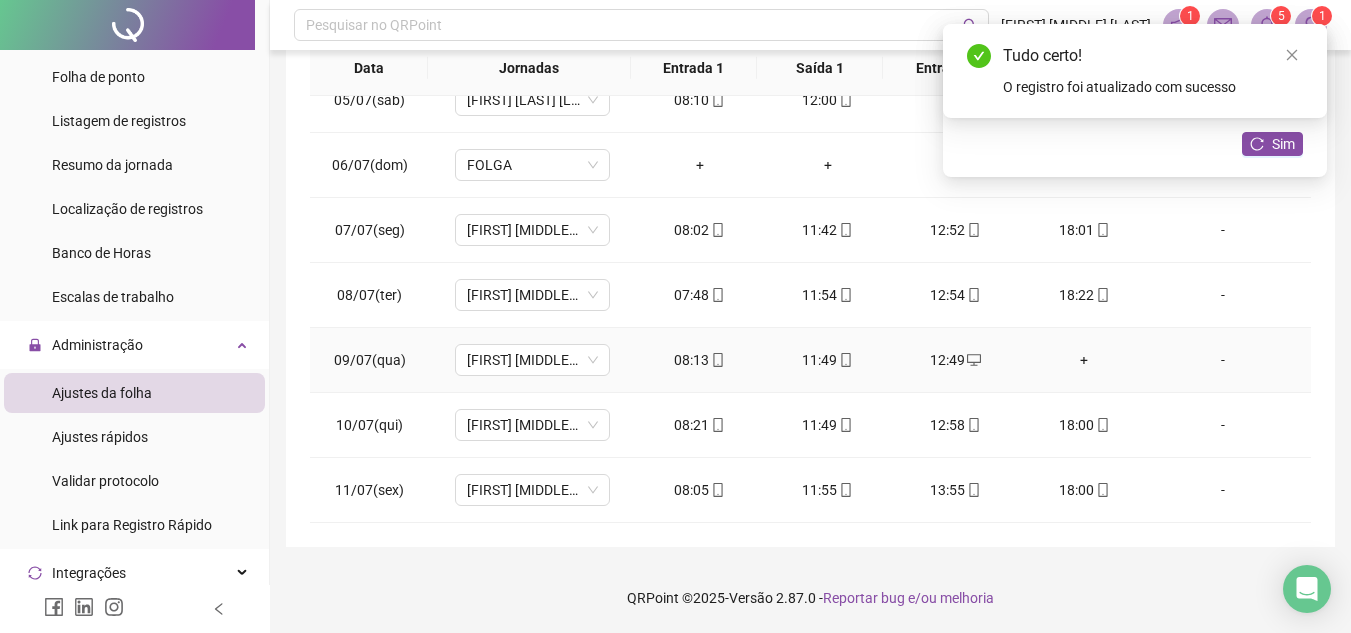 click on "+" at bounding box center [1084, 360] 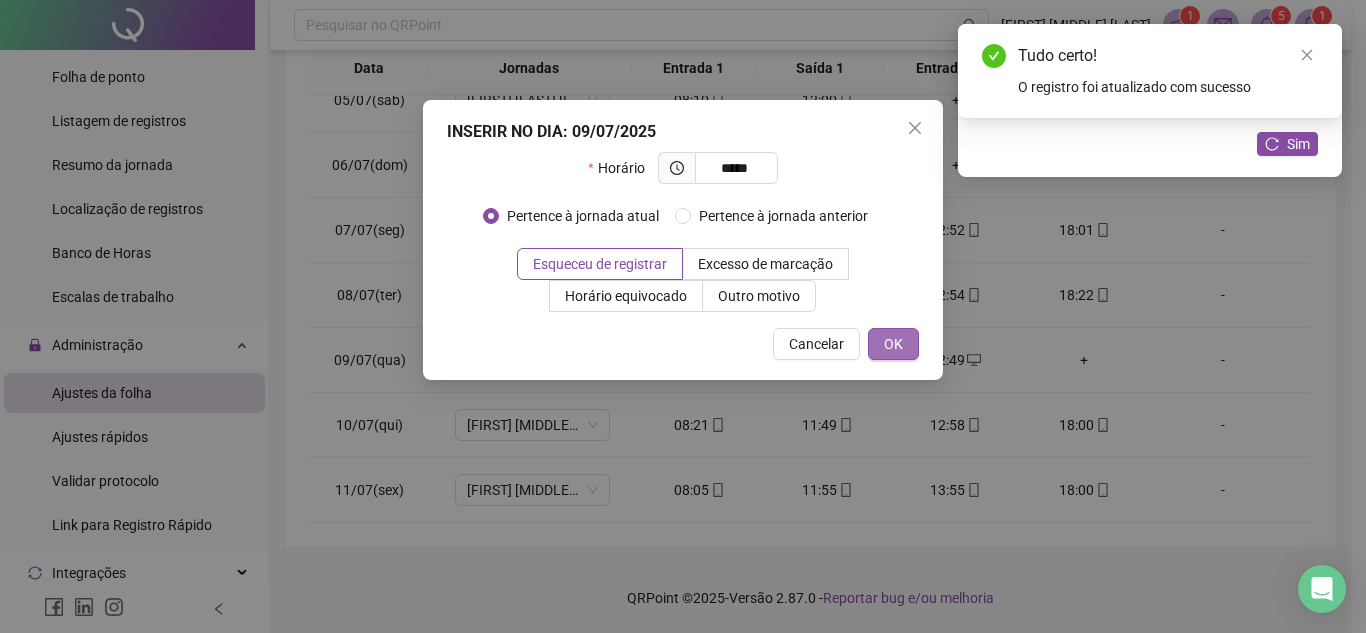 type on "*****" 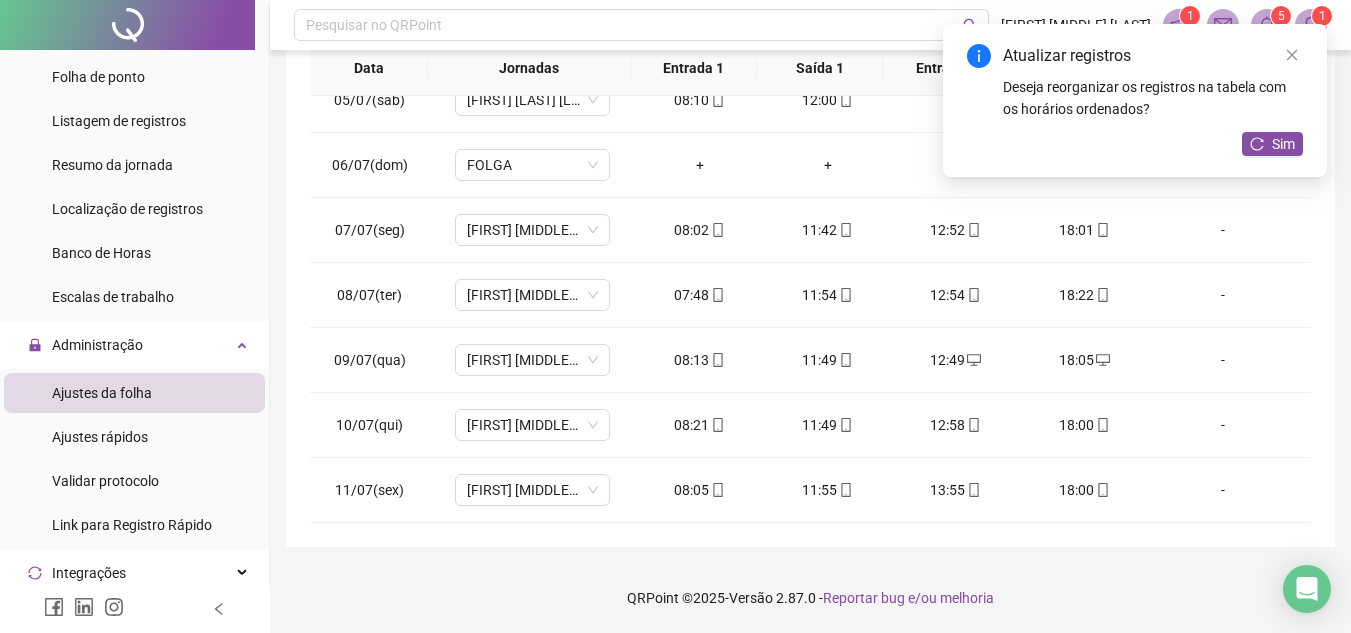 scroll, scrollTop: 0, scrollLeft: 0, axis: both 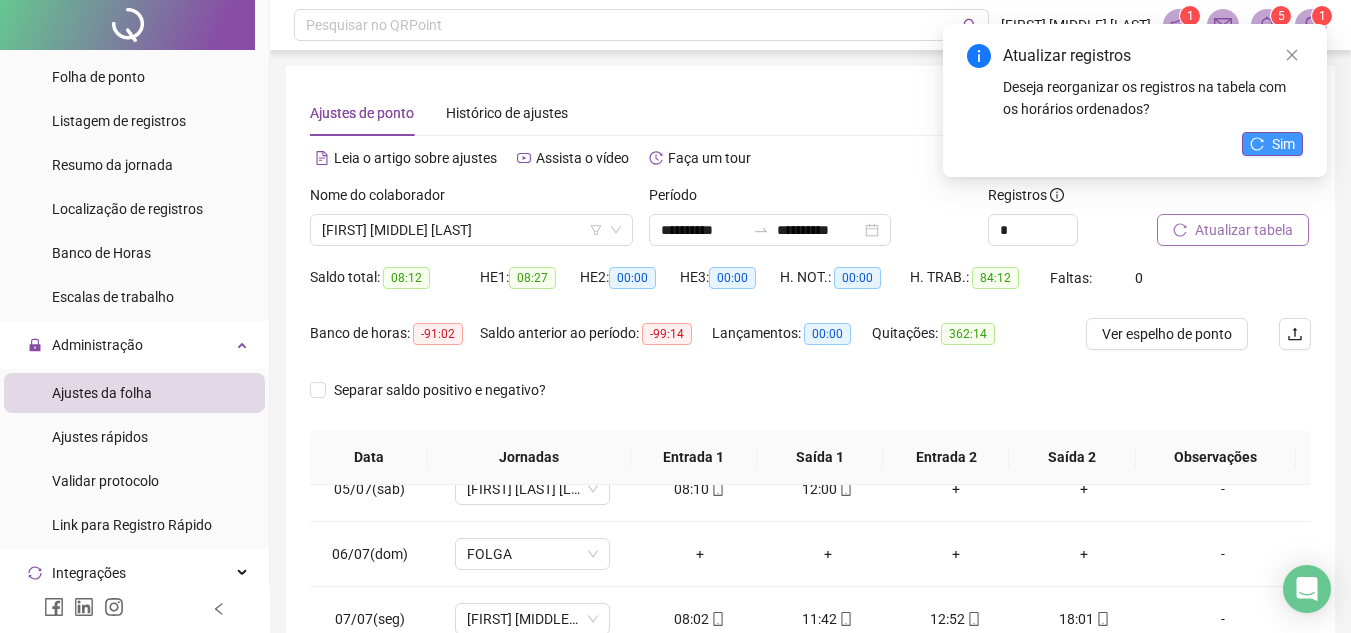 click 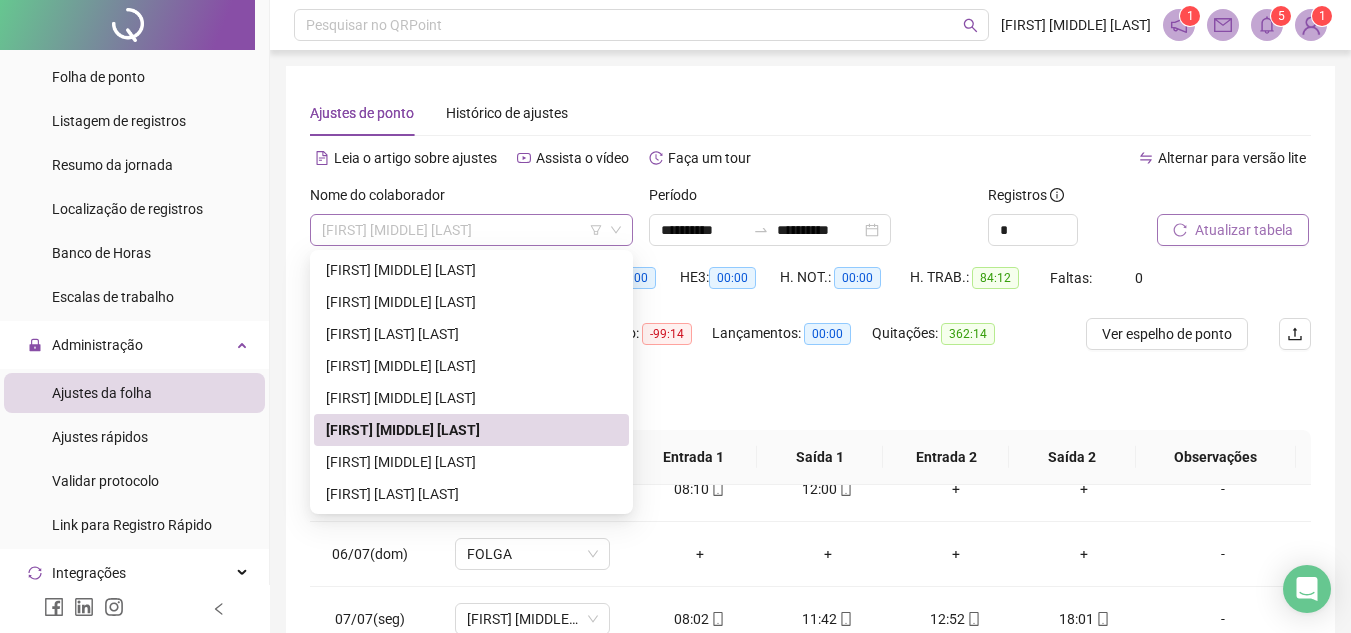 click on "[FIRST] [MIDDLE] [LAST]" at bounding box center (471, 230) 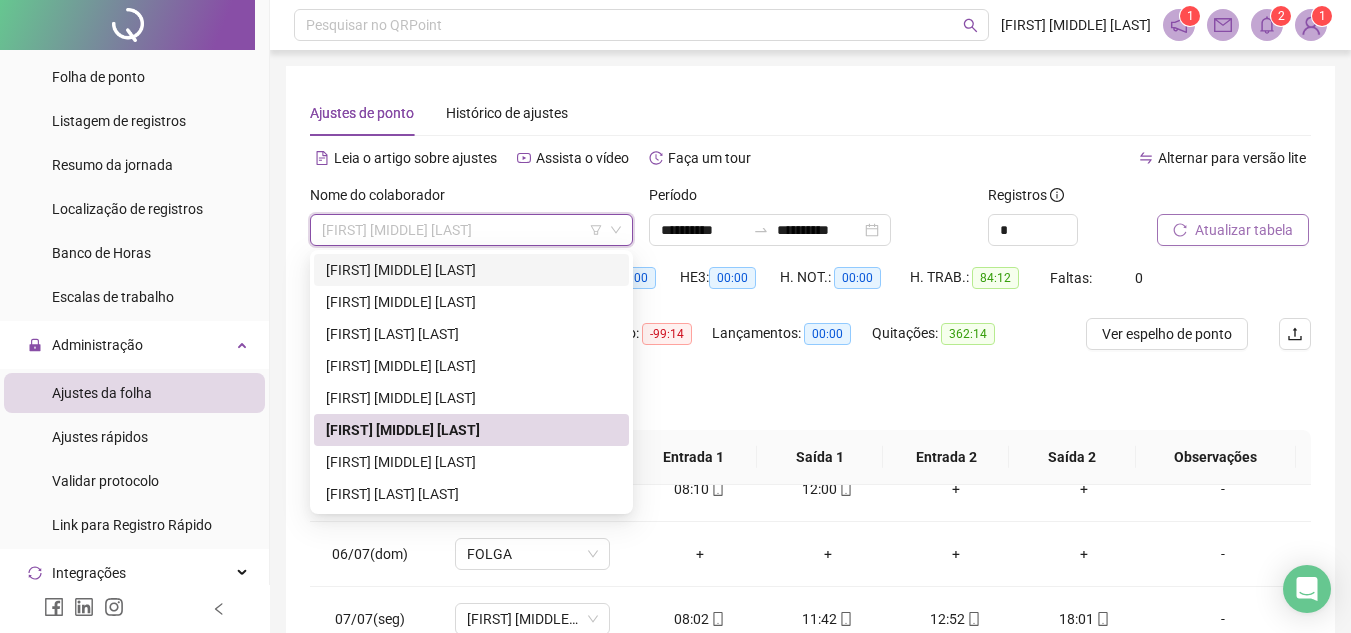 click on "[FIRST] [MIDDLE] [LAST]" at bounding box center [471, 270] 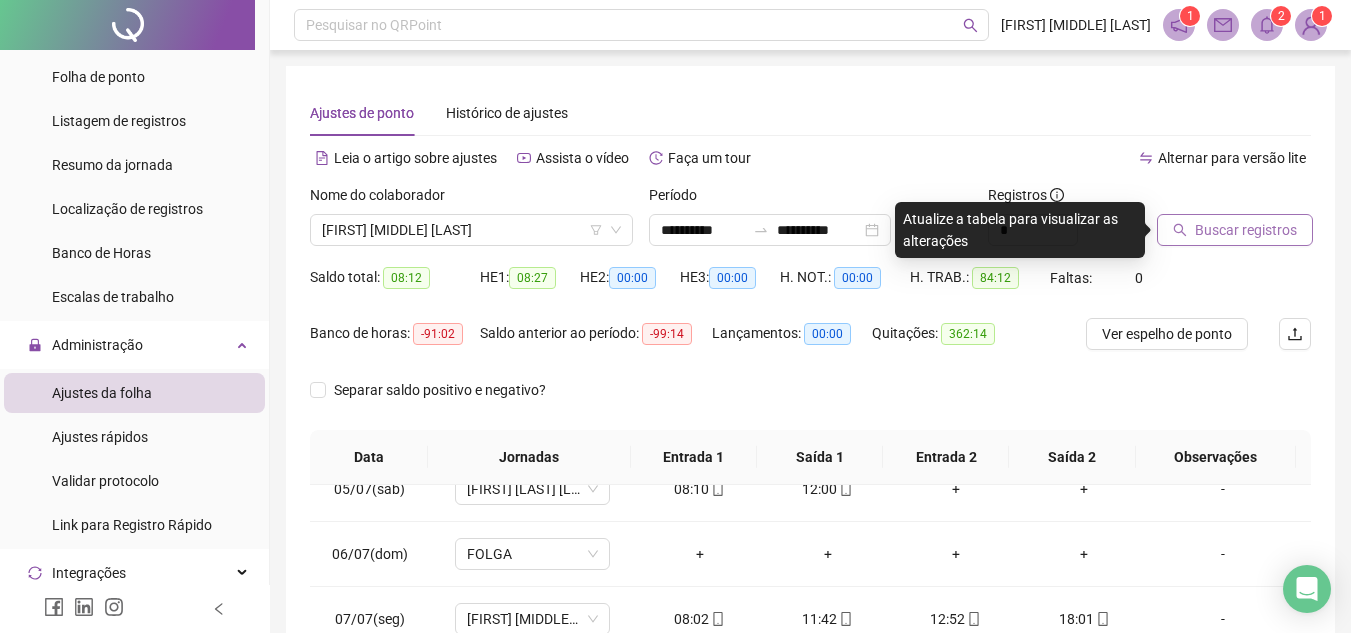 click 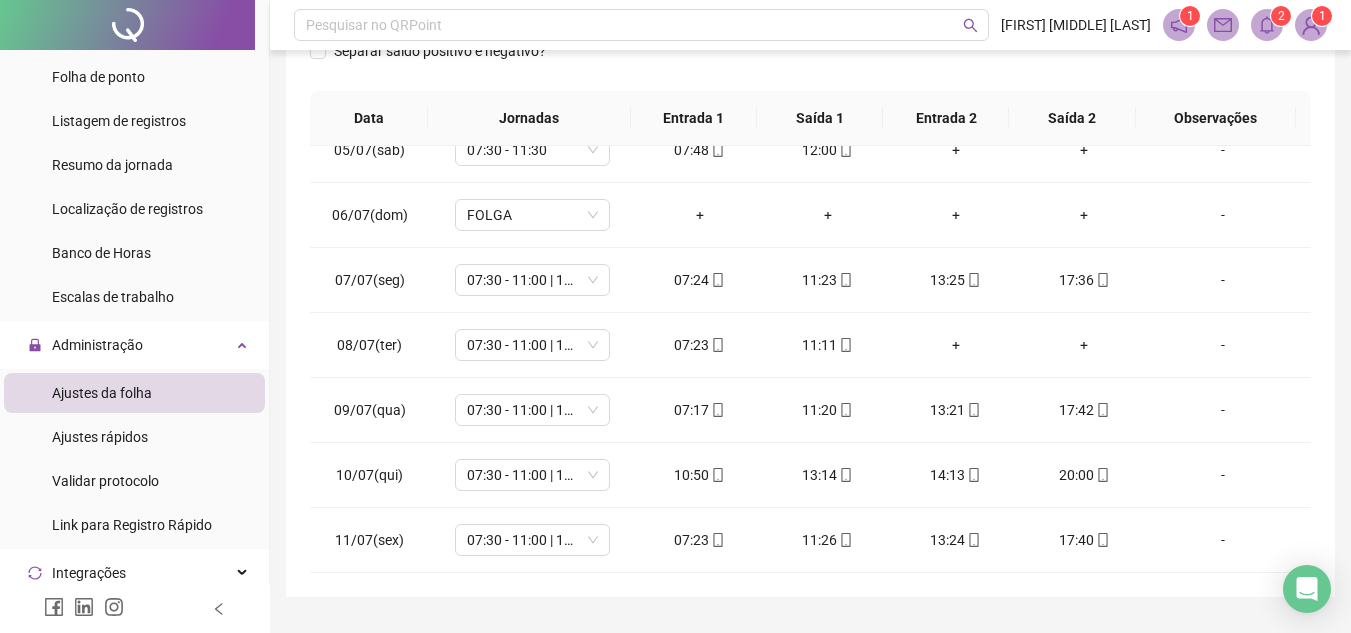 scroll, scrollTop: 389, scrollLeft: 0, axis: vertical 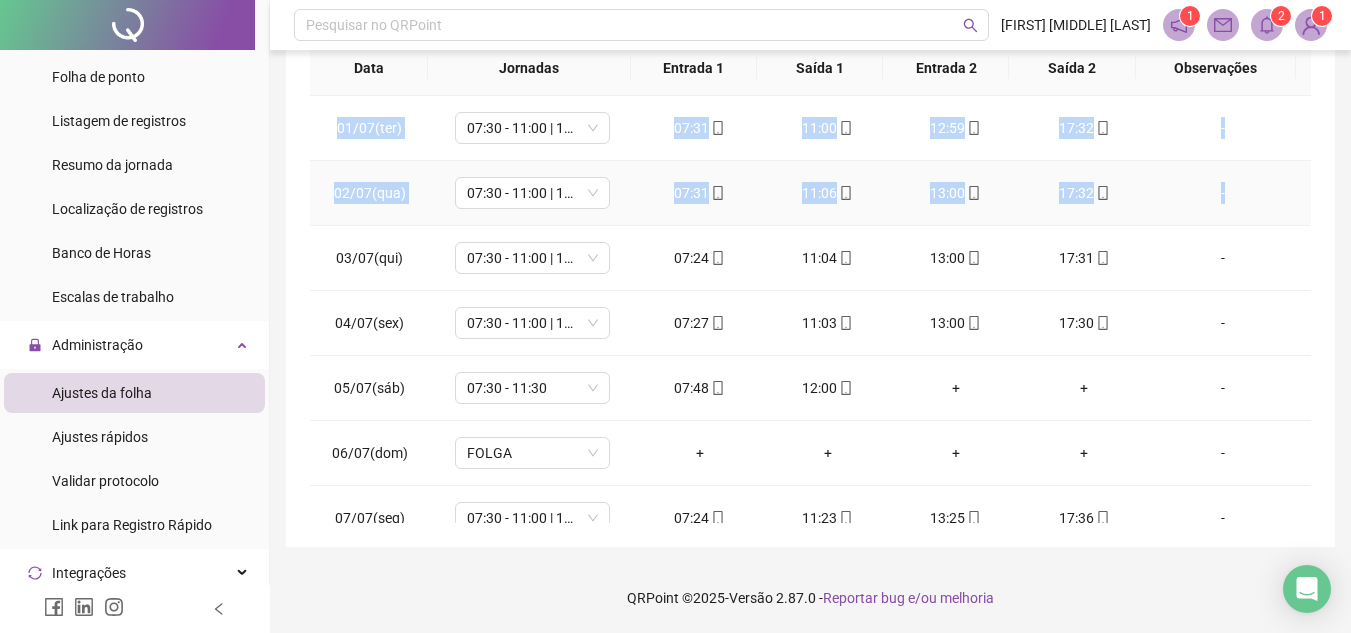 drag, startPoint x: 1294, startPoint y: 205, endPoint x: 1303, endPoint y: 220, distance: 17.492855 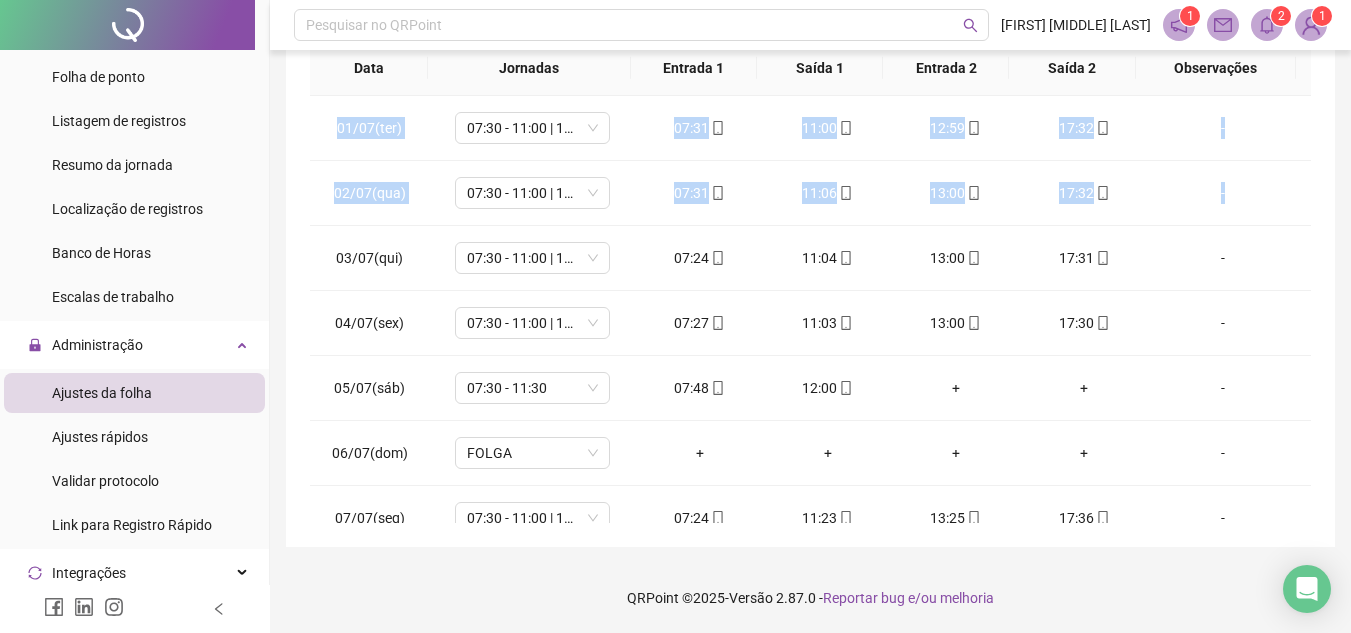 scroll, scrollTop: 288, scrollLeft: 0, axis: vertical 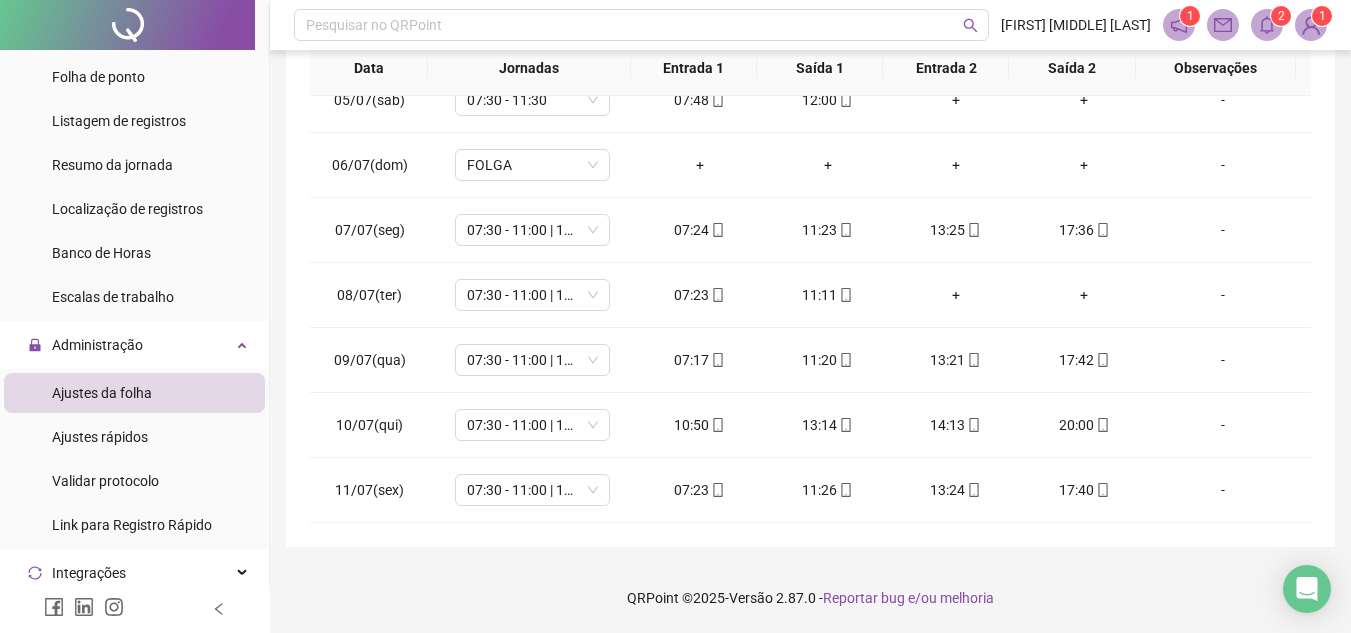 click on "**********" at bounding box center (810, 112) 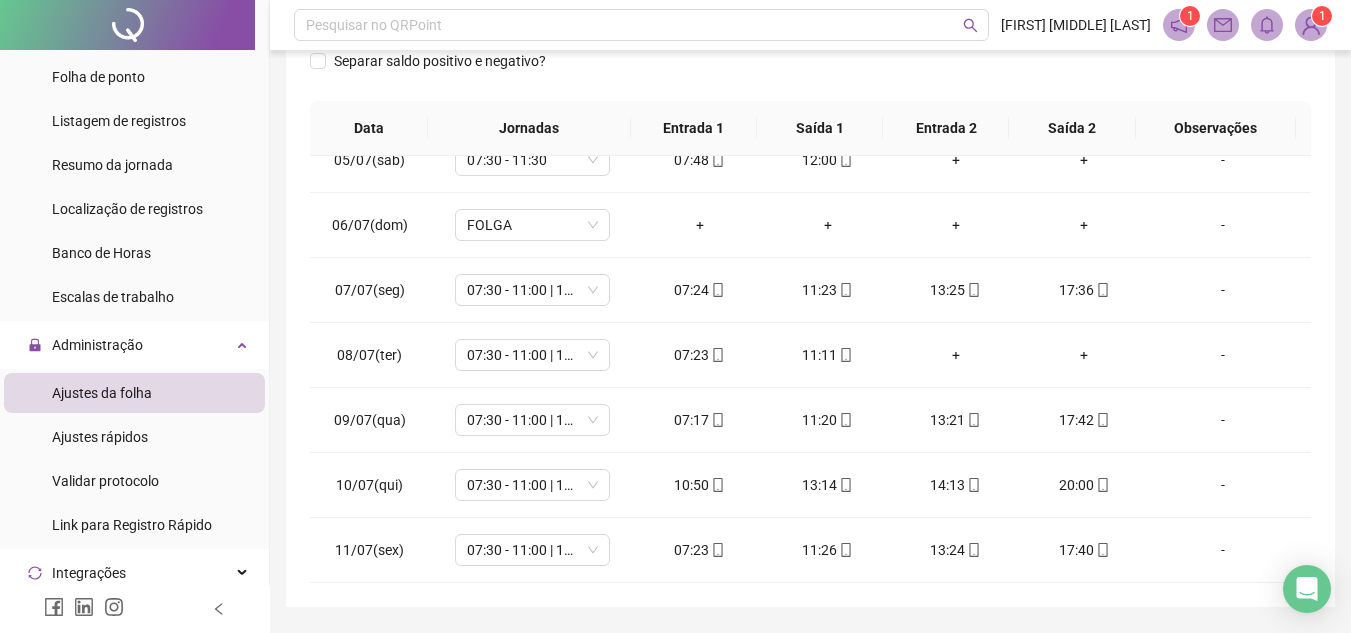 scroll, scrollTop: 332, scrollLeft: 0, axis: vertical 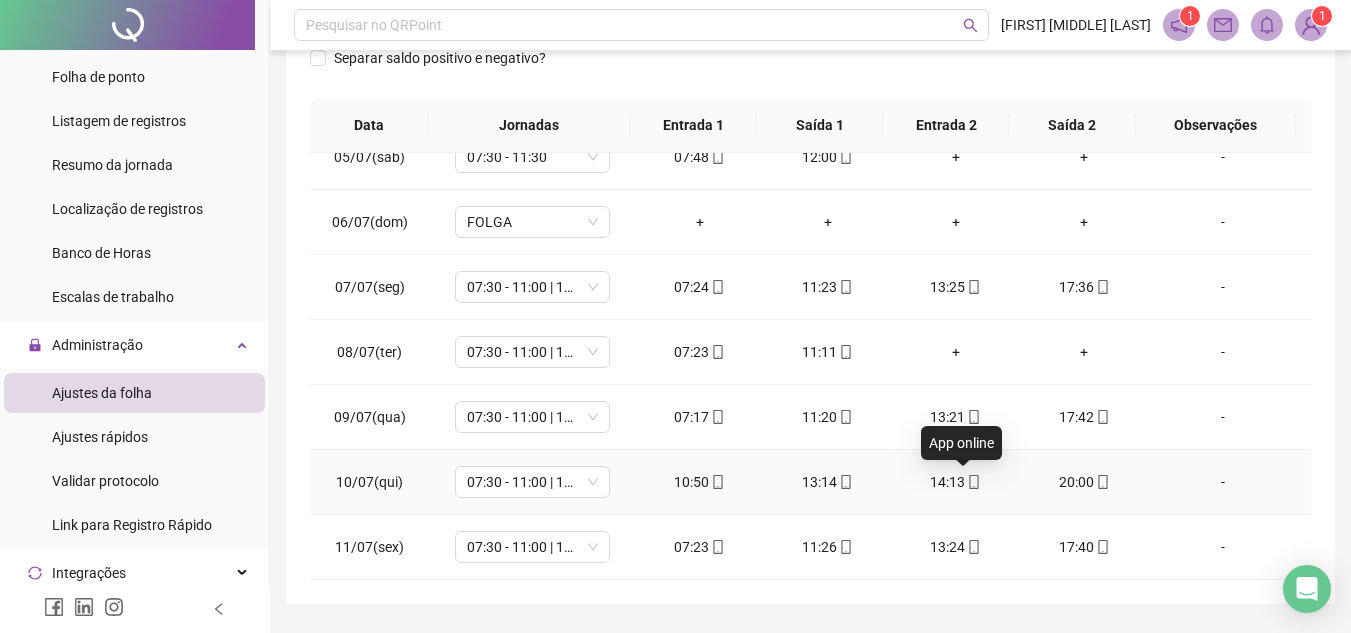 click 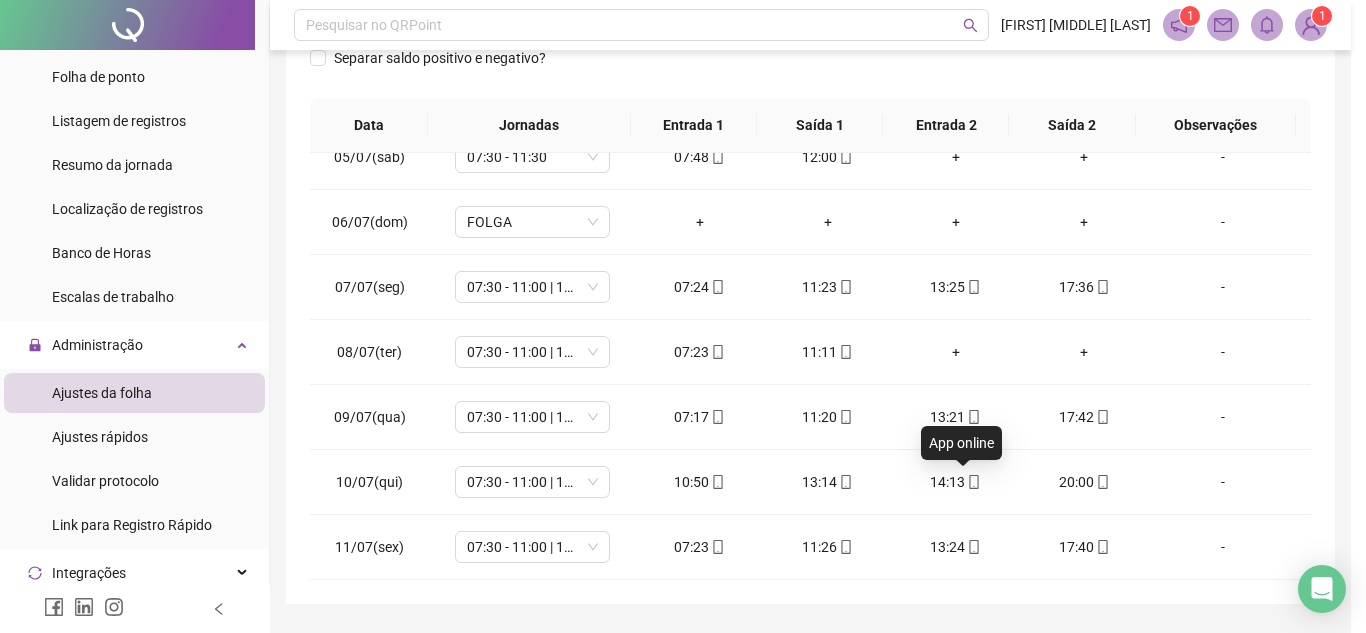 type on "**********" 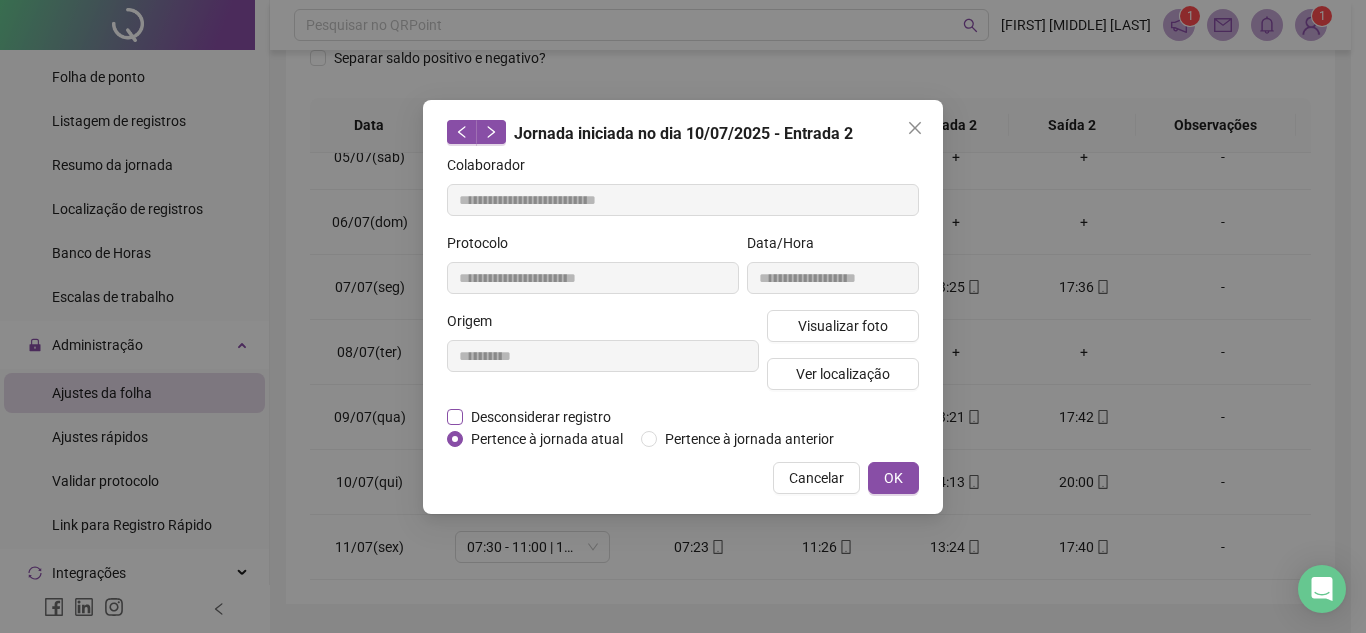 click on "Desconsiderar registro" at bounding box center (541, 417) 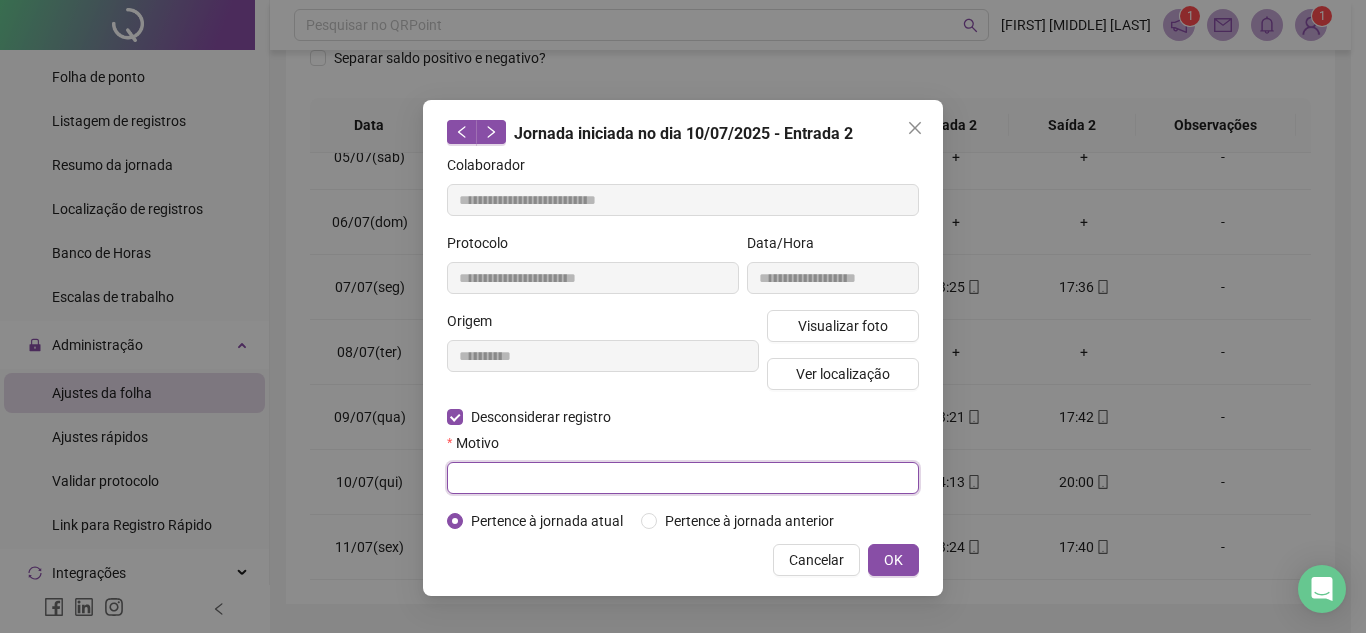 click at bounding box center [683, 478] 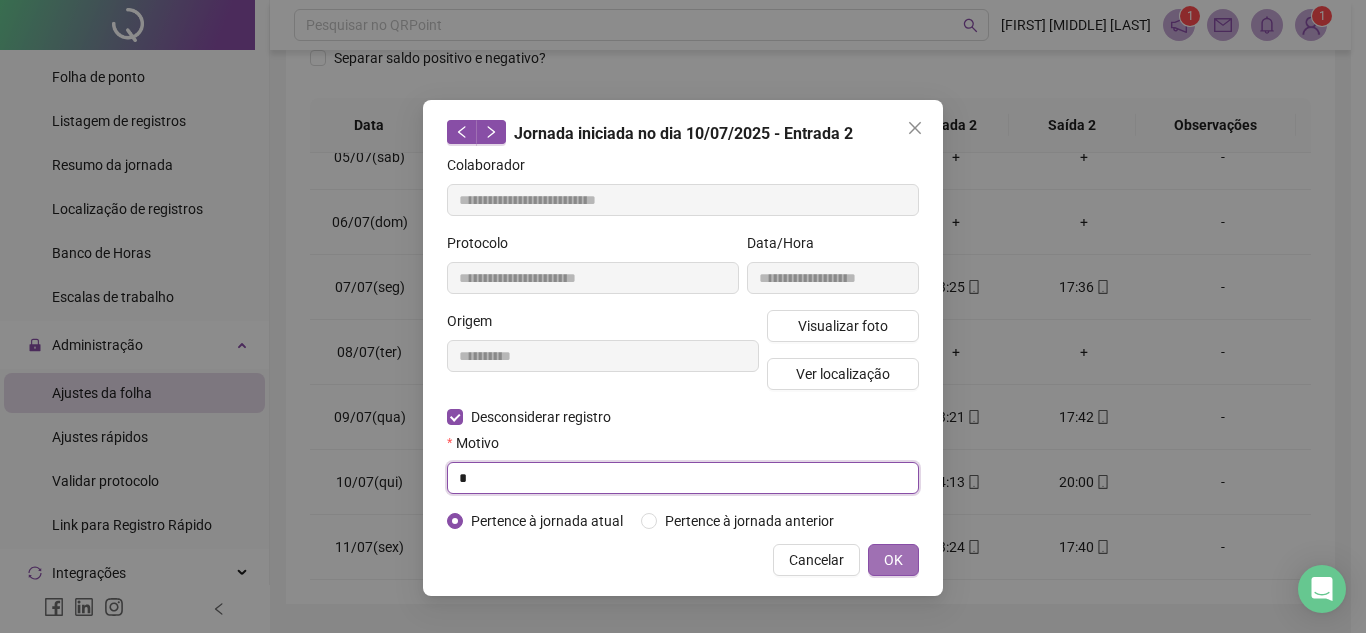 type on "*" 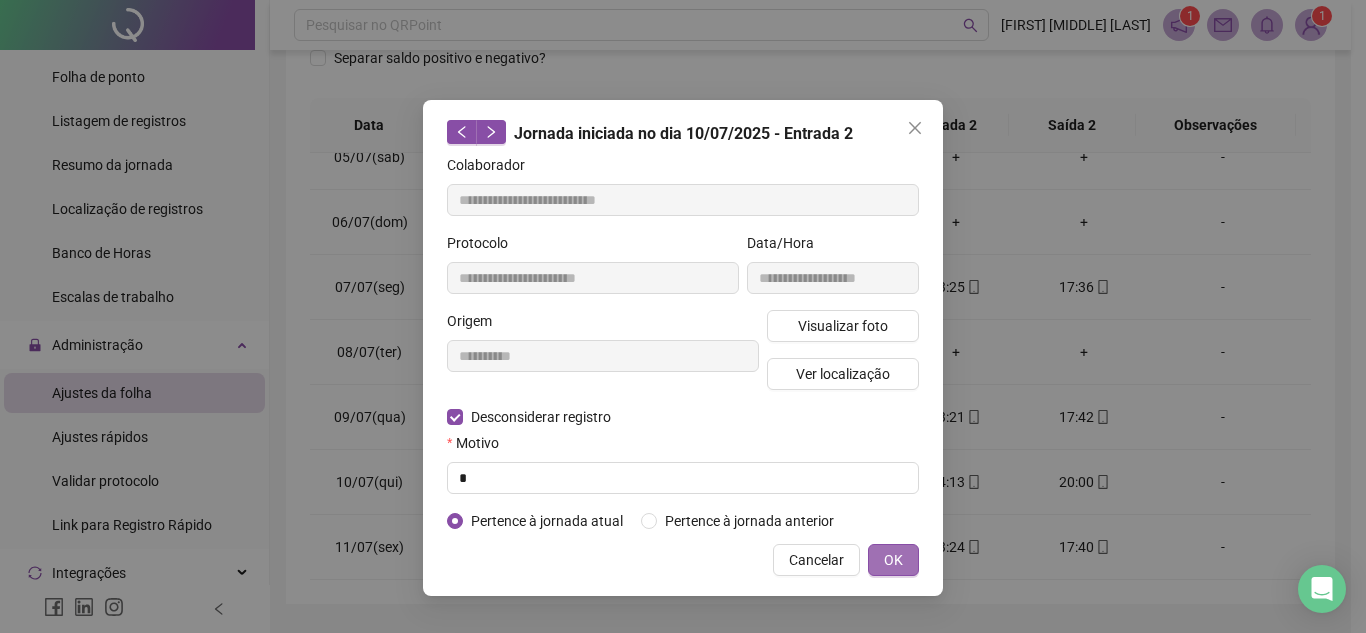 click on "OK" at bounding box center [893, 560] 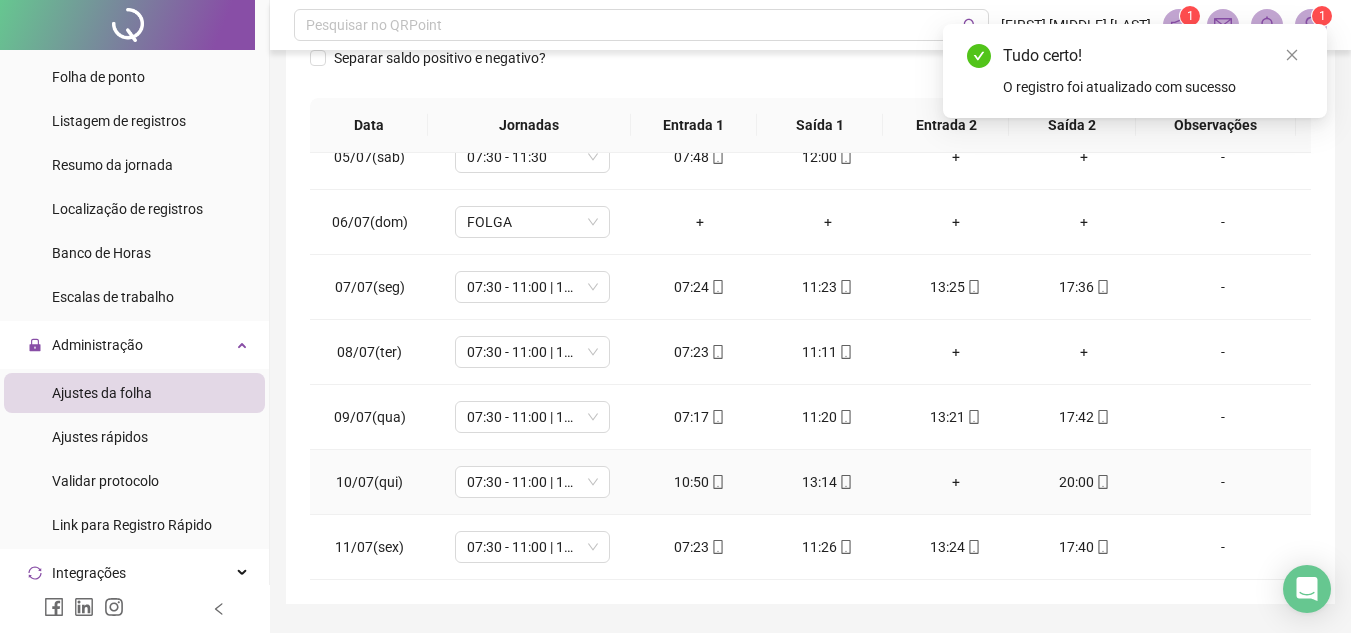 click on "+" at bounding box center [956, 482] 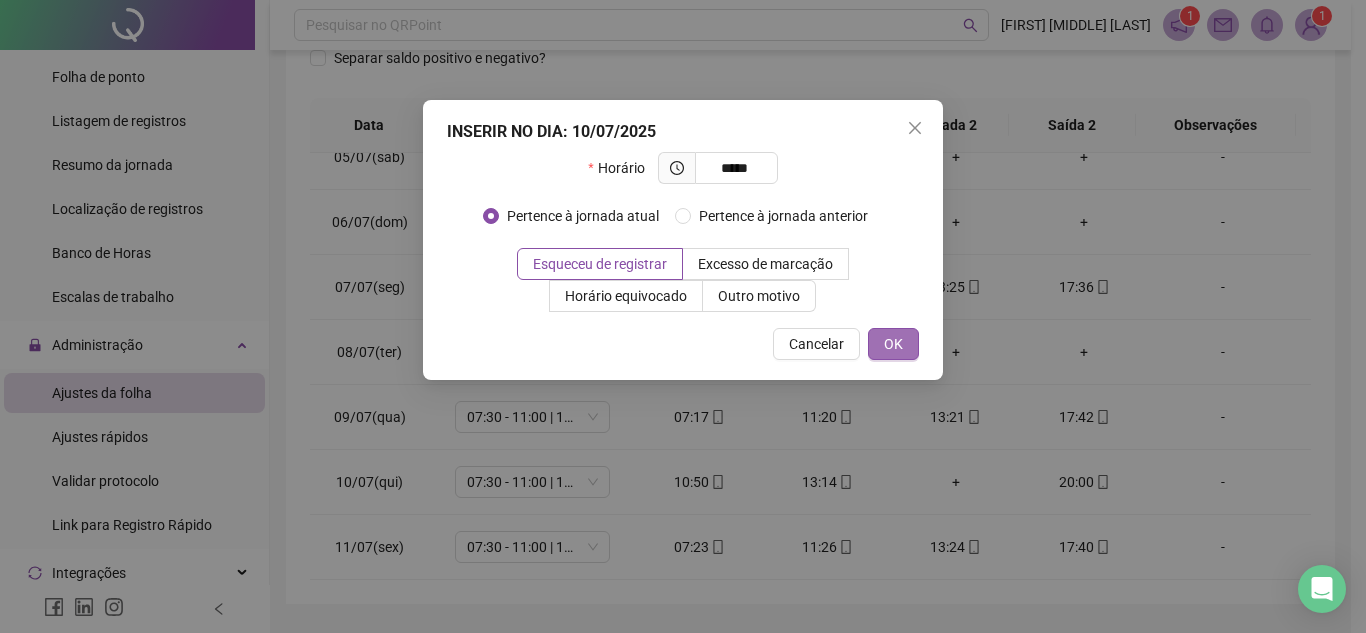 type on "*****" 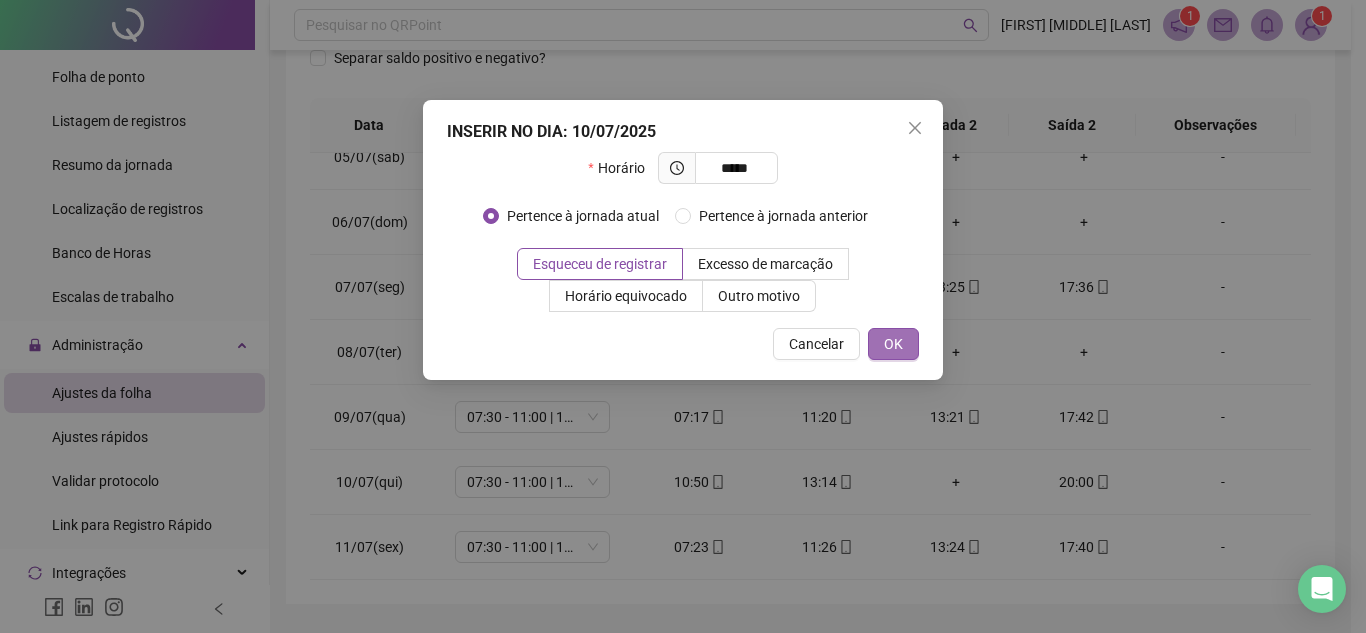 click on "OK" at bounding box center (893, 344) 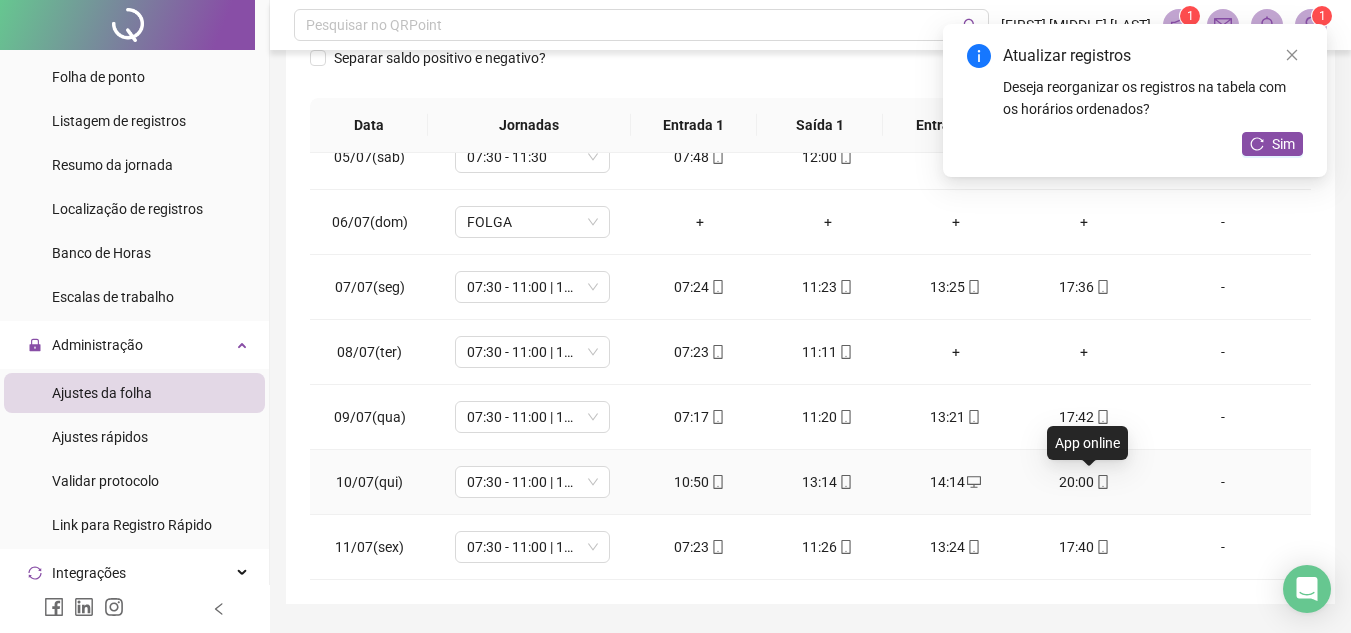 click 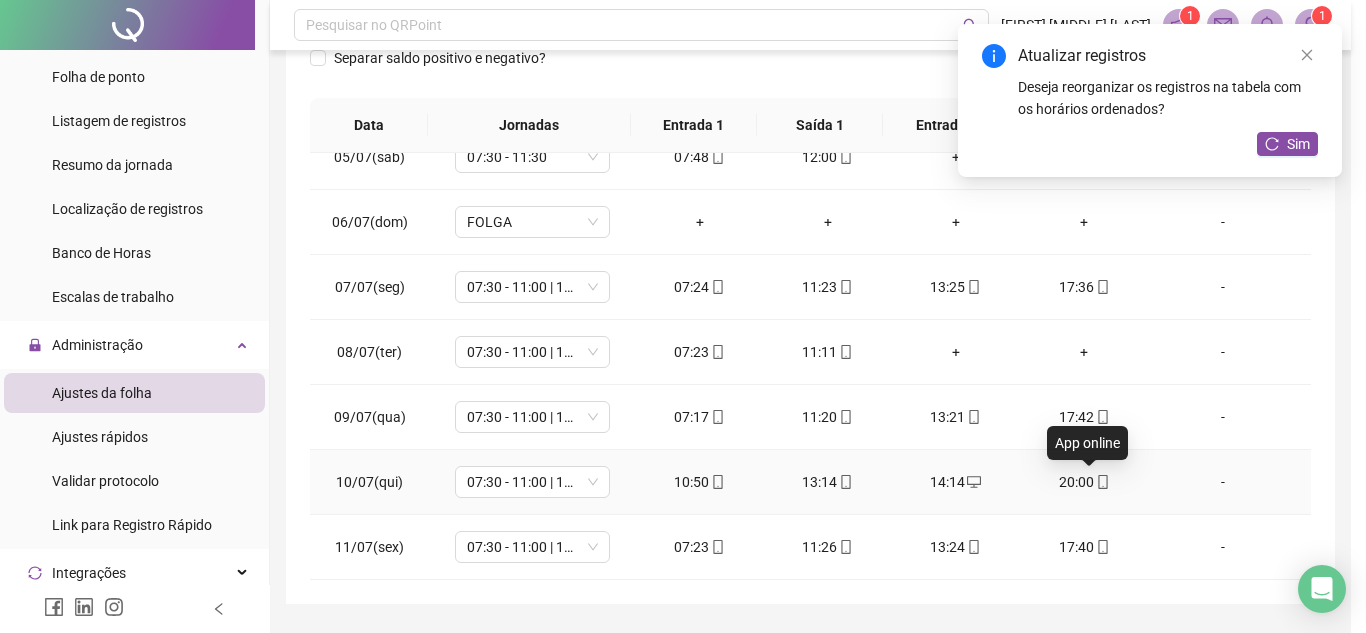 type on "**********" 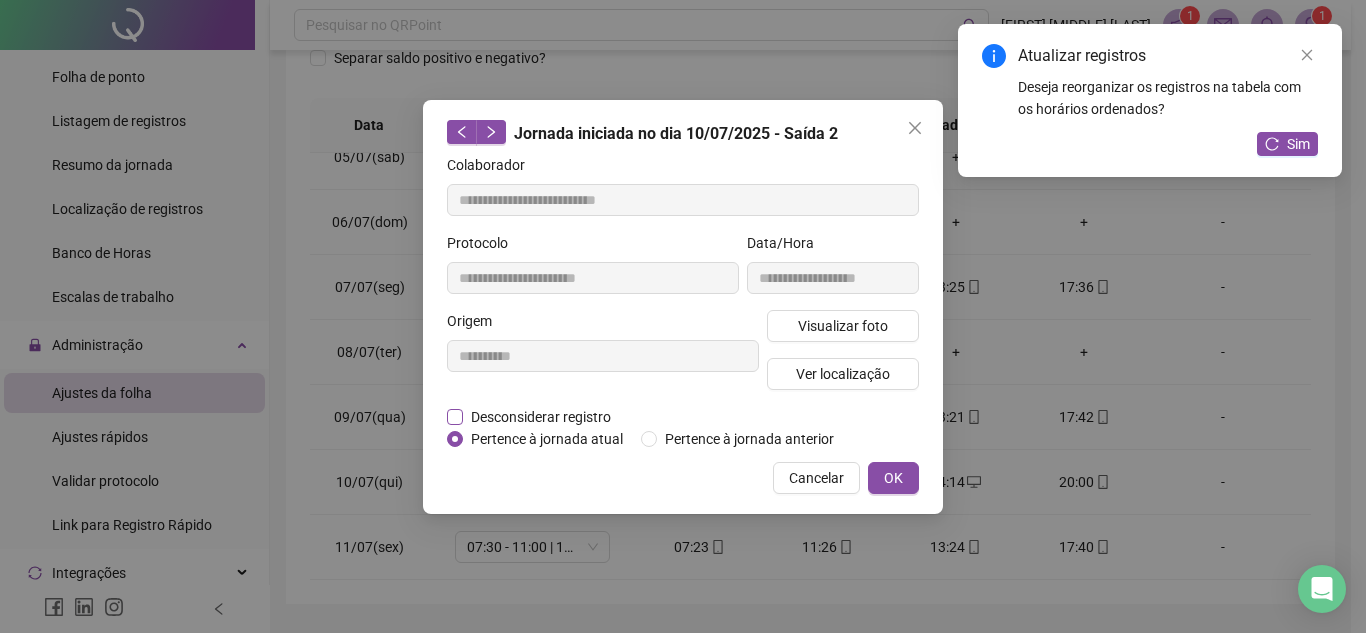 click on "Desconsiderar registro" at bounding box center (541, 417) 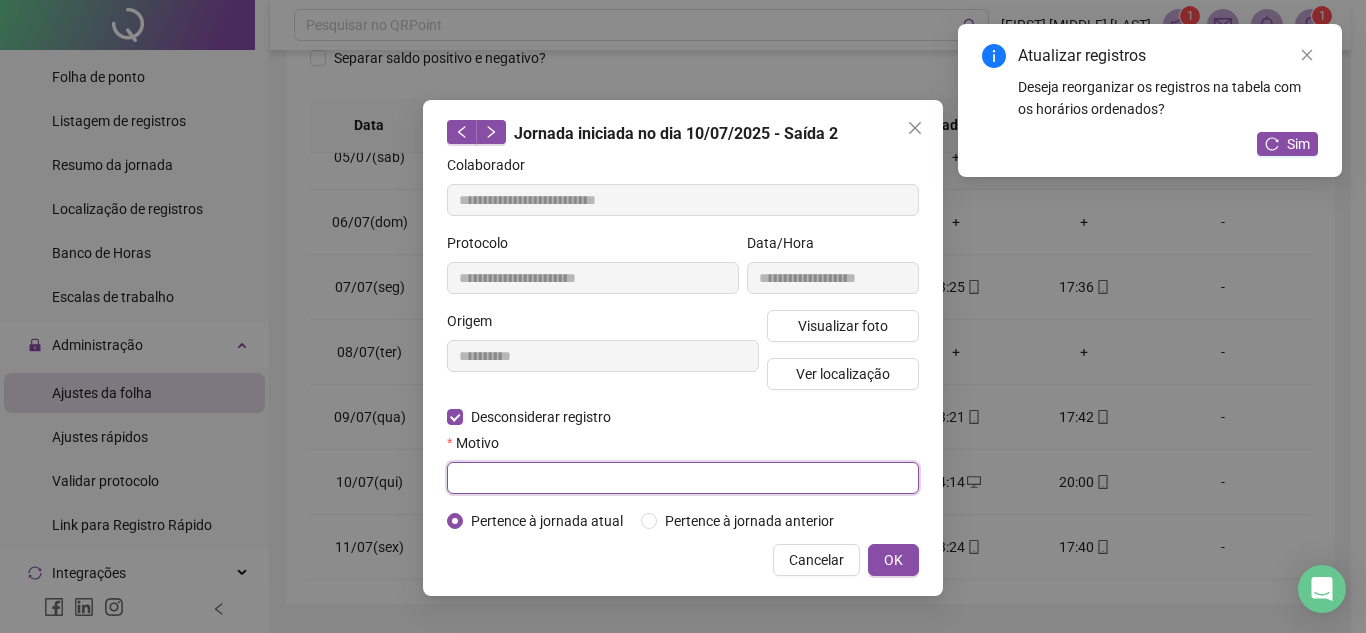 click at bounding box center [683, 478] 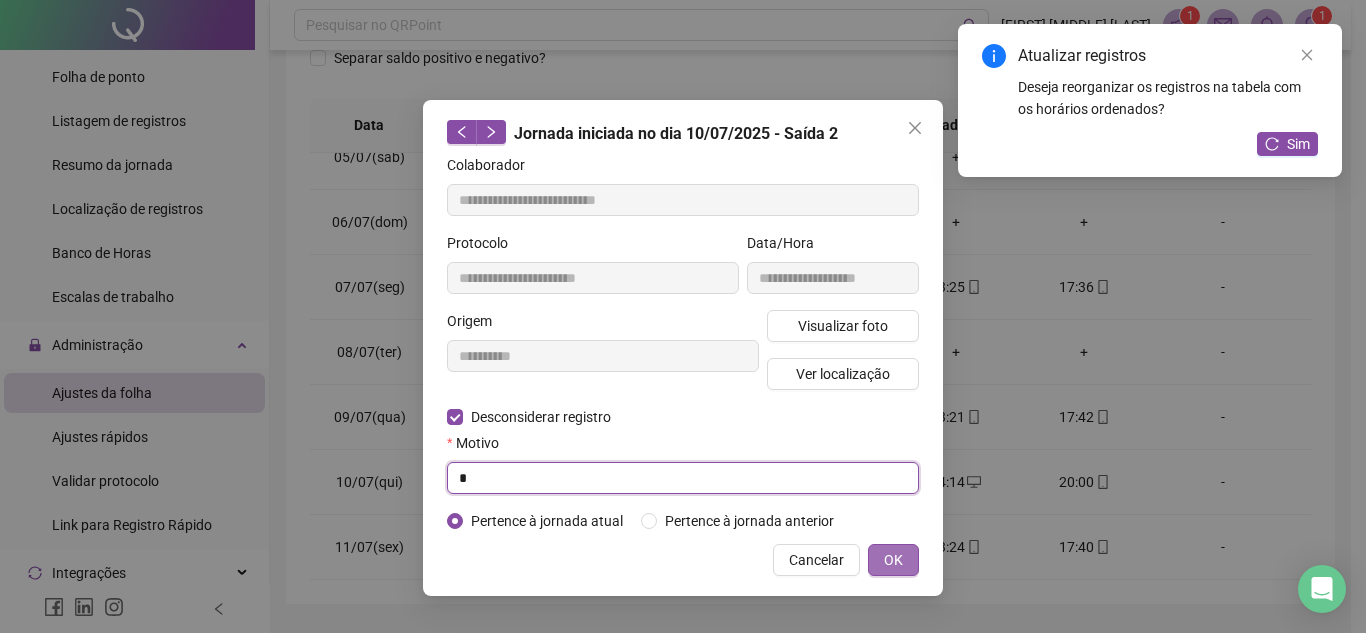 type on "*" 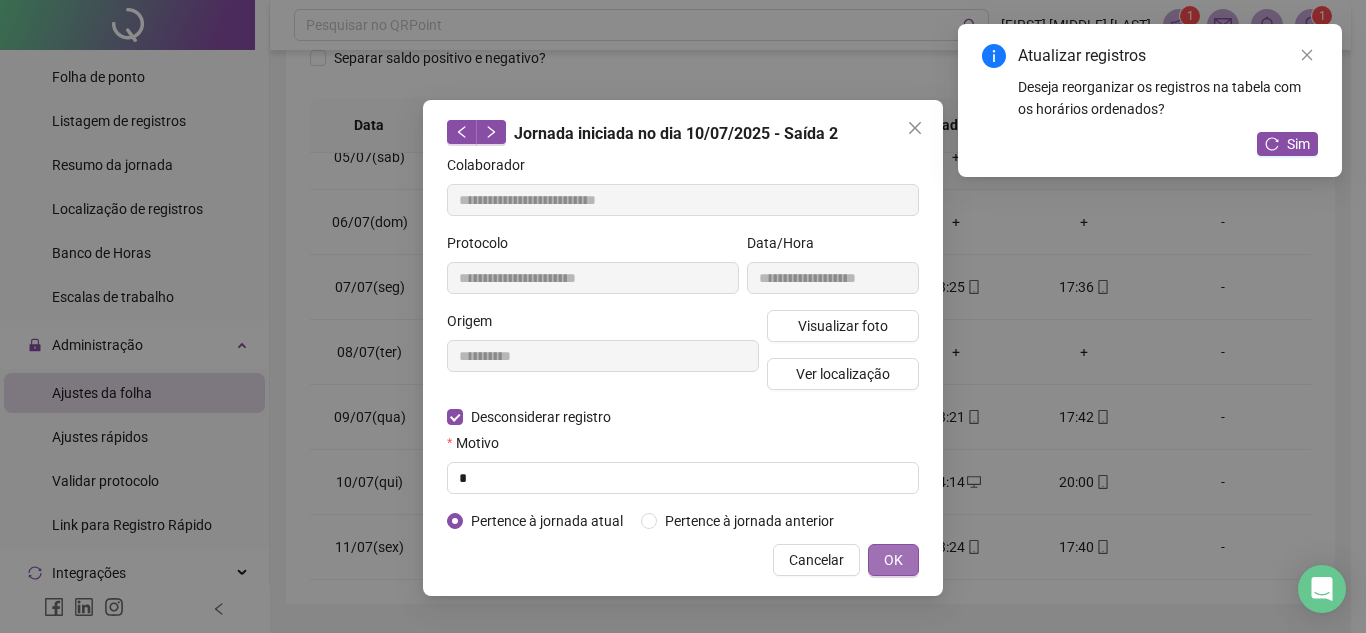 click on "OK" at bounding box center [893, 560] 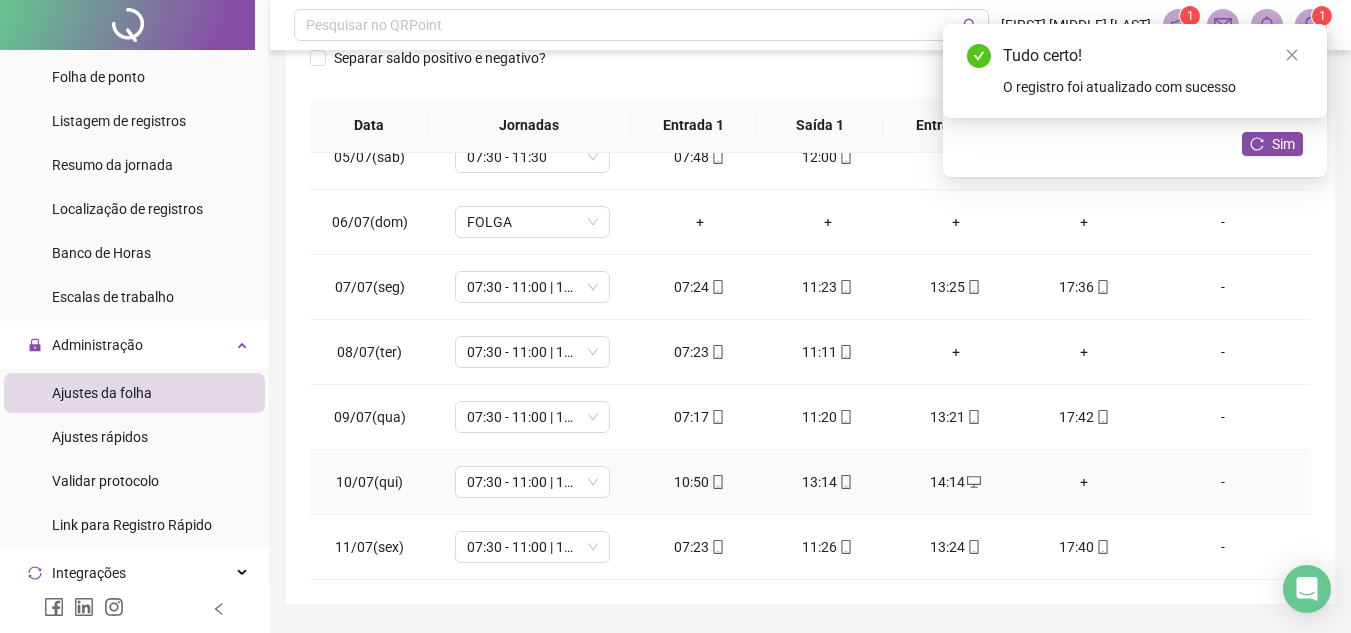 click on "+" at bounding box center (1084, 482) 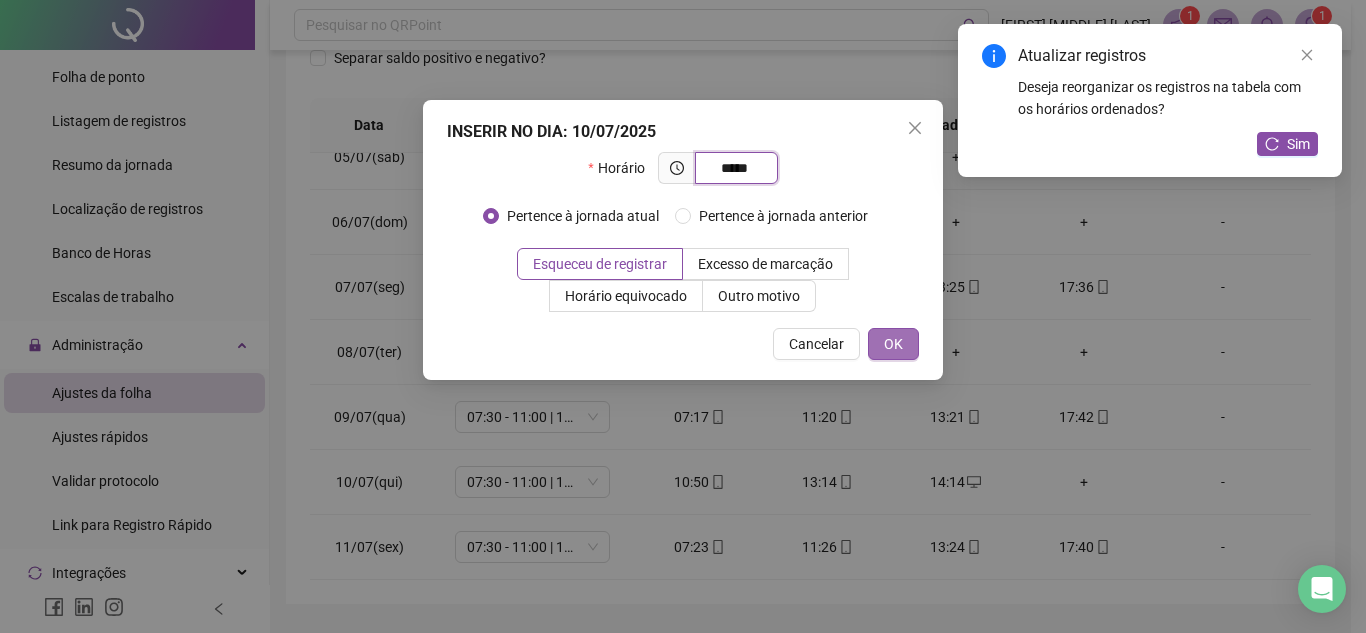 type on "*****" 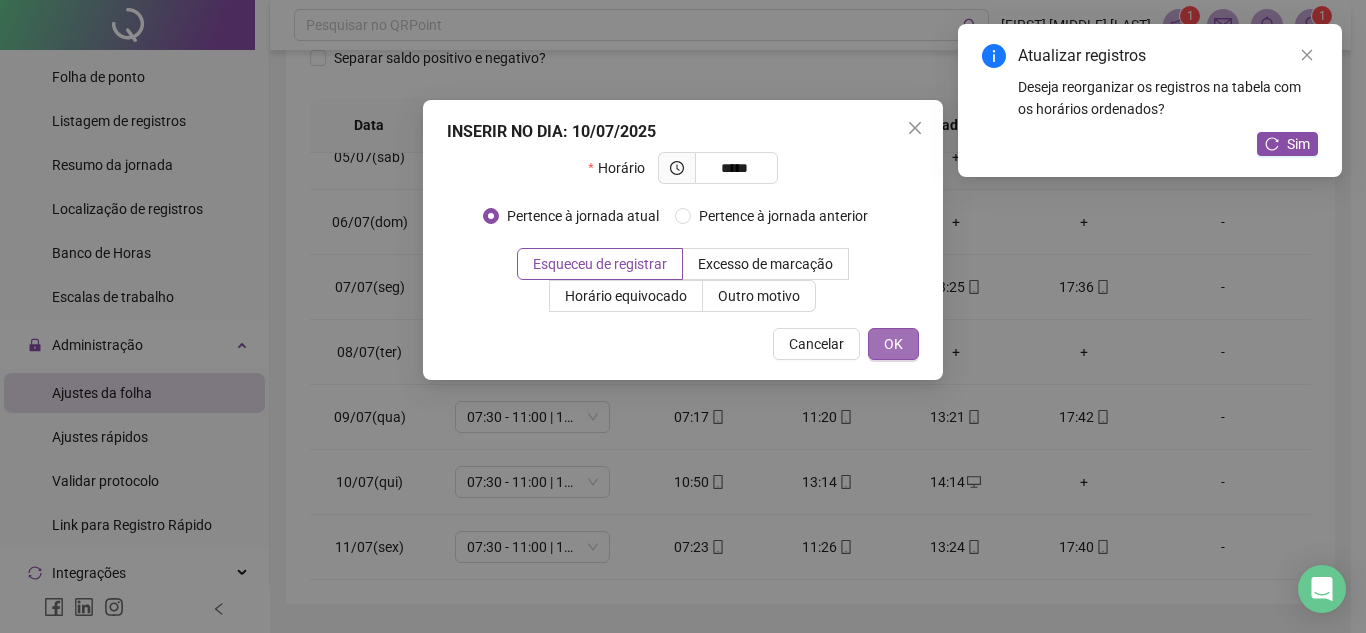 click on "OK" at bounding box center [893, 344] 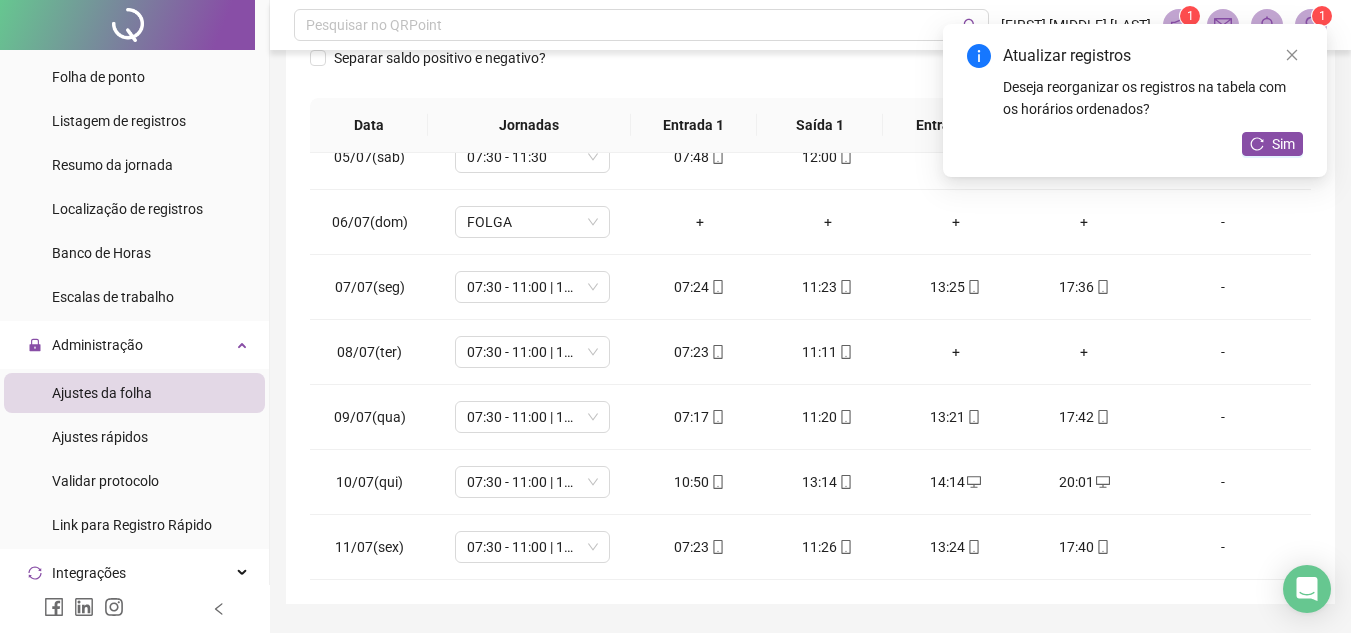 scroll, scrollTop: 0, scrollLeft: 0, axis: both 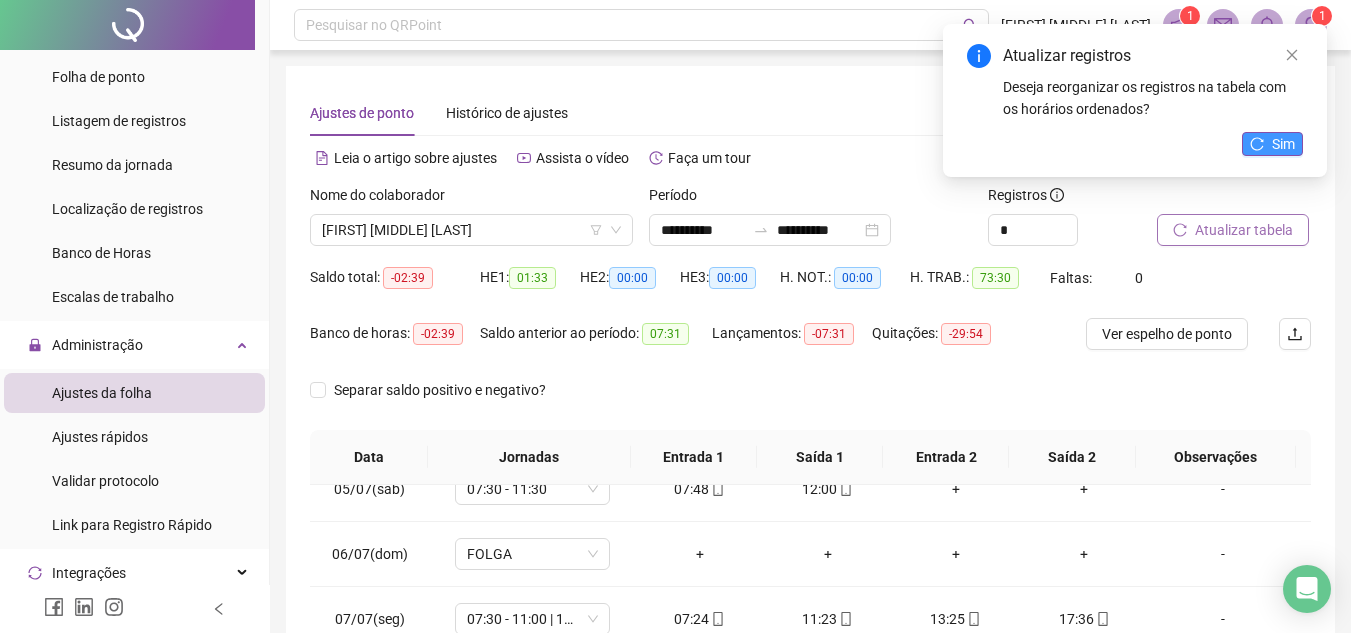 click on "Sim" at bounding box center (1272, 144) 